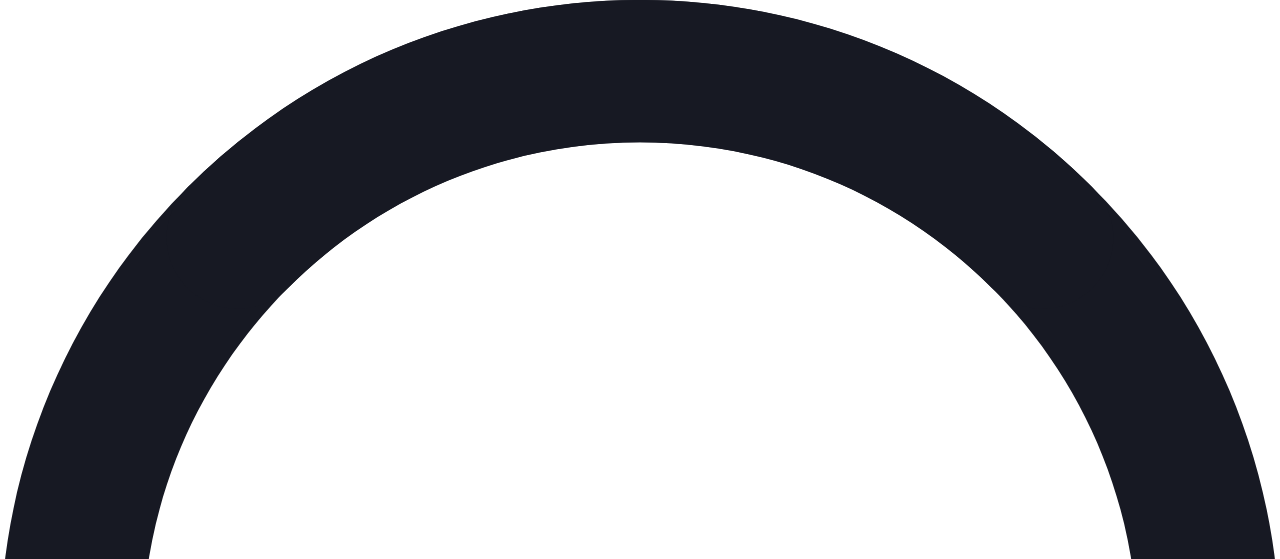 scroll, scrollTop: 0, scrollLeft: 0, axis: both 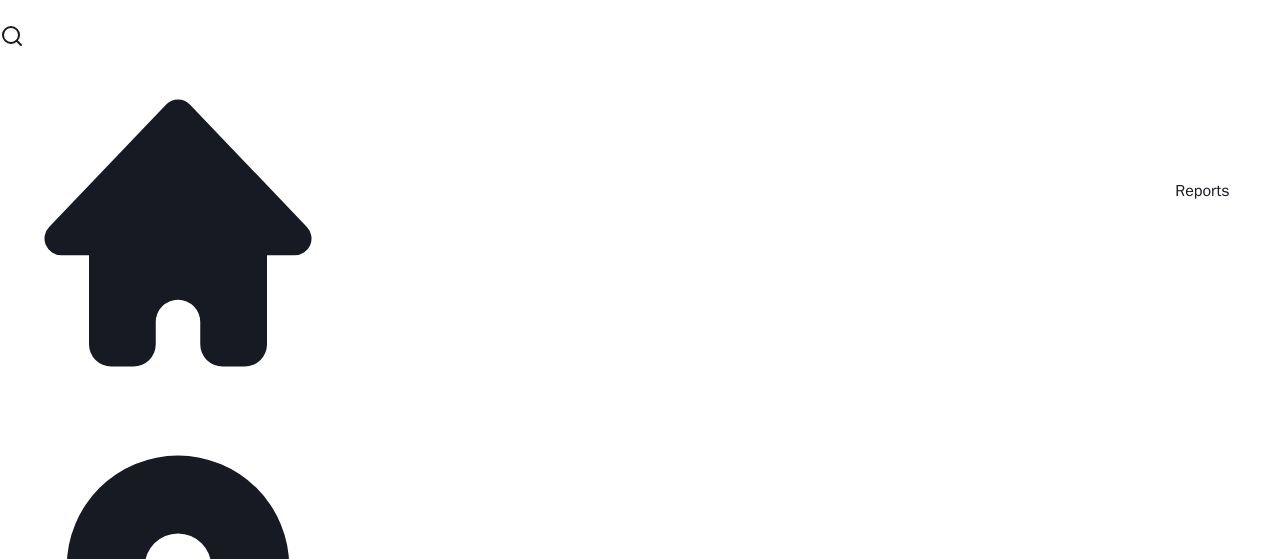 click 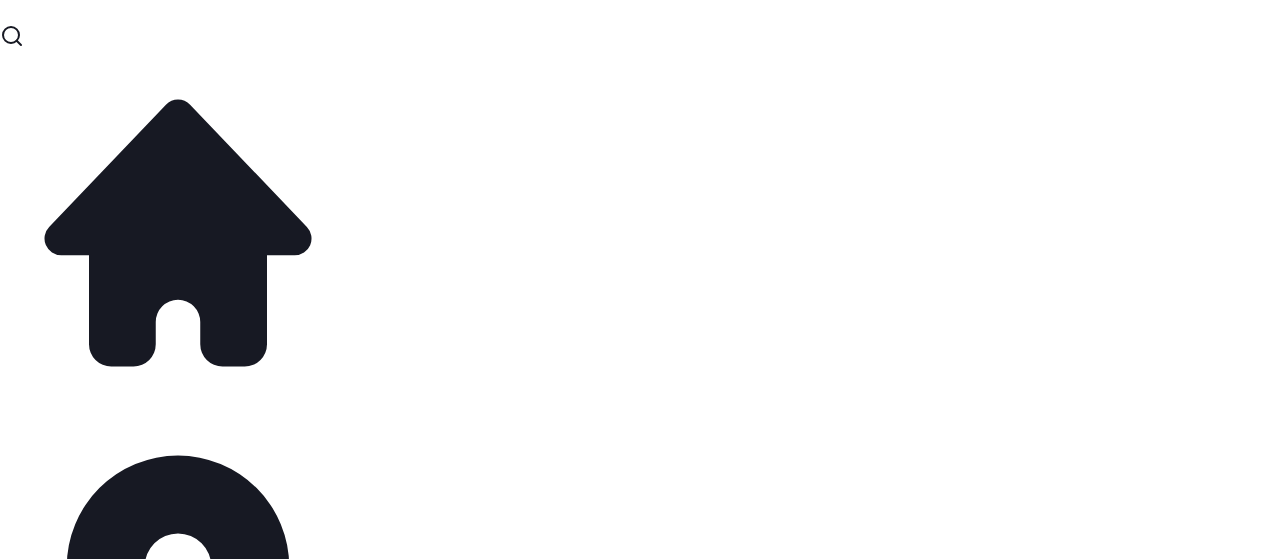 scroll, scrollTop: 1624, scrollLeft: 0, axis: vertical 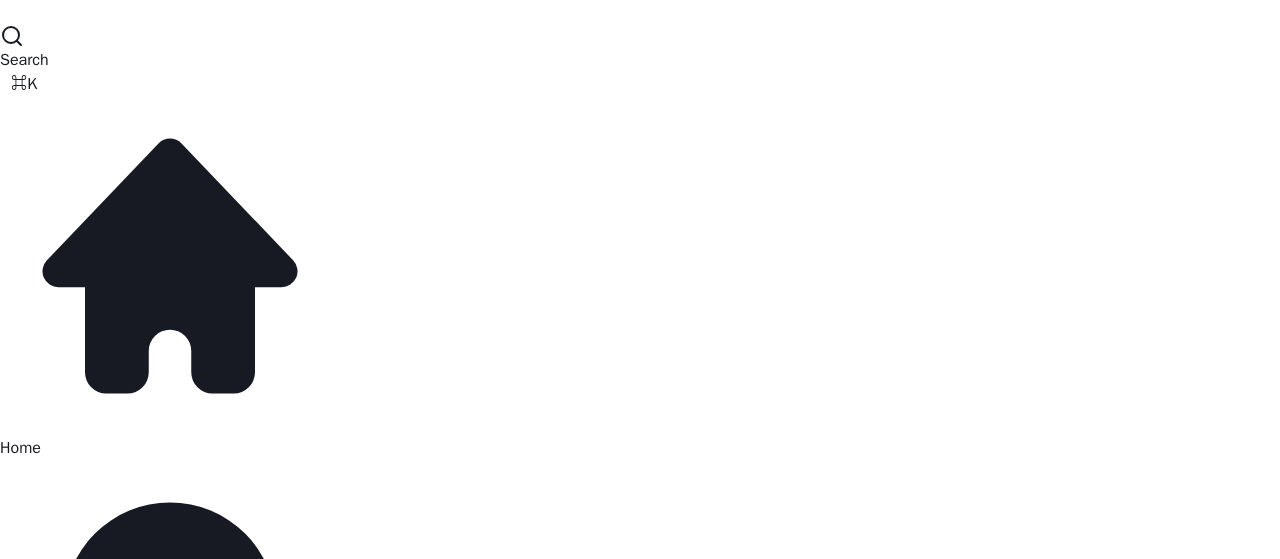 click on "Marketing" at bounding box center [34, 1176] 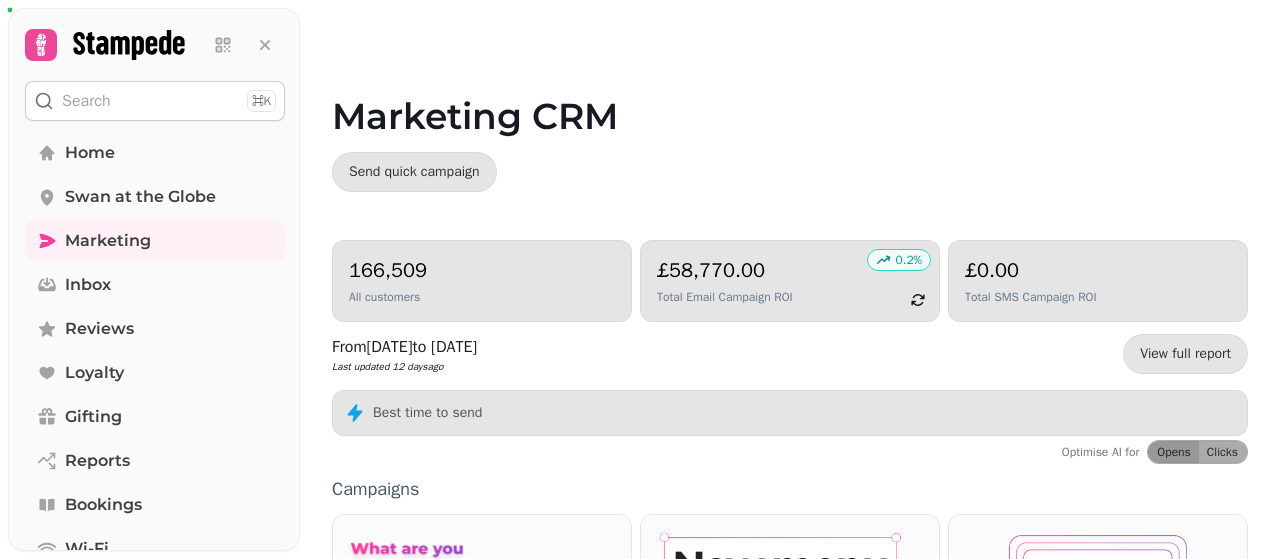 scroll, scrollTop: 0, scrollLeft: 0, axis: both 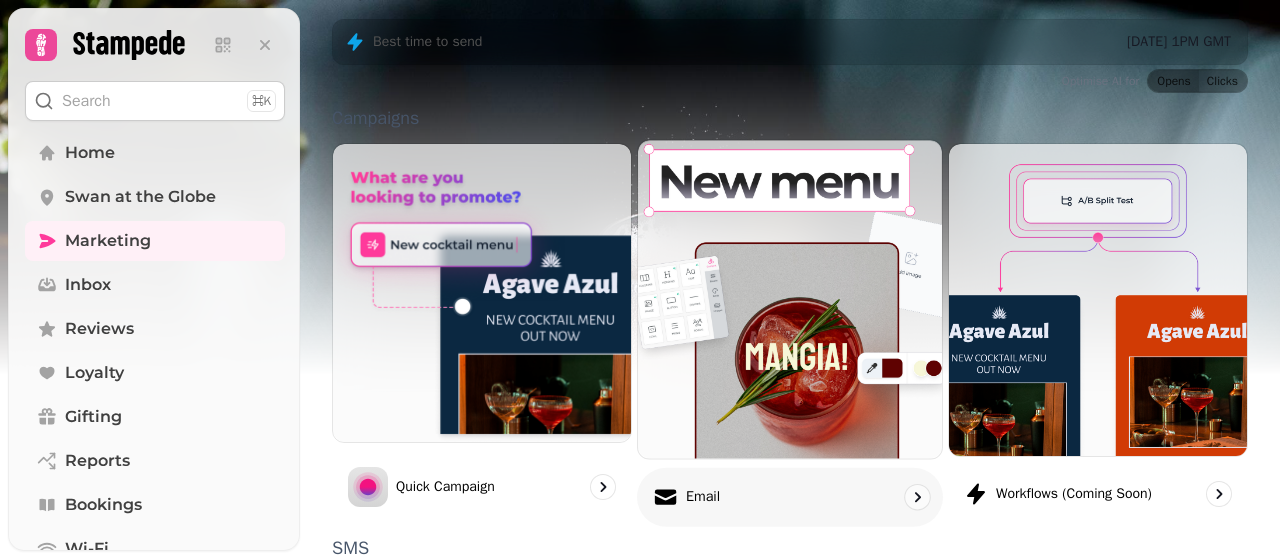 click at bounding box center (790, 299) 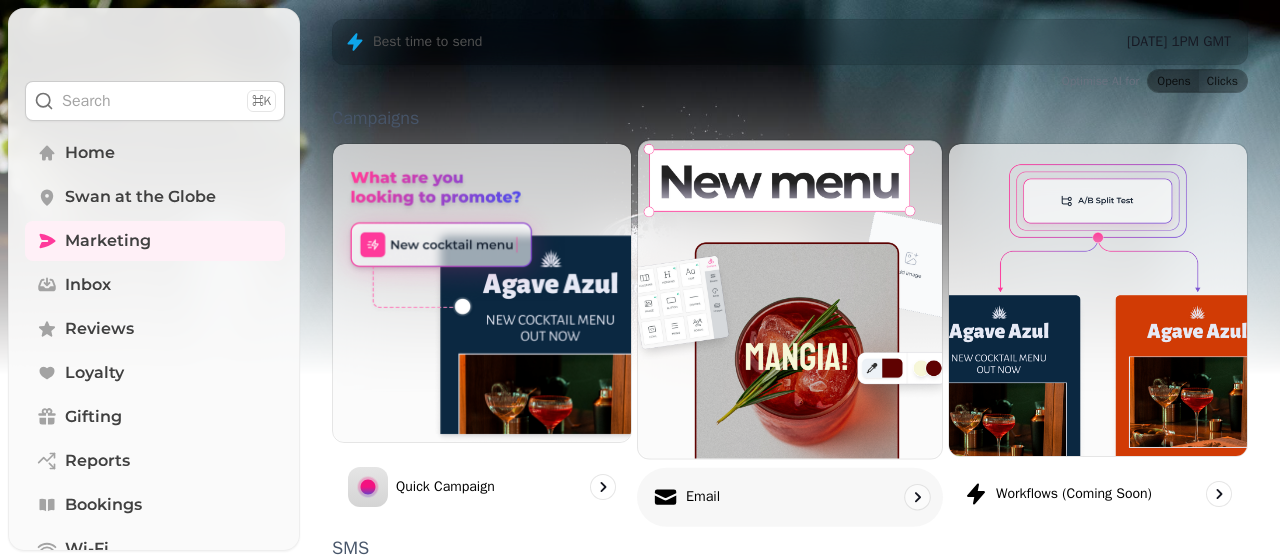 scroll, scrollTop: 0, scrollLeft: 0, axis: both 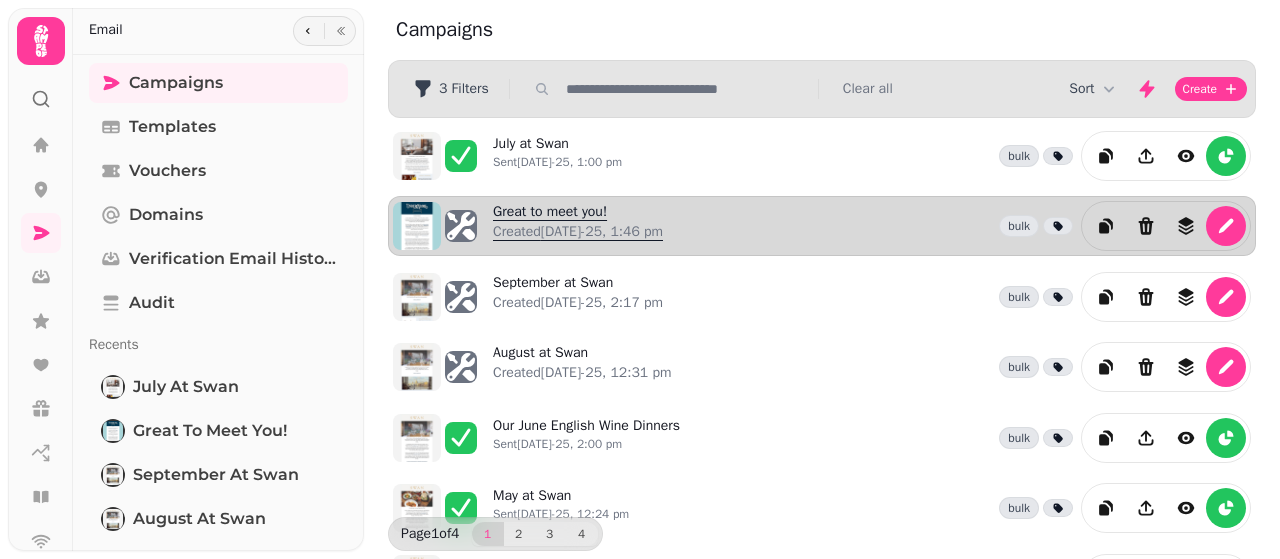 click on "Great to meet you! Created  [DATE]-25, 1:46 pm" at bounding box center [578, 226] 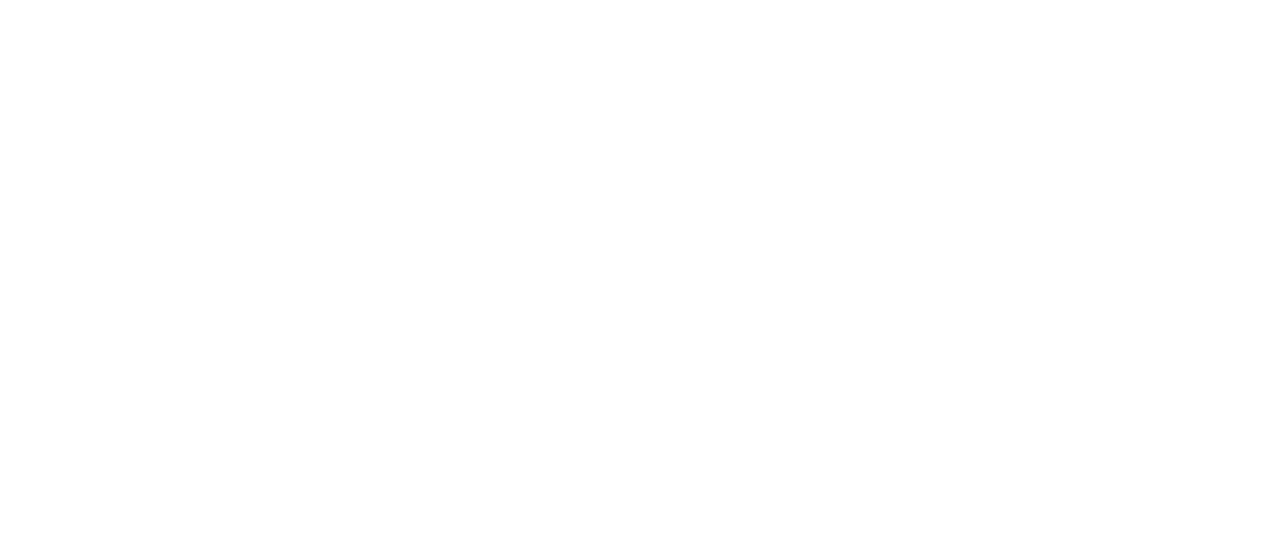 select on "**********" 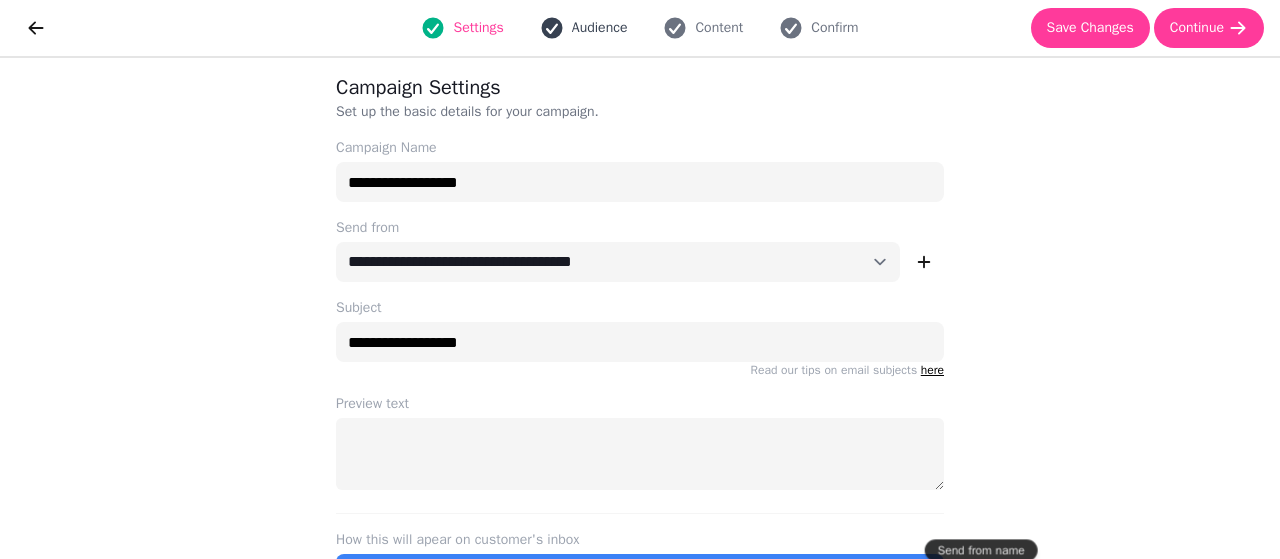 click on "Audience" at bounding box center (600, 28) 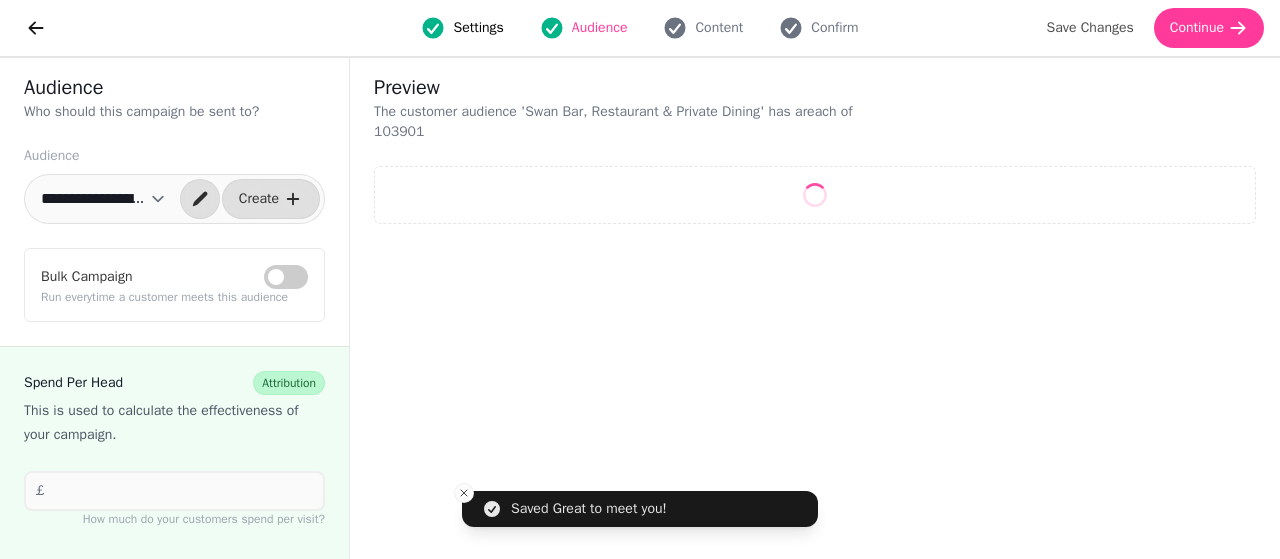 select on "**" 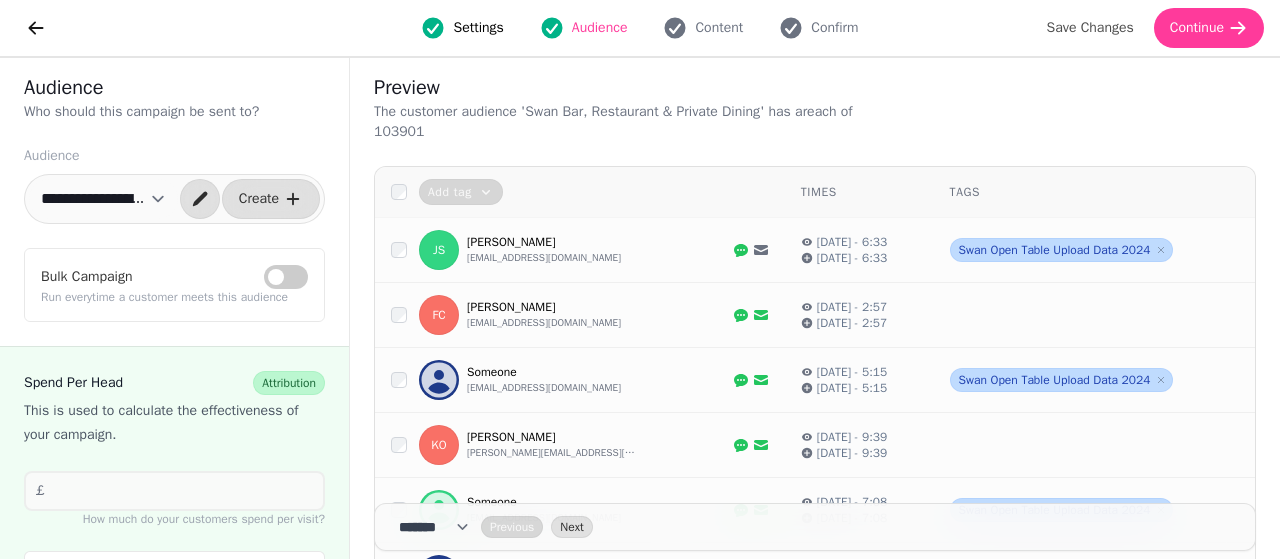 click on "**********" at bounding box center [103, 199] 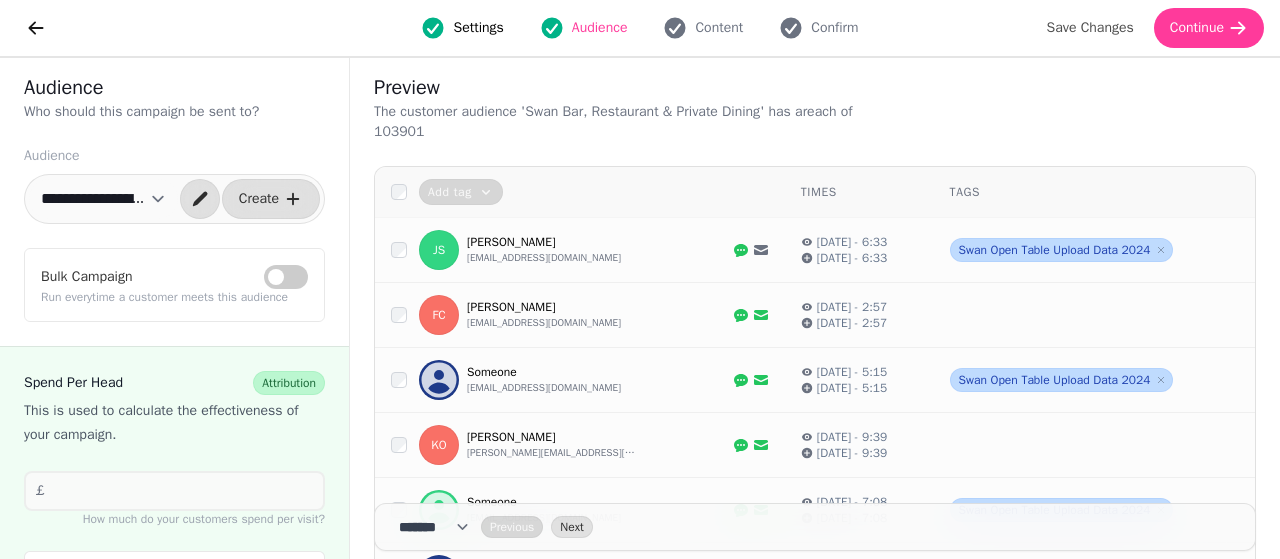 click on "**********" at bounding box center [175, 308] 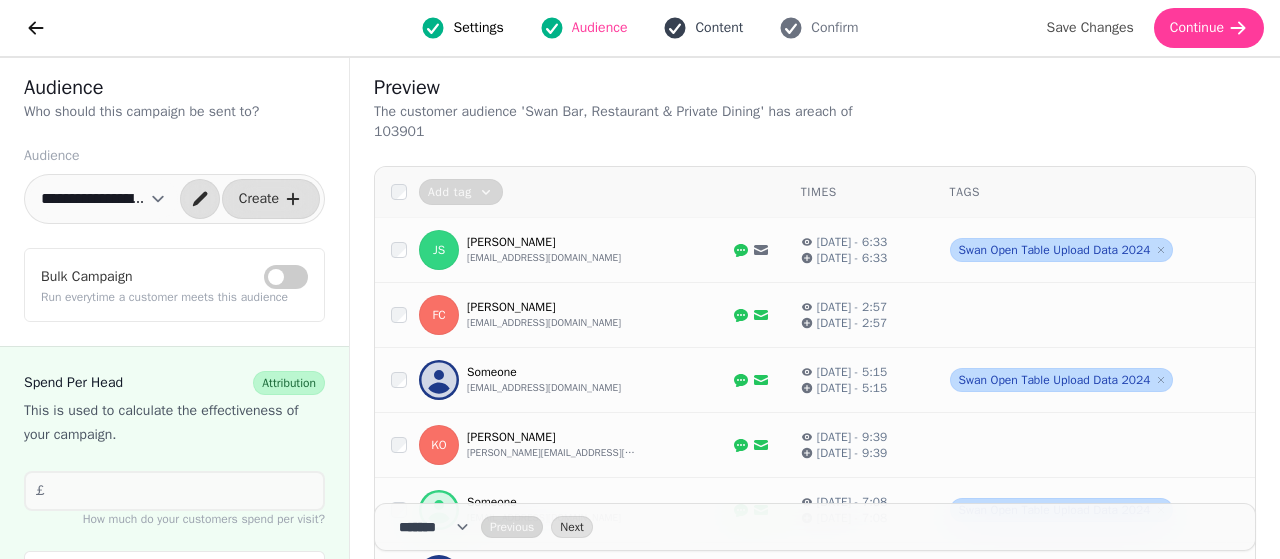 click on "Content" at bounding box center [719, 28] 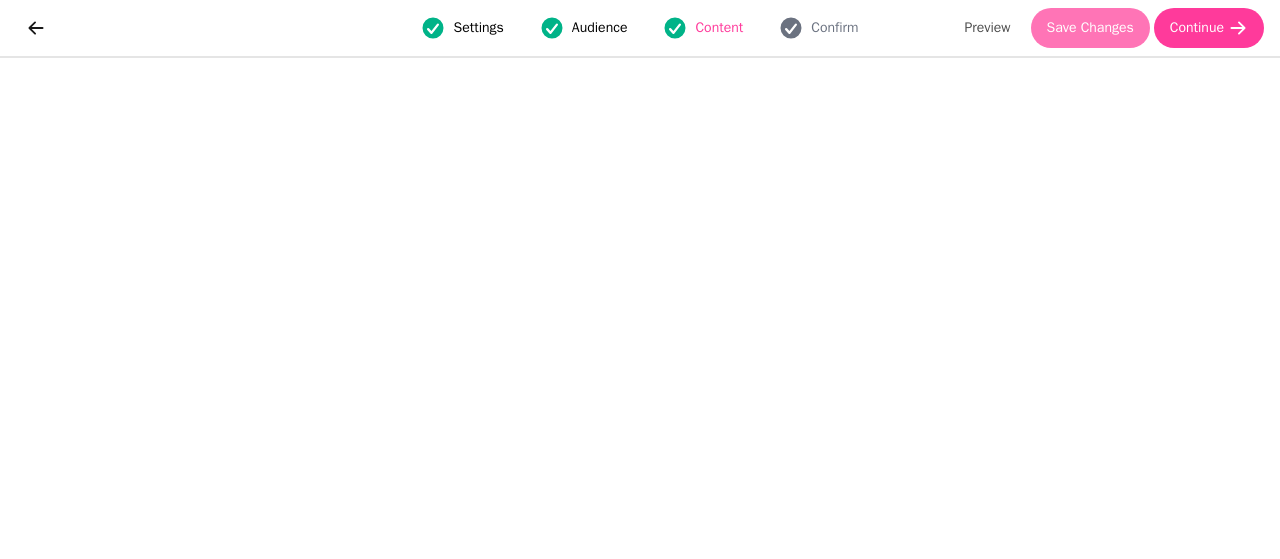 click on "Save Changes" at bounding box center [1090, 28] 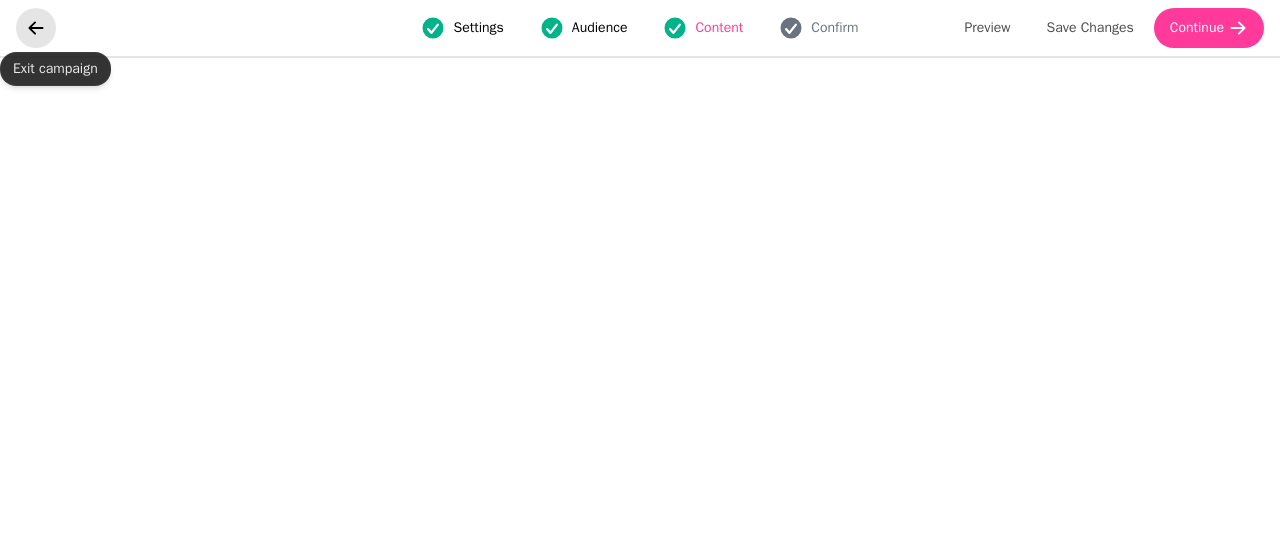 click 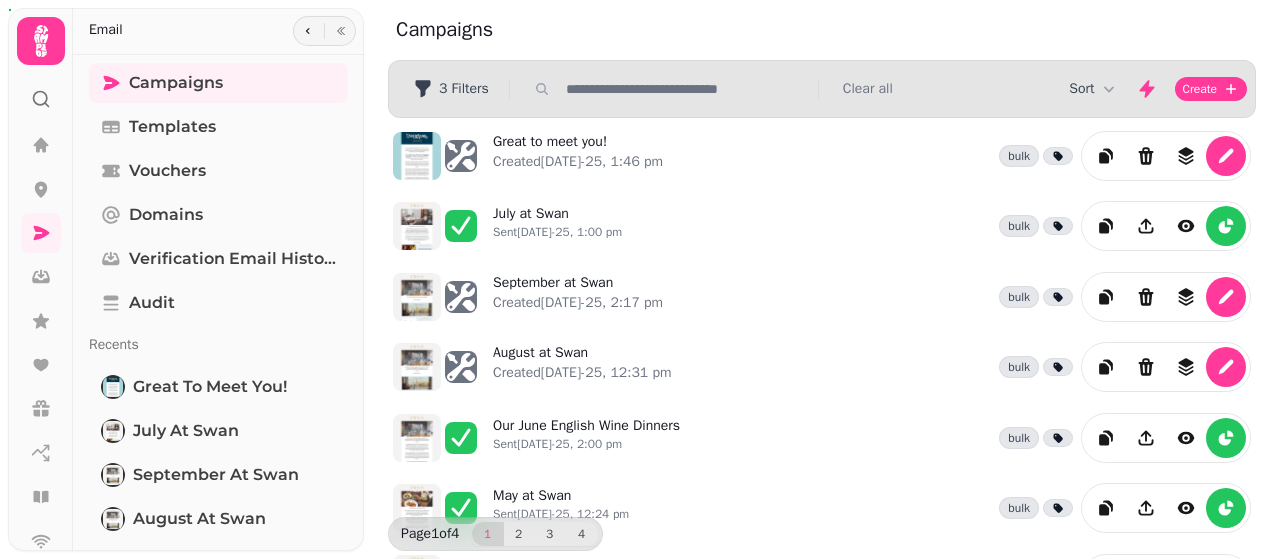 click 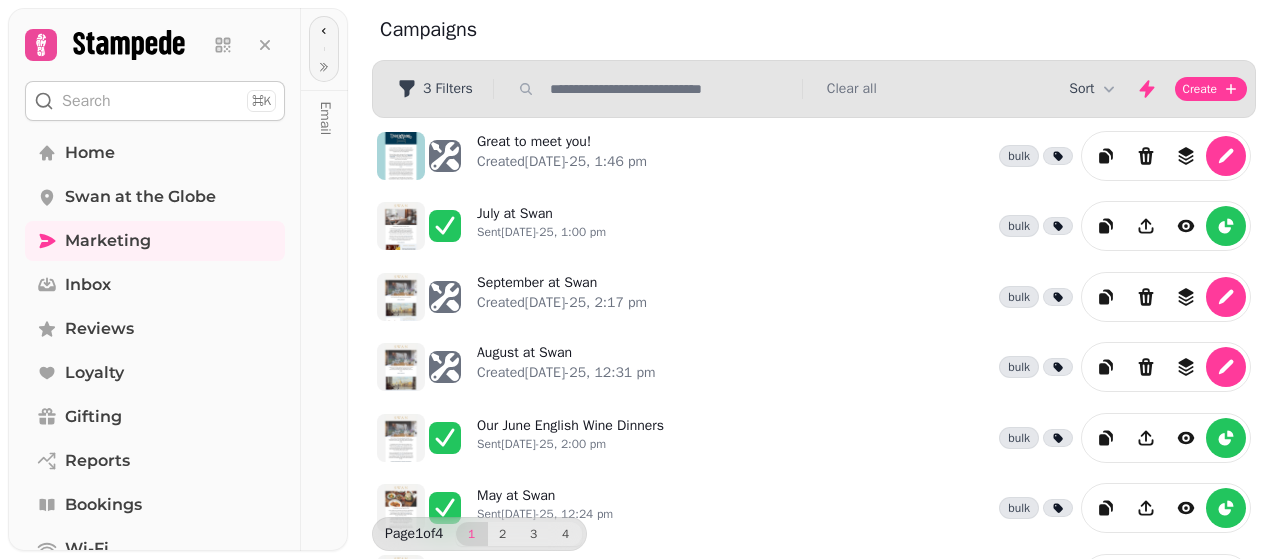 click 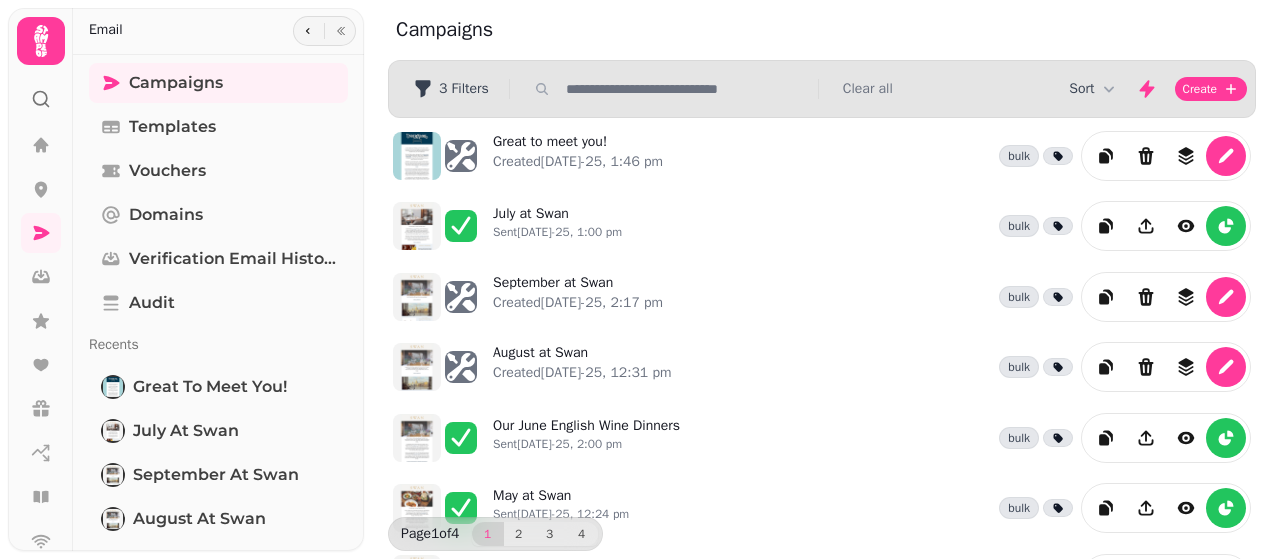 click 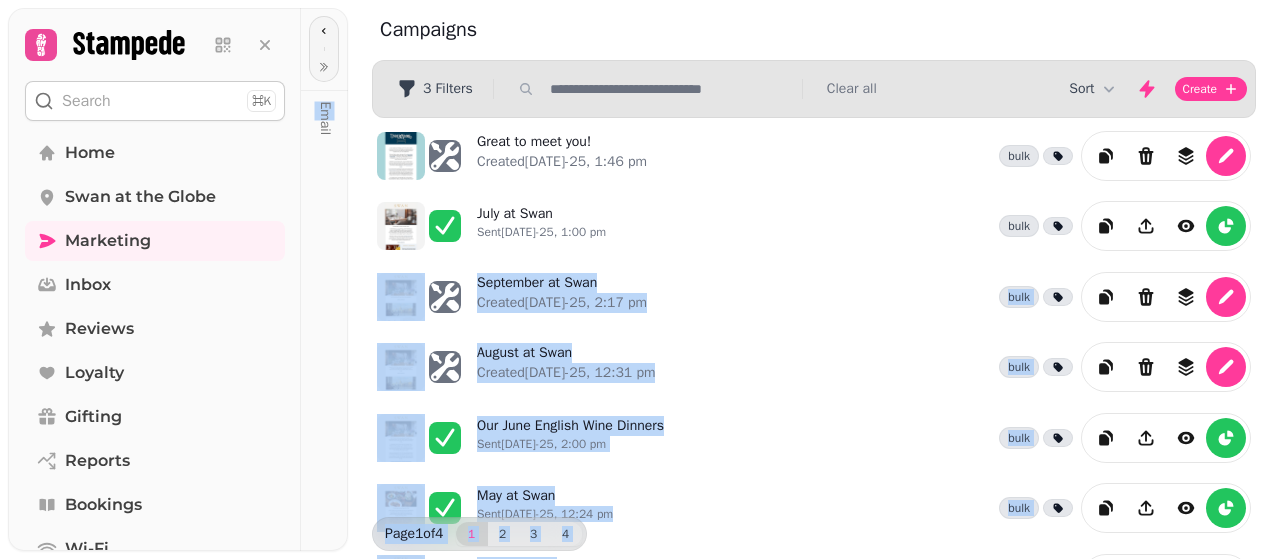 drag, startPoint x: 338, startPoint y: 174, endPoint x: 350, endPoint y: 266, distance: 92.779305 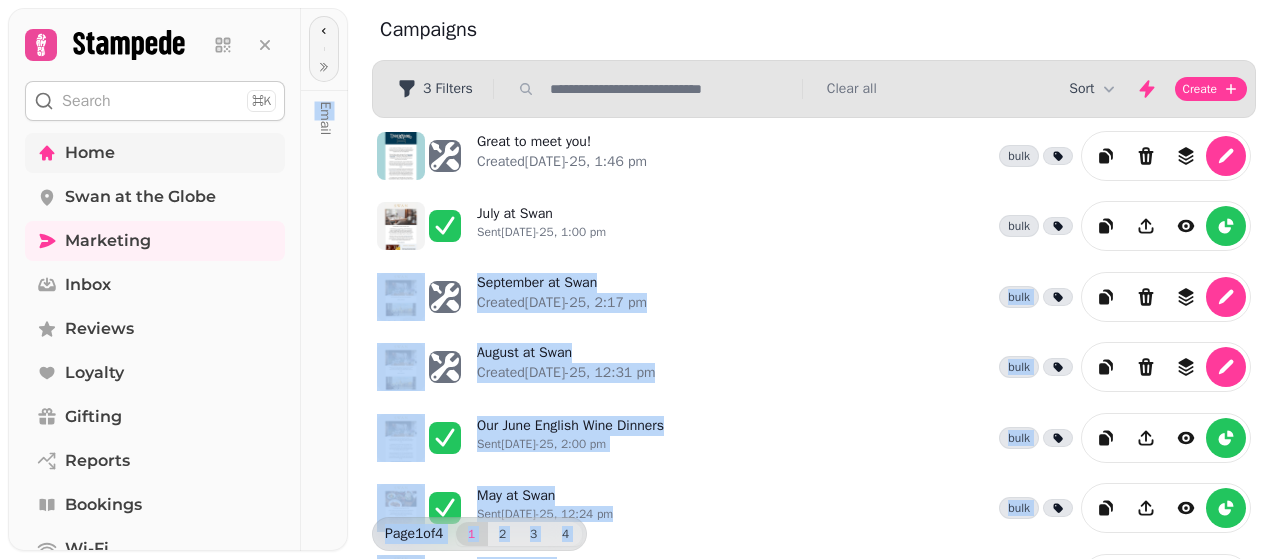 click on "Home" at bounding box center [90, 153] 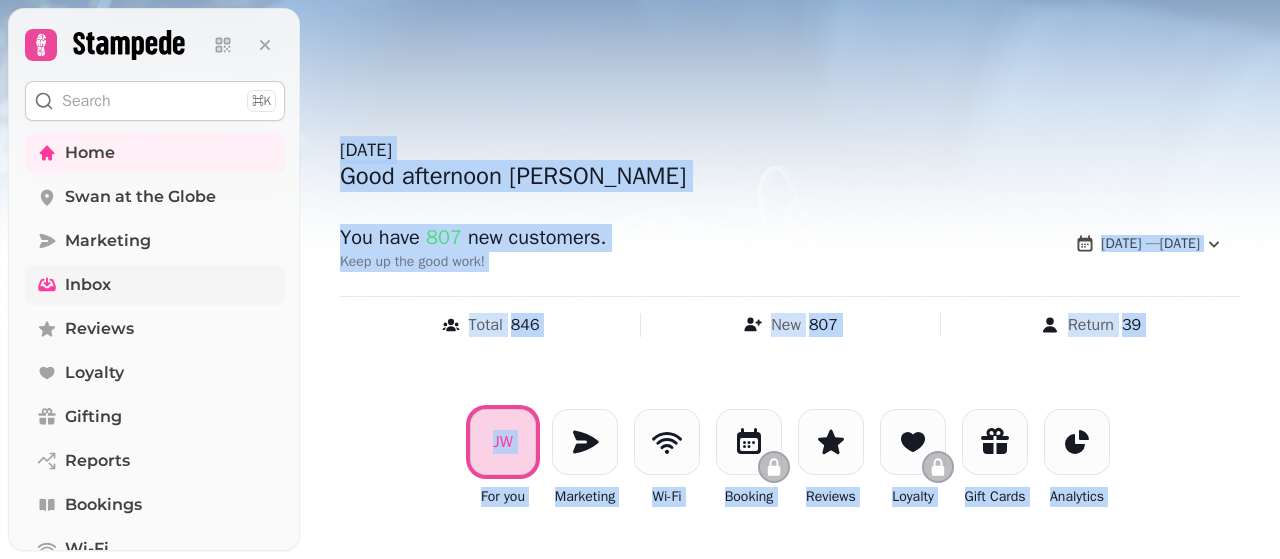 click on "Inbox" at bounding box center (155, 285) 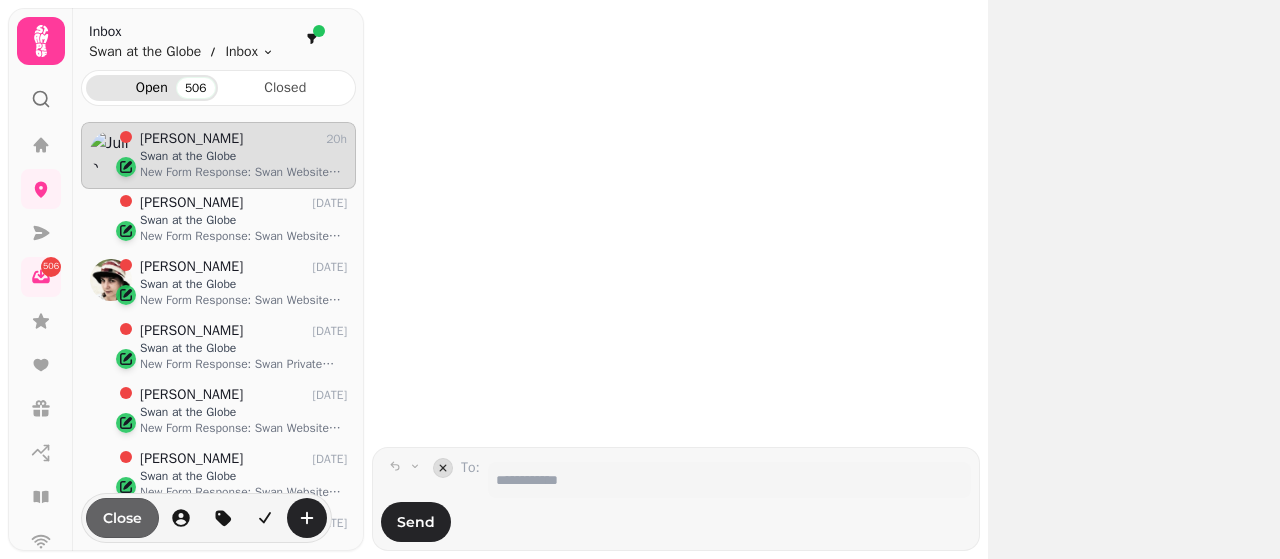 scroll, scrollTop: 405, scrollLeft: 260, axis: both 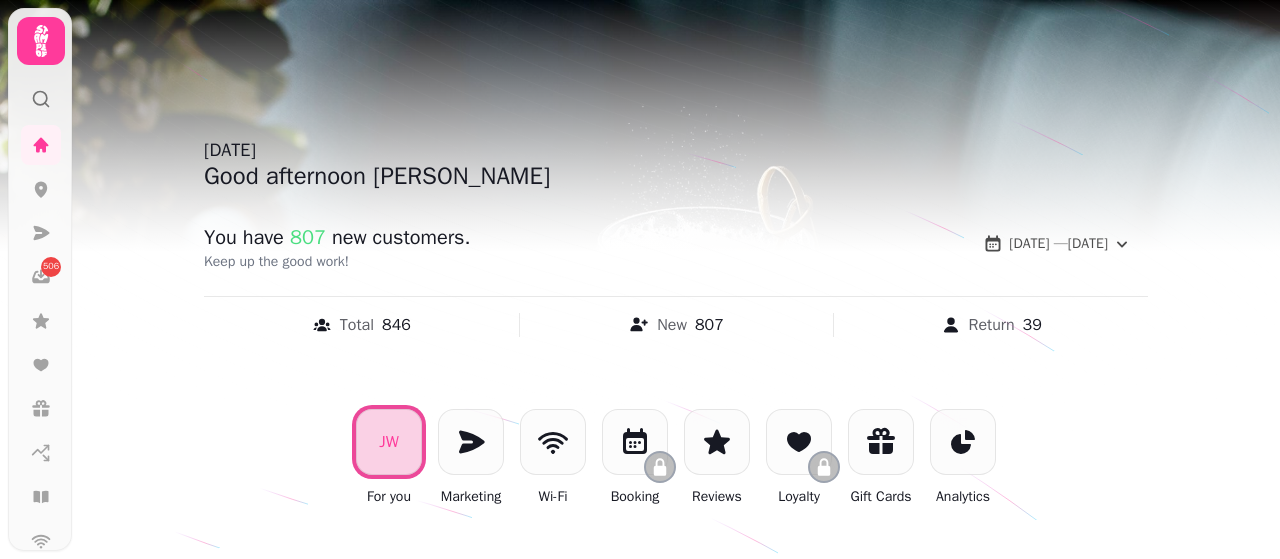 click 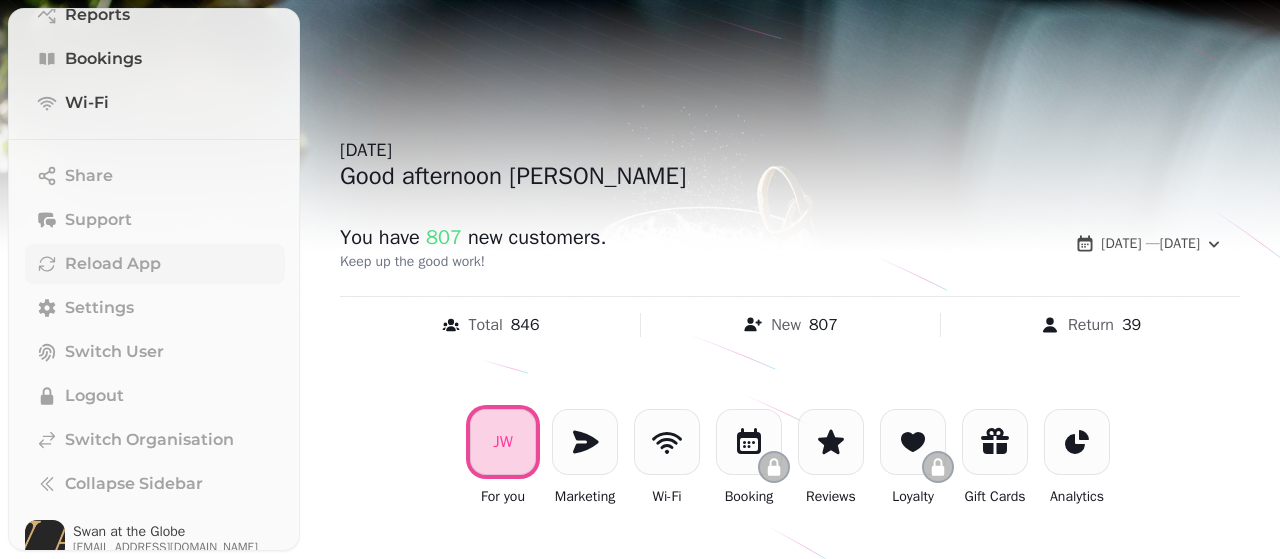 scroll, scrollTop: 462, scrollLeft: 0, axis: vertical 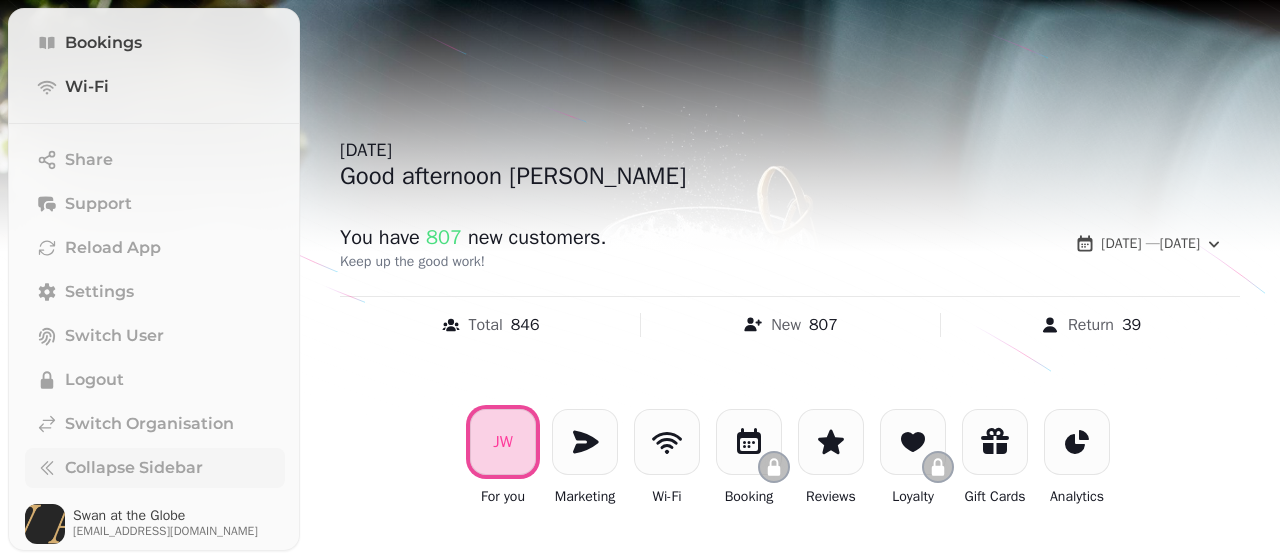 click on "Collapse Sidebar" at bounding box center [134, 468] 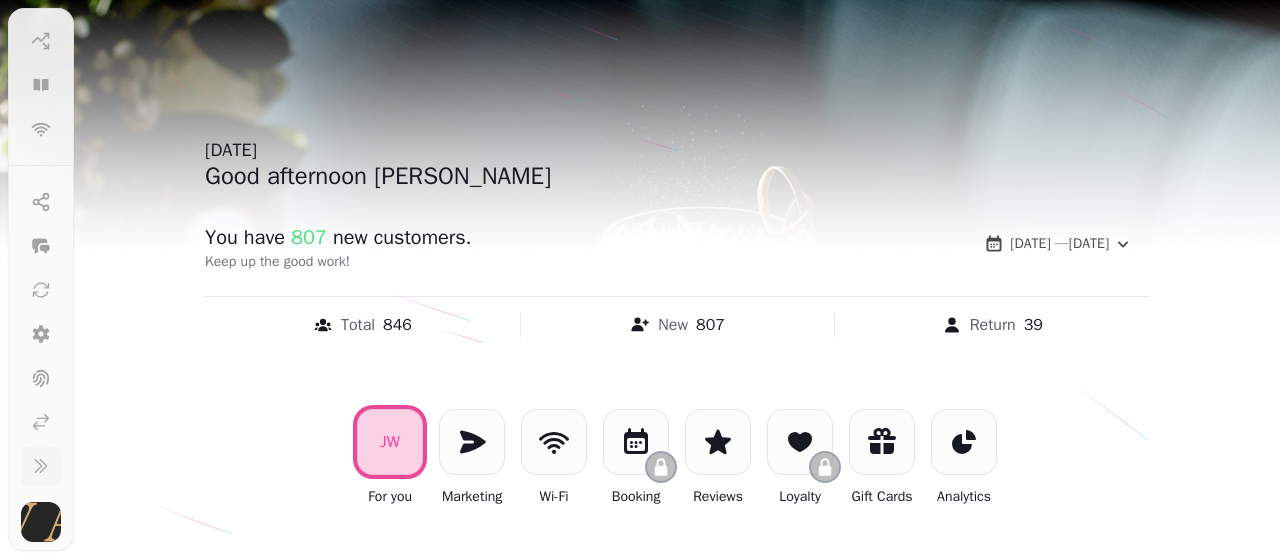 scroll, scrollTop: 410, scrollLeft: 0, axis: vertical 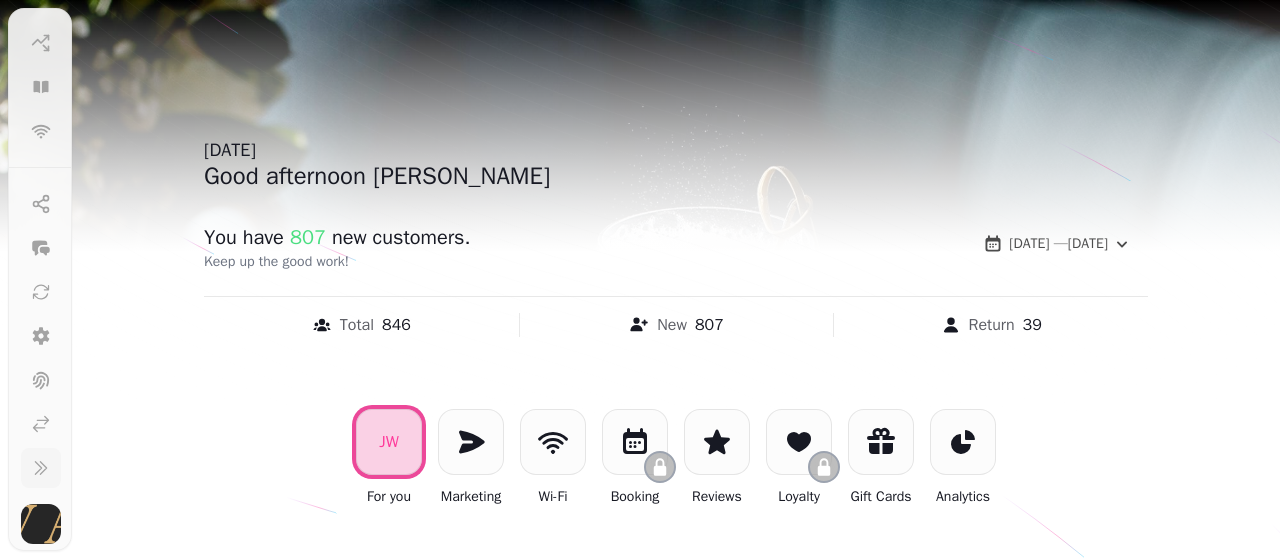 click 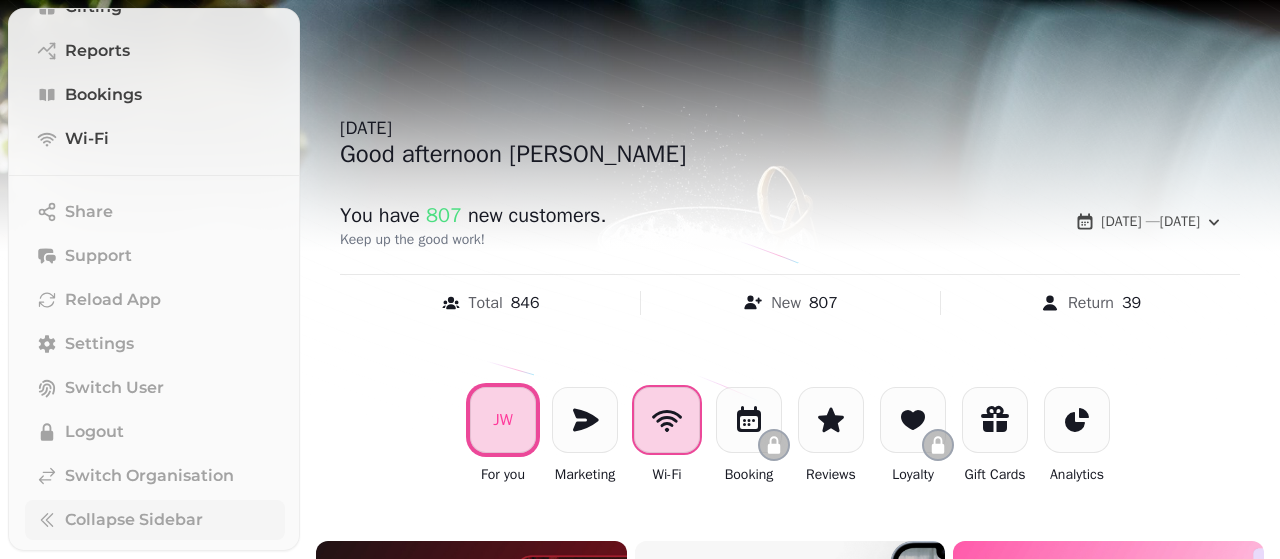 scroll, scrollTop: 267, scrollLeft: 0, axis: vertical 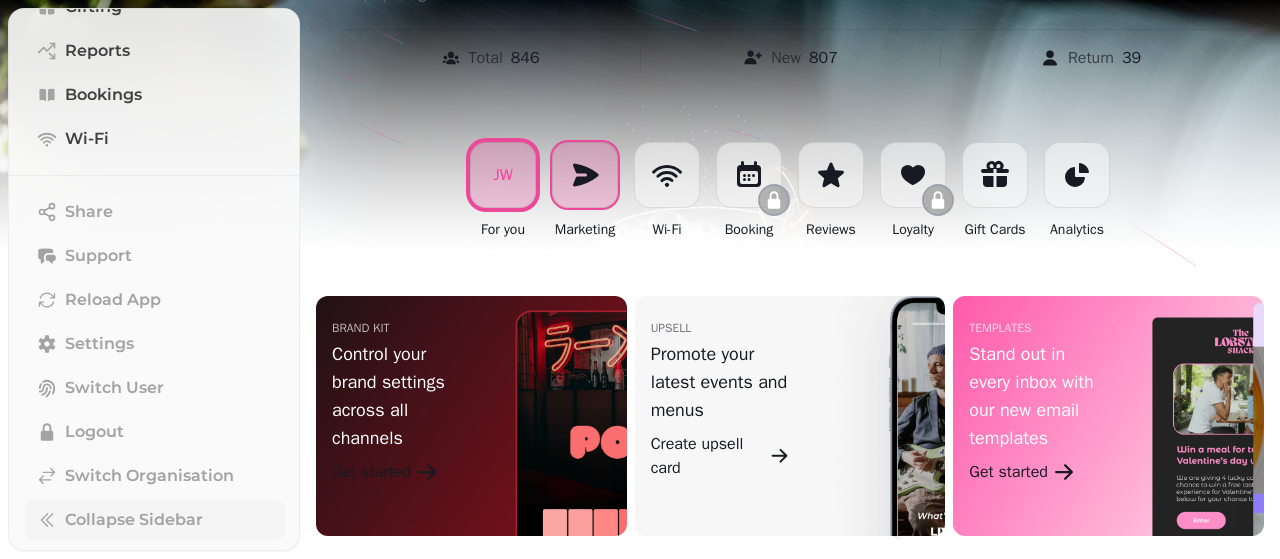click 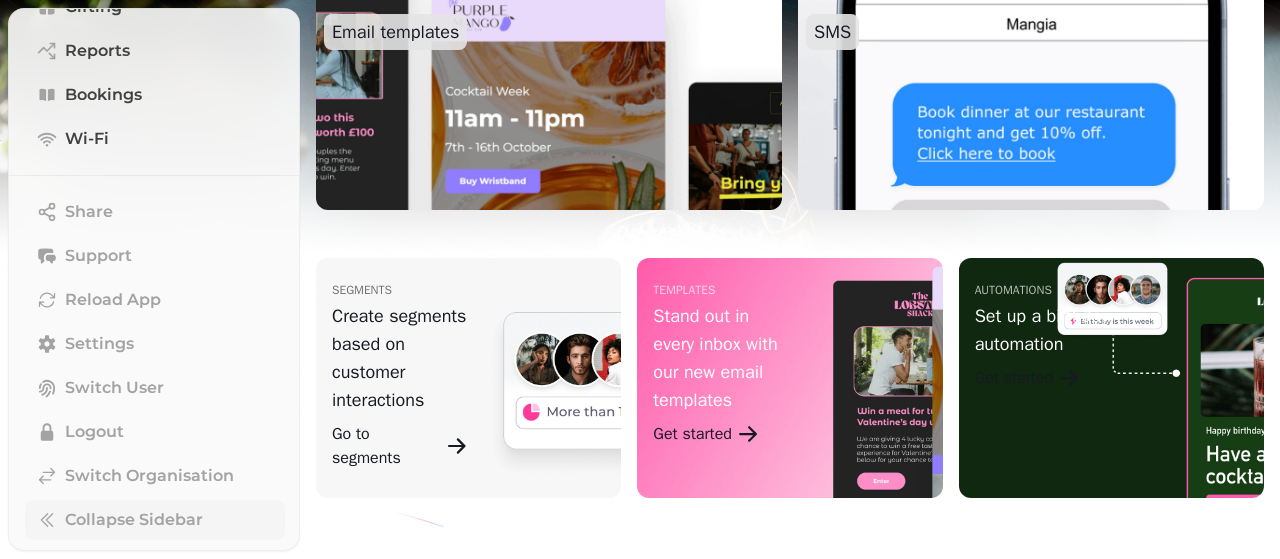 scroll, scrollTop: 923, scrollLeft: 0, axis: vertical 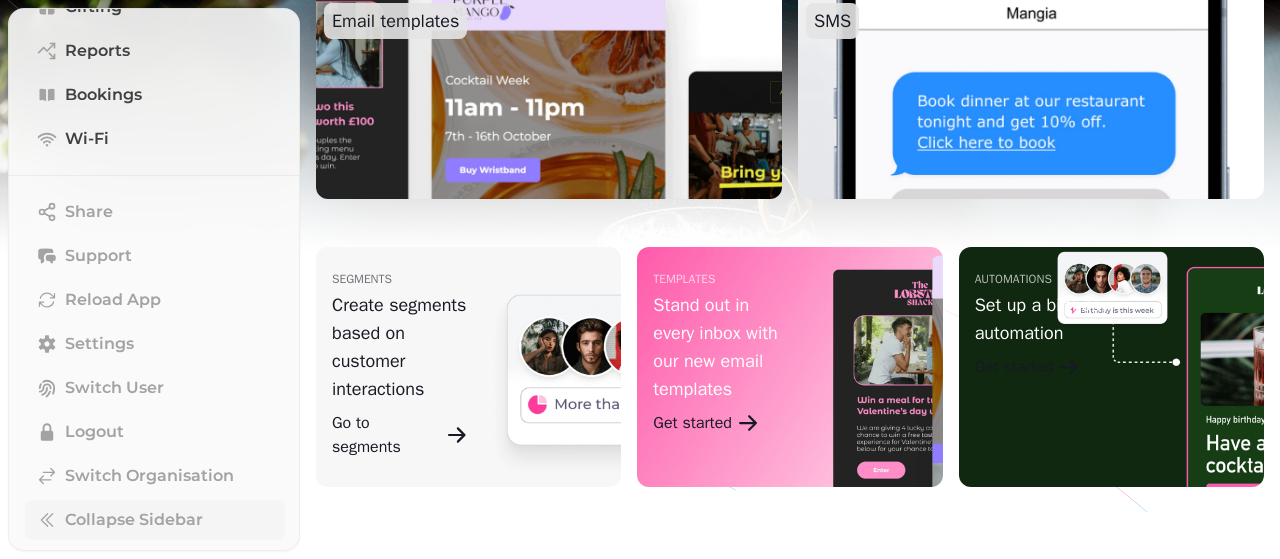 click on "Go to segments" at bounding box center [386, 435] 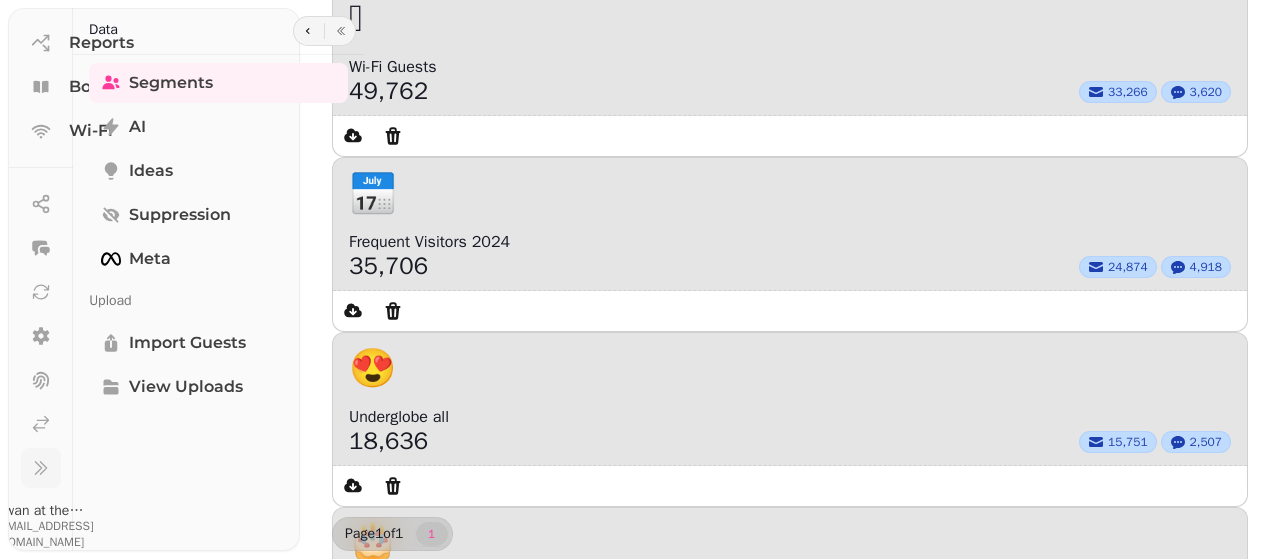 scroll, scrollTop: 0, scrollLeft: 0, axis: both 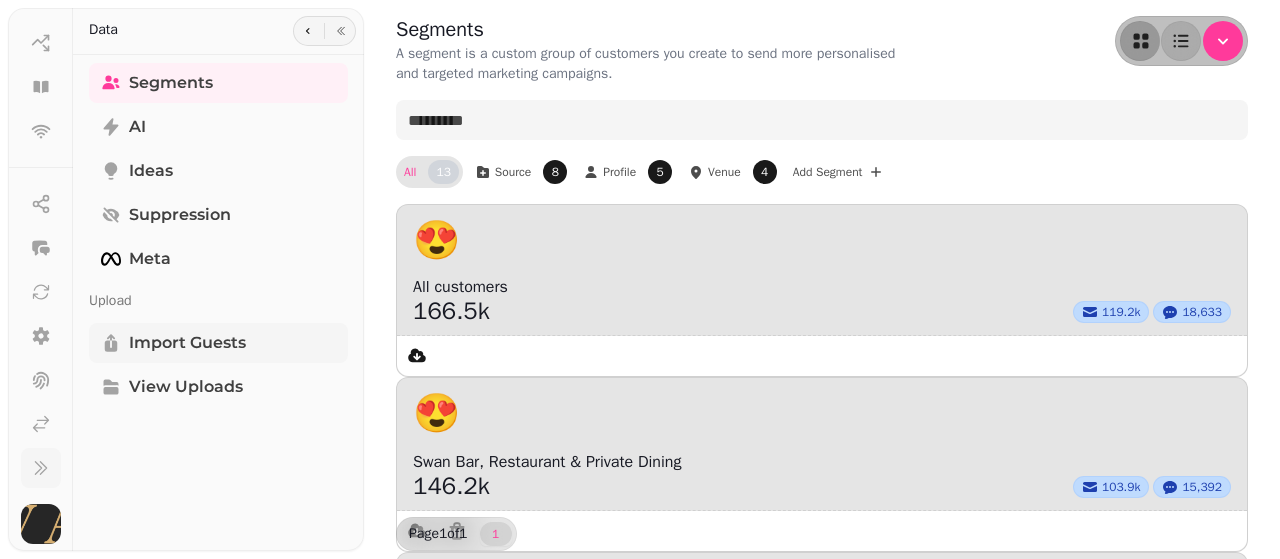click on "Import Guests" at bounding box center (187, 343) 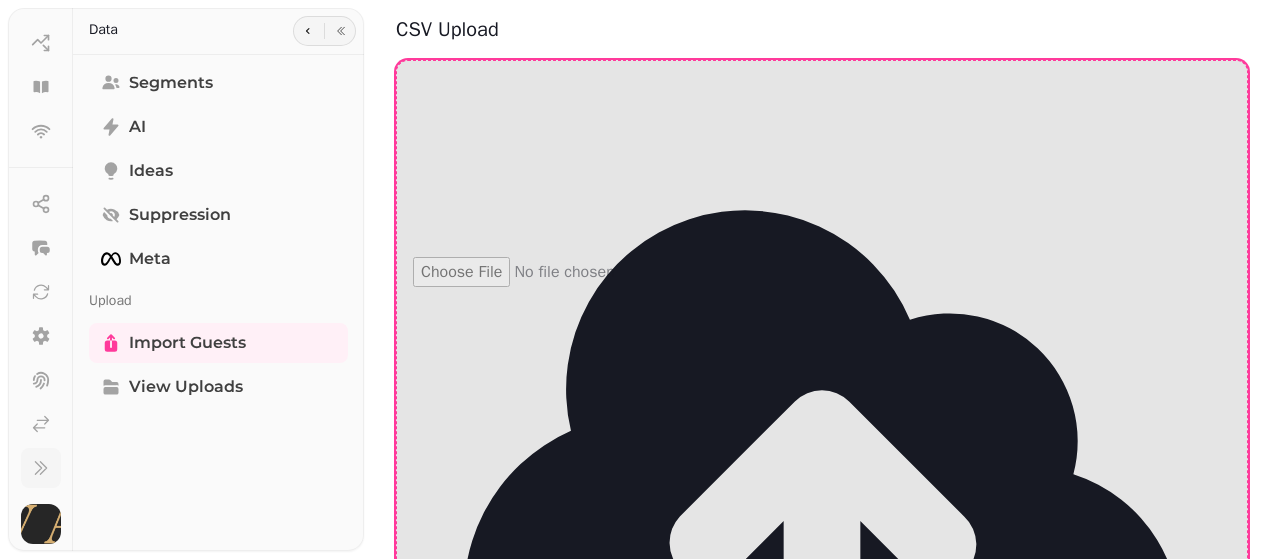 click on "Click to upload  or drag and drop a CSV file Accepted headers:  email, dateOfBirth, first, last, phone, postcode, createdAt, transactionAmount, currency" at bounding box center [795, 650] 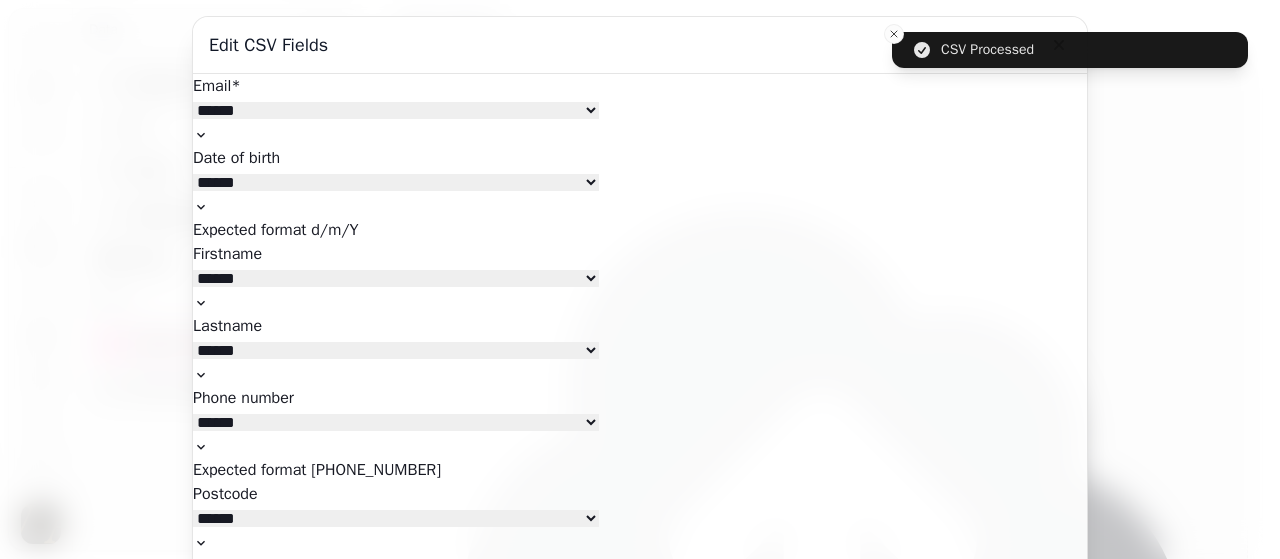 click on "**********" at bounding box center [396, 110] 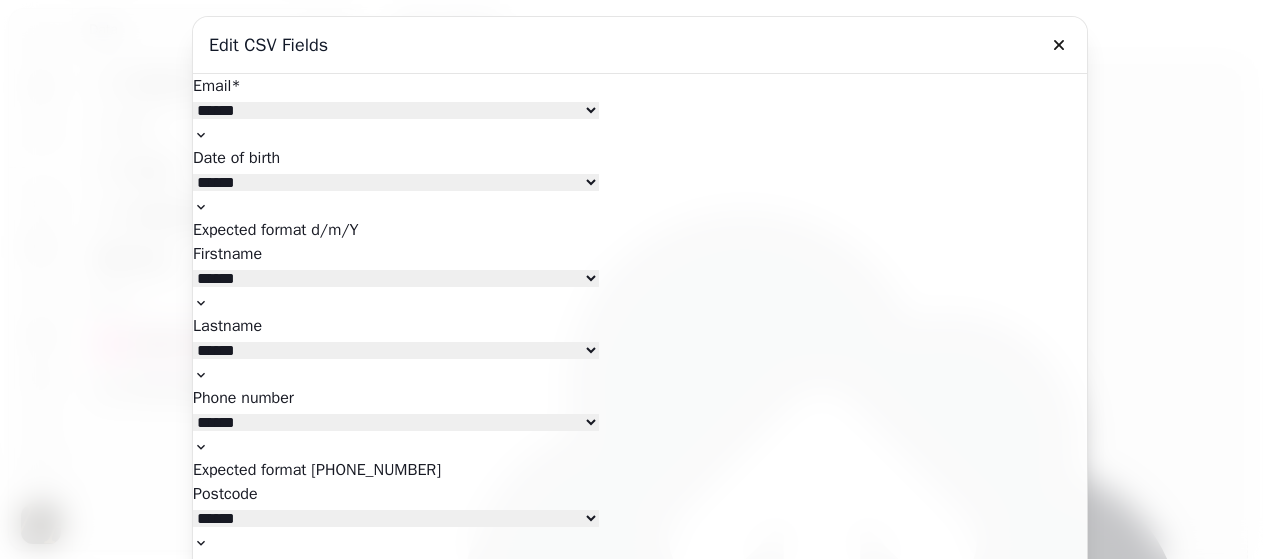 click on "Email *" at bounding box center (640, 86) 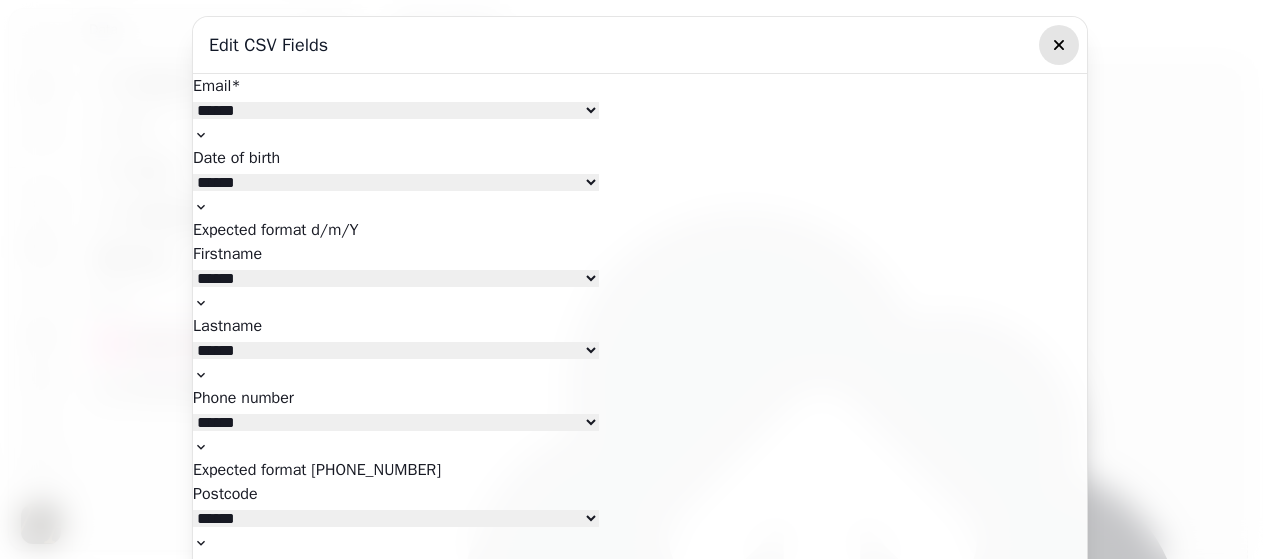 click 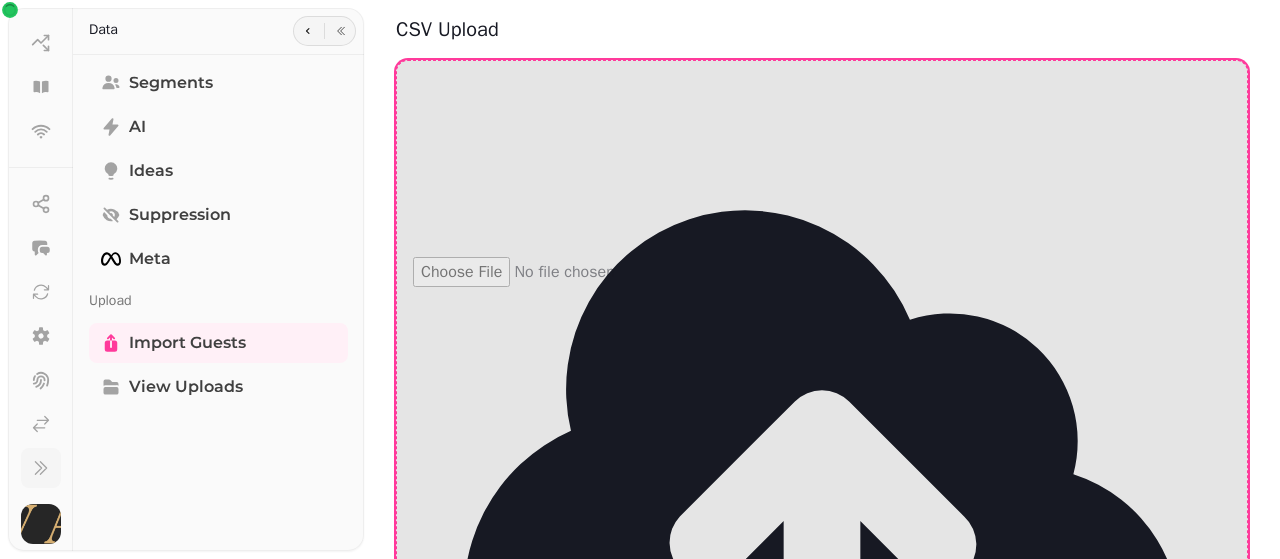 click on "Click to upload  or drag and drop a CSV file Accepted headers:  email, dateOfBirth, first, last, phone, postcode, createdAt, transactionAmount, currency" at bounding box center [795, 650] 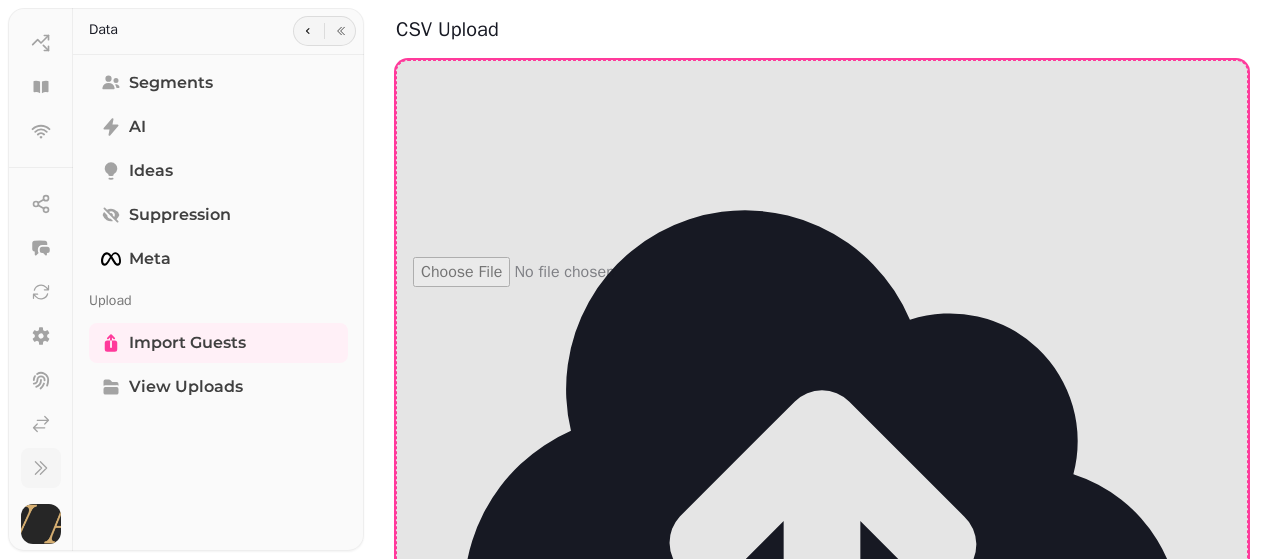 type on "**********" 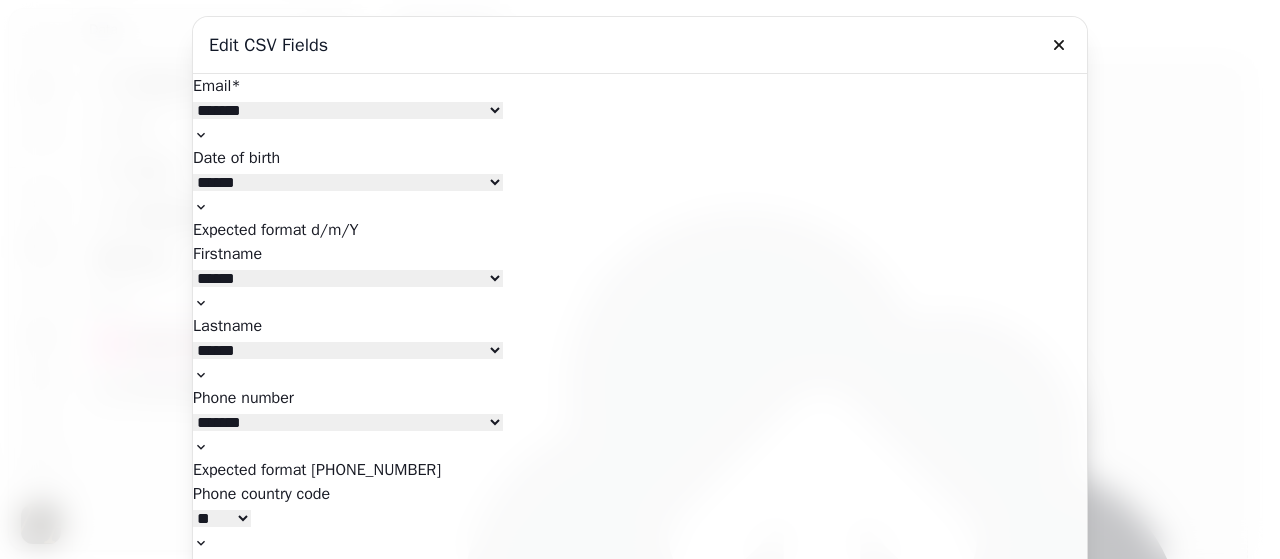 click on "**********" at bounding box center (348, 278) 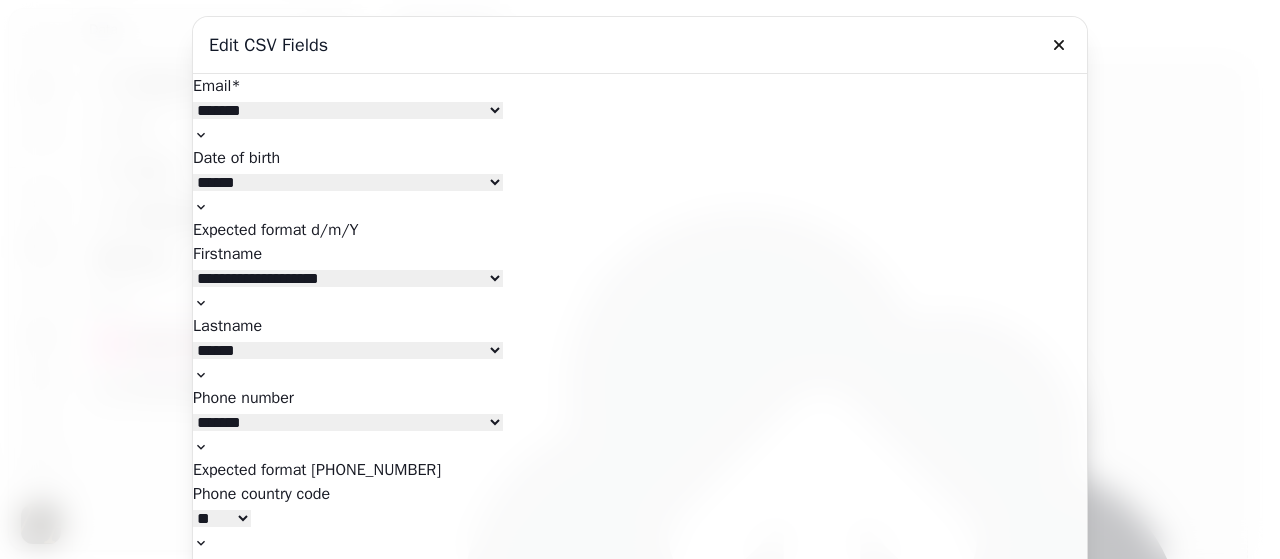 click on "**********" at bounding box center [348, 278] 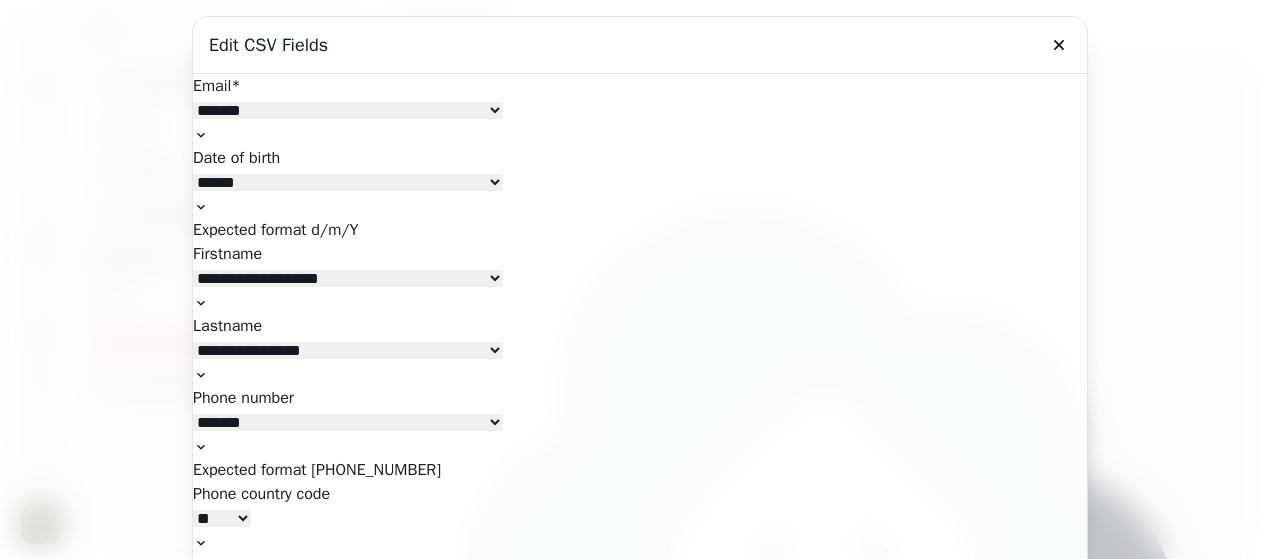click on "**********" at bounding box center [348, 350] 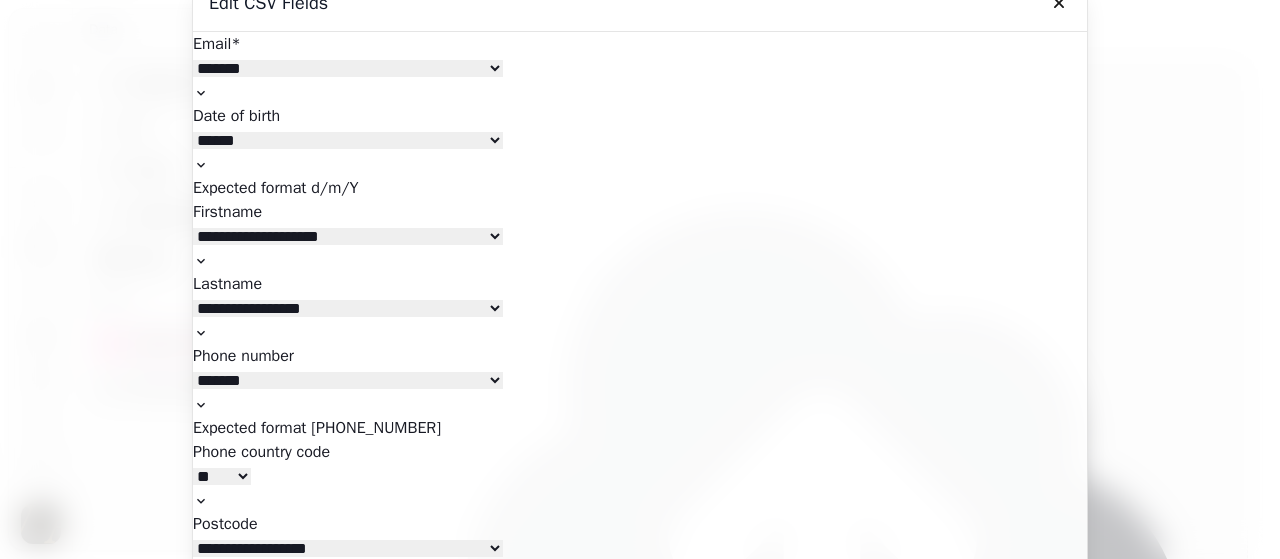 scroll, scrollTop: 120, scrollLeft: 0, axis: vertical 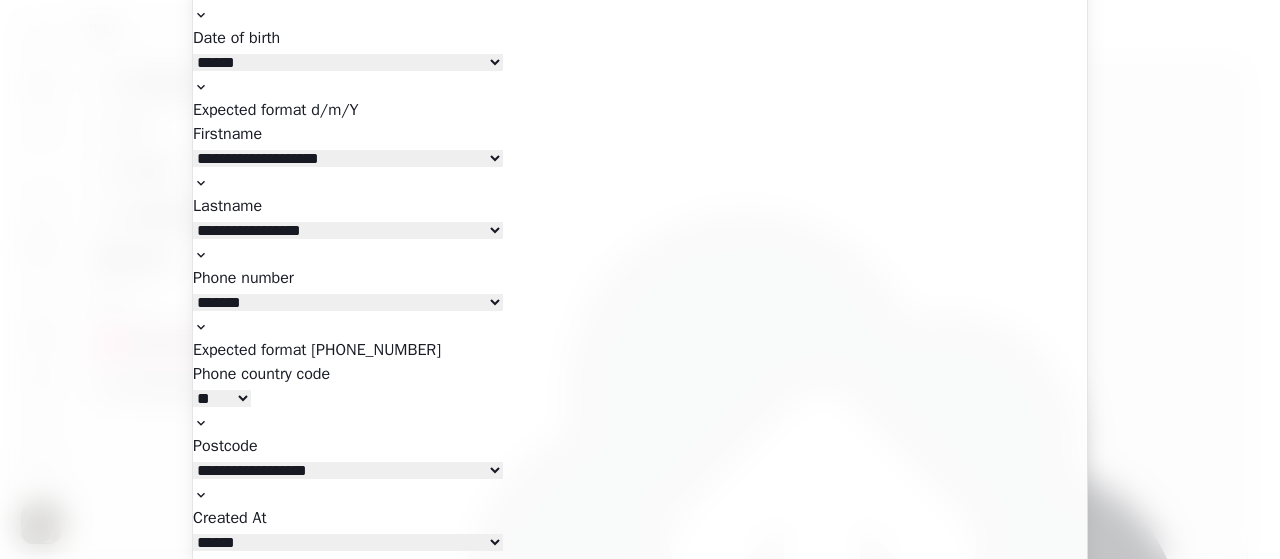 click on "**********" at bounding box center (267, 638) 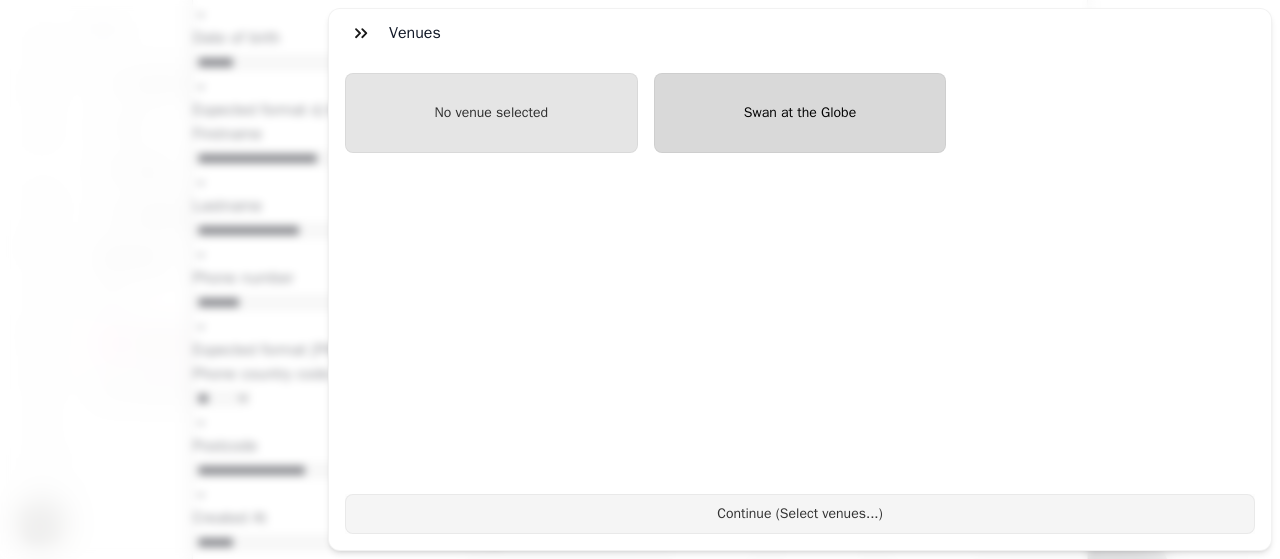 click on "Swan at the Globe" at bounding box center [800, 113] 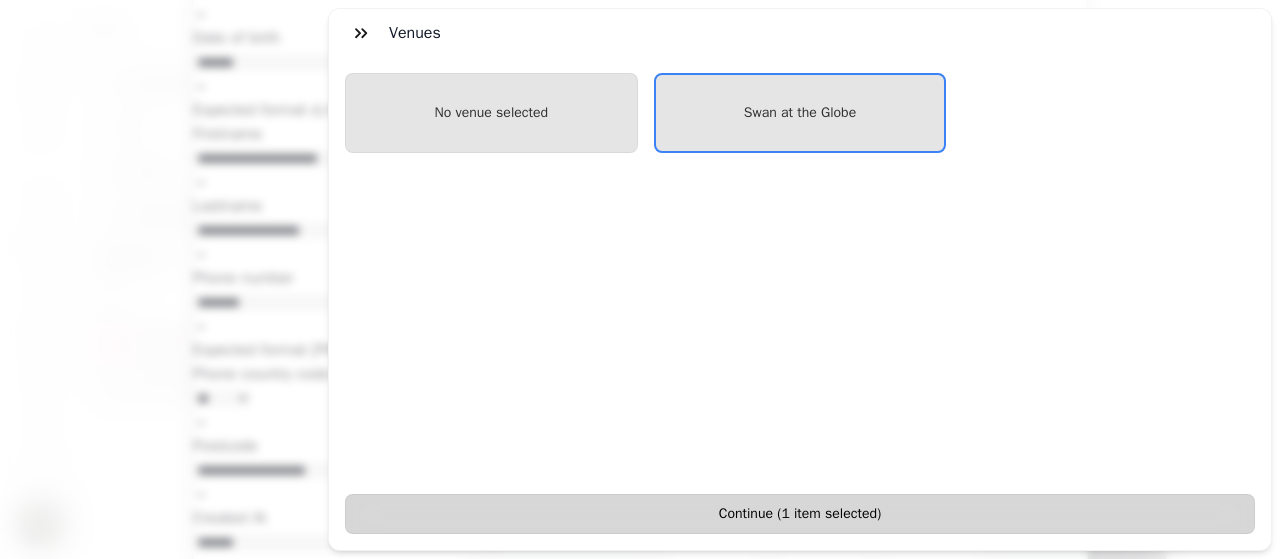 click on "Continue ( 1 item selected )" at bounding box center (800, 514) 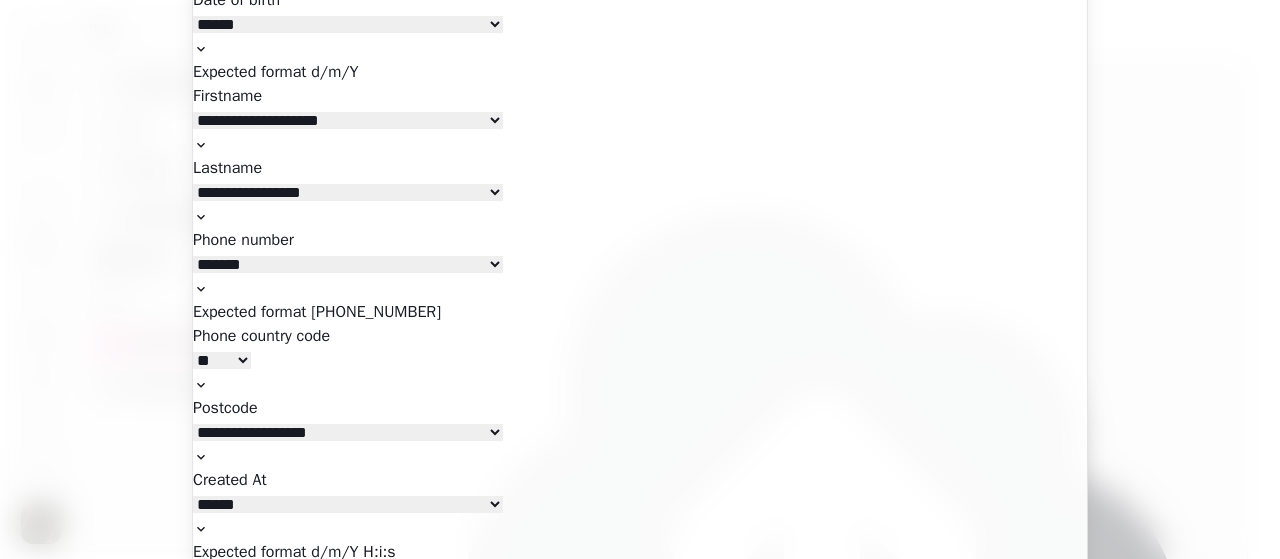 scroll, scrollTop: 158, scrollLeft: 0, axis: vertical 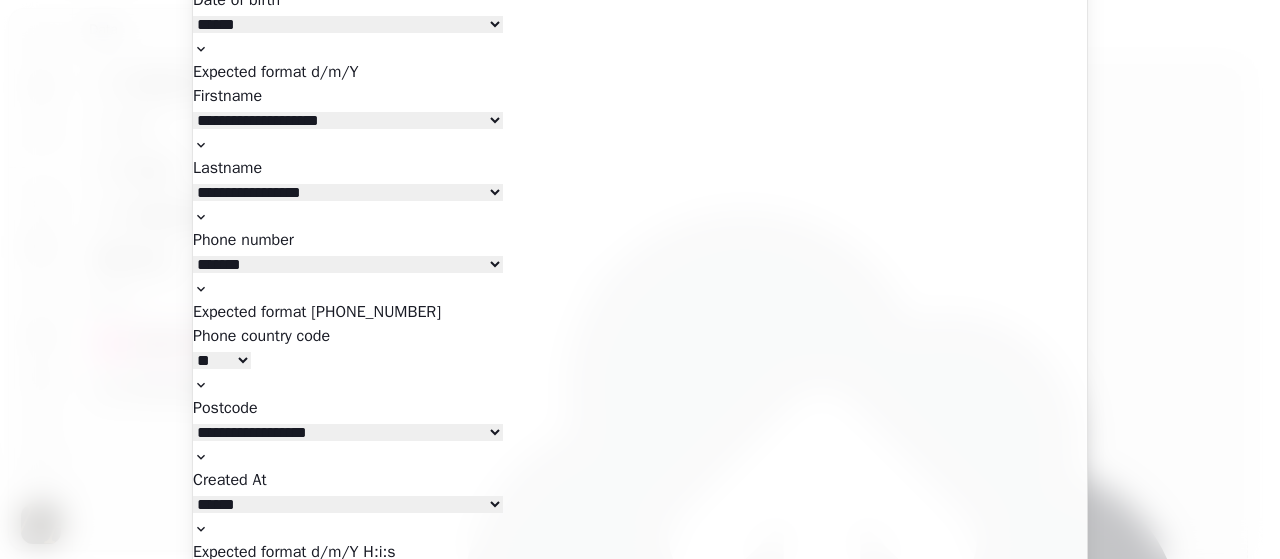click 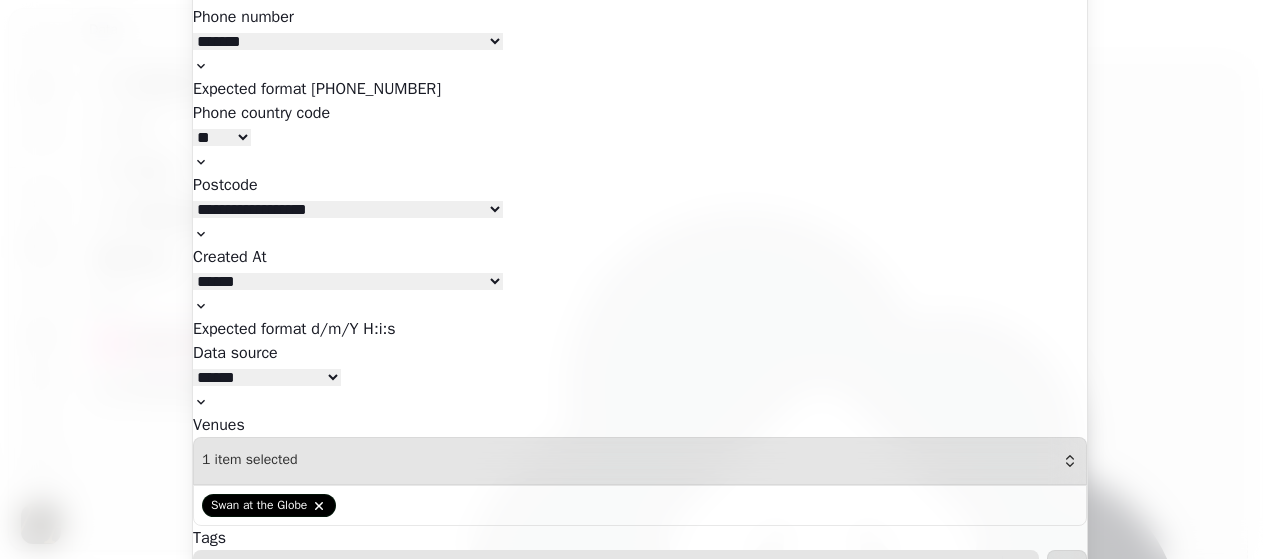 scroll, scrollTop: 384, scrollLeft: 0, axis: vertical 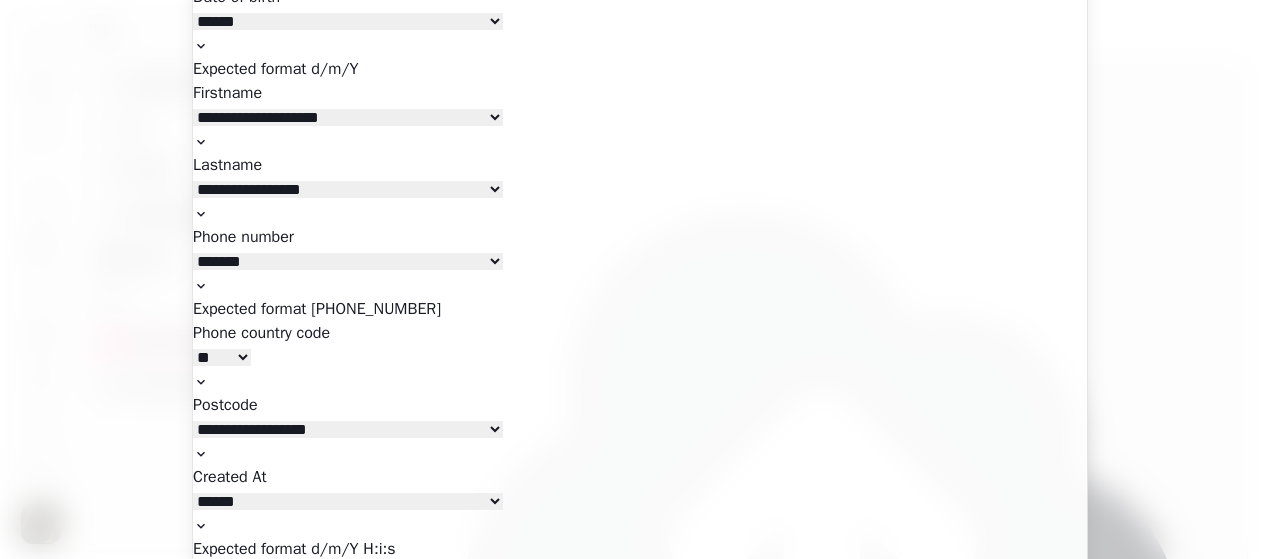 click on "**********" at bounding box center (640, 373) 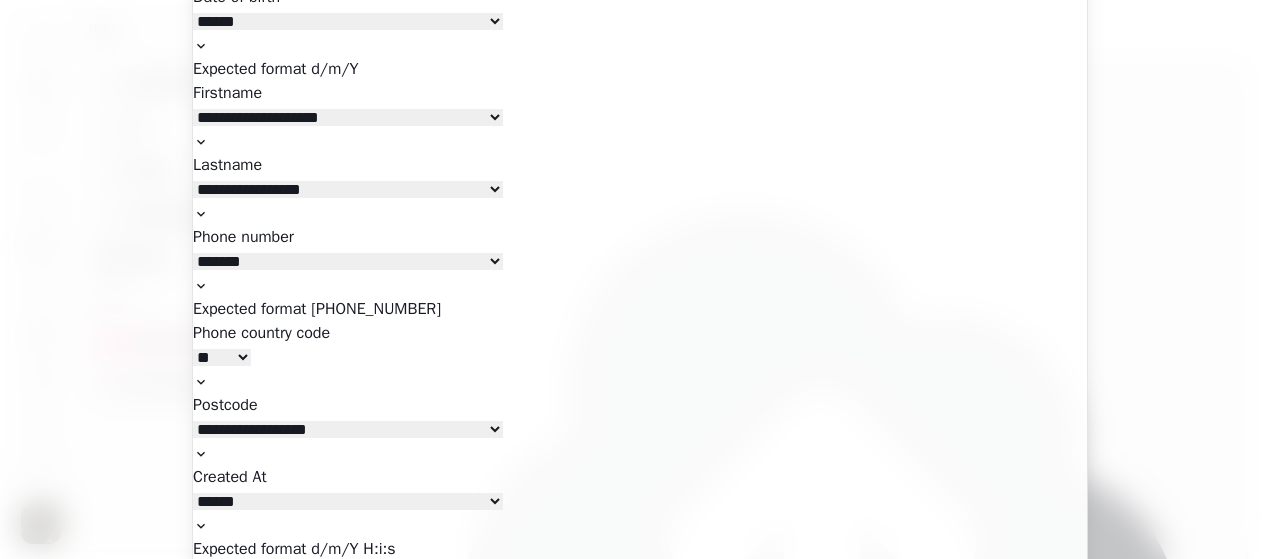 click 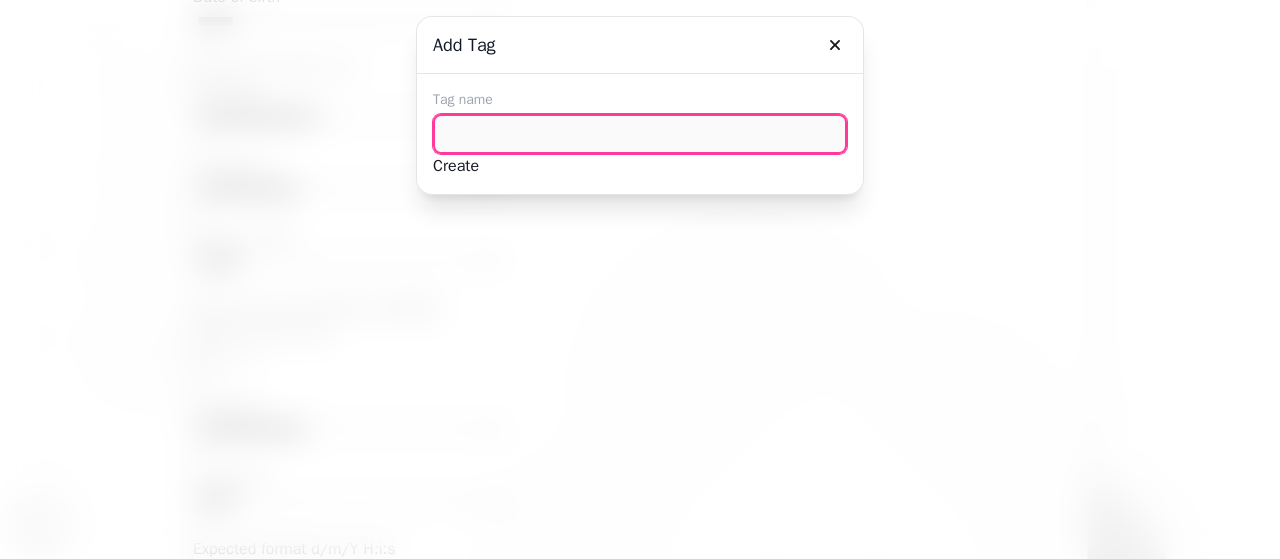 click at bounding box center [640, 134] 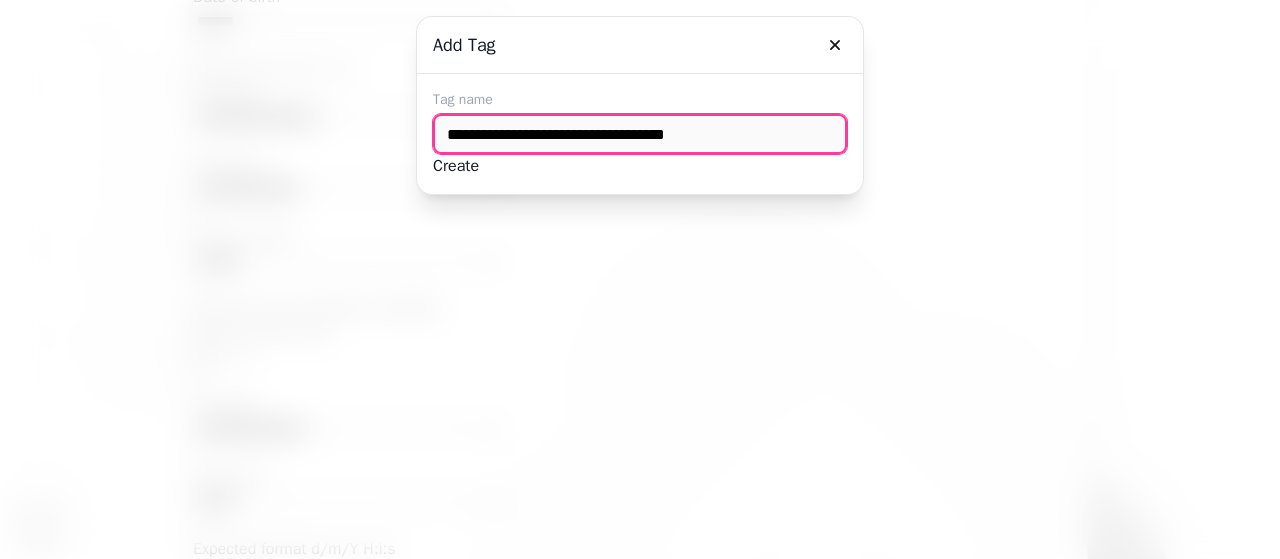 type on "**********" 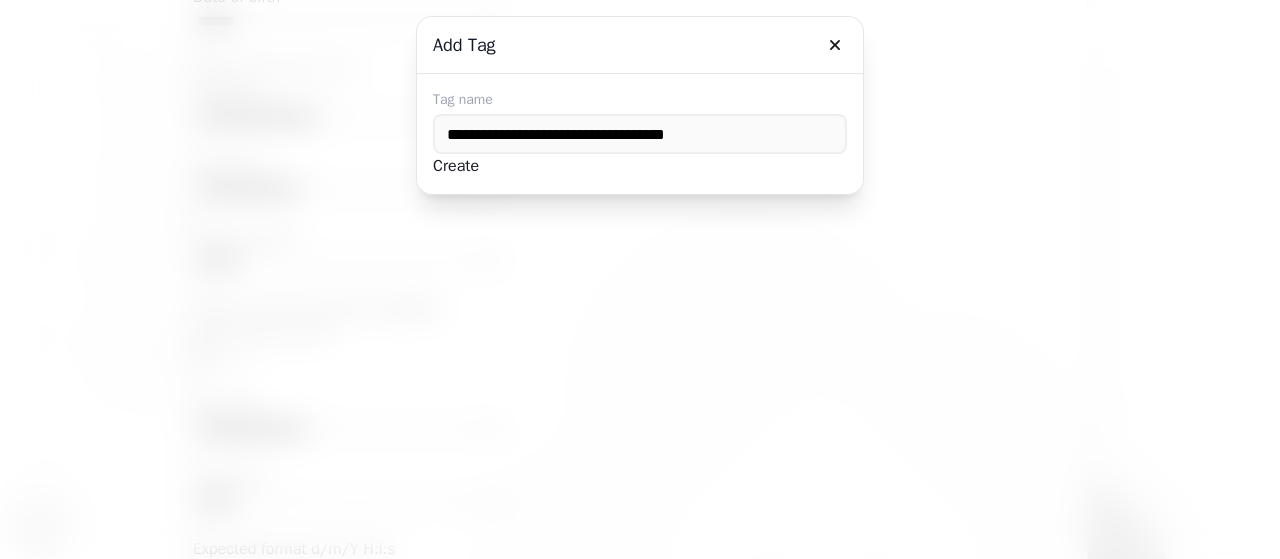 click on "Create" at bounding box center [456, 166] 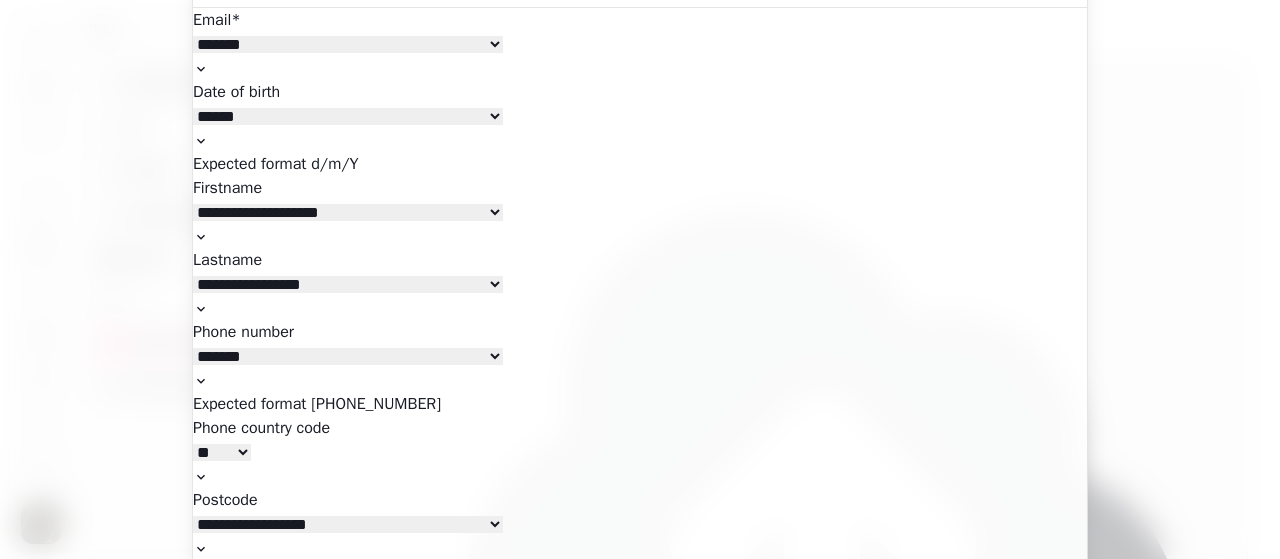 scroll, scrollTop: 60, scrollLeft: 0, axis: vertical 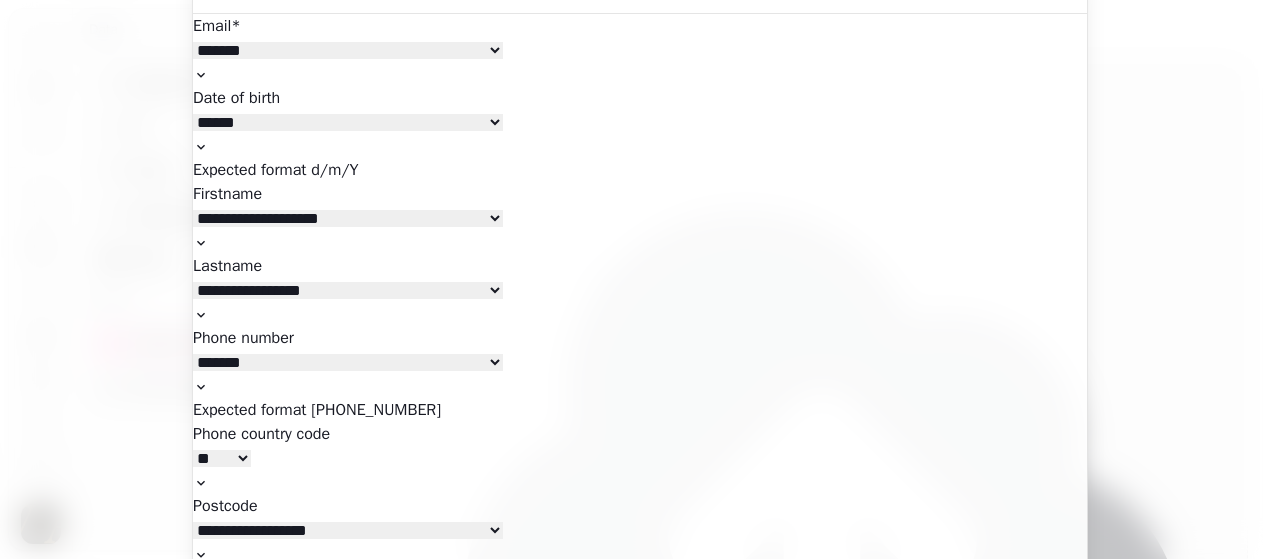 click on "**********" at bounding box center [267, 698] 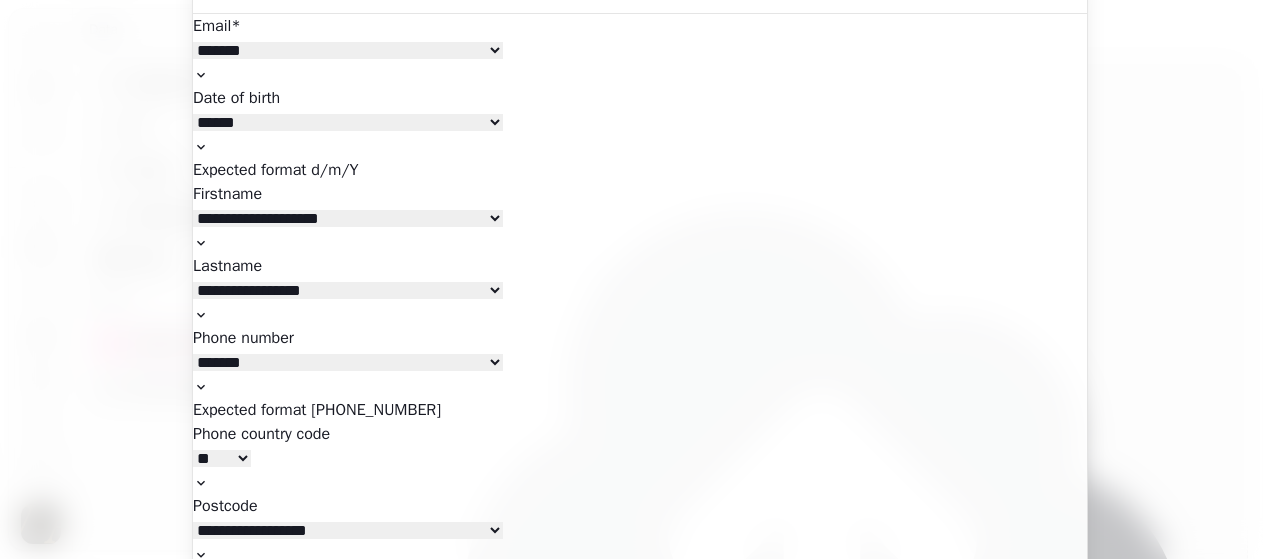 select on "******" 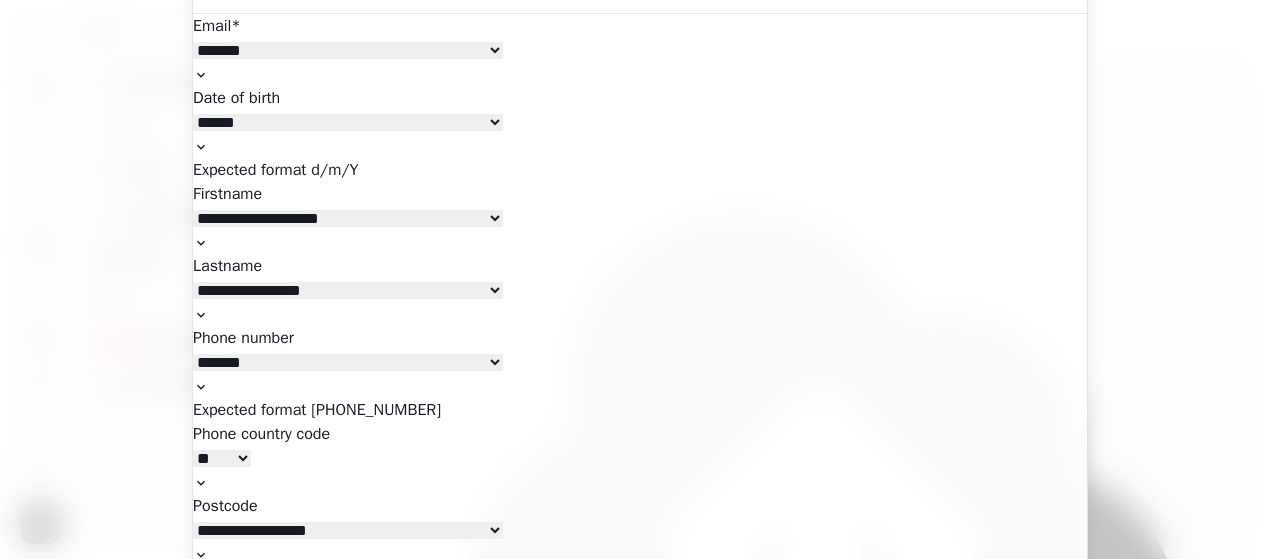 click on "**********" at bounding box center [640, 474] 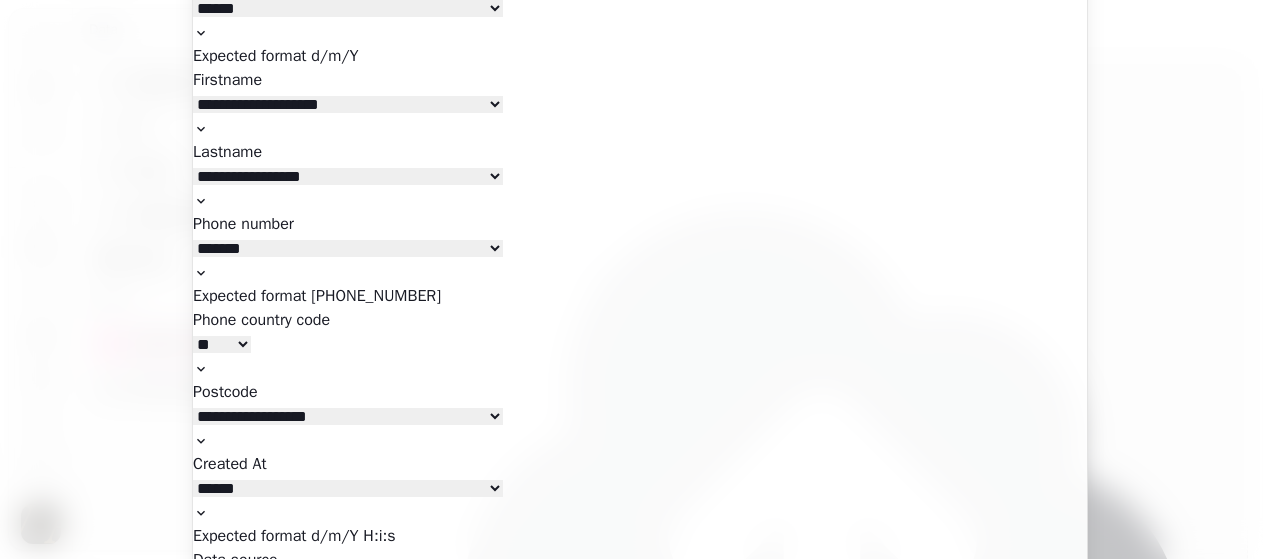 scroll, scrollTop: 170, scrollLeft: 0, axis: vertical 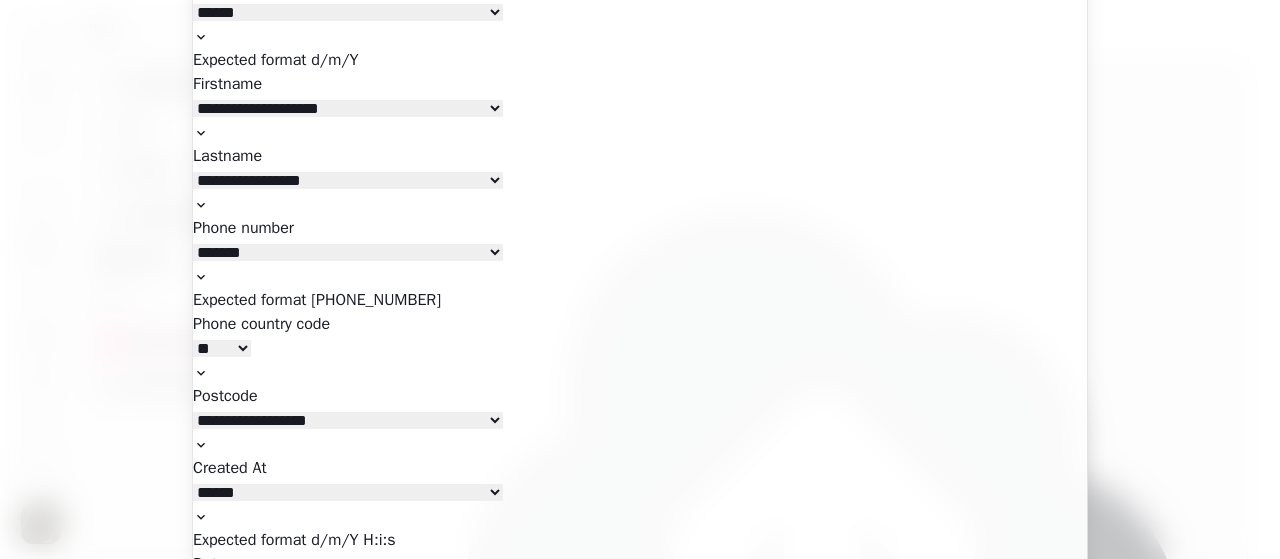 click on "Upload" at bounding box center [217, 1138] 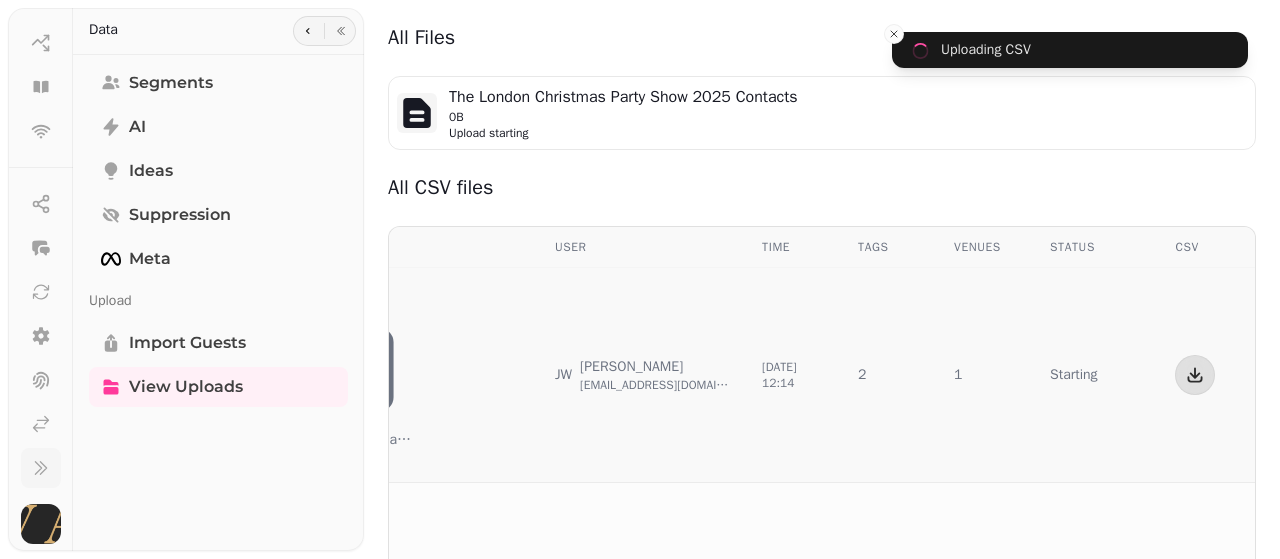 scroll, scrollTop: 0, scrollLeft: 177, axis: horizontal 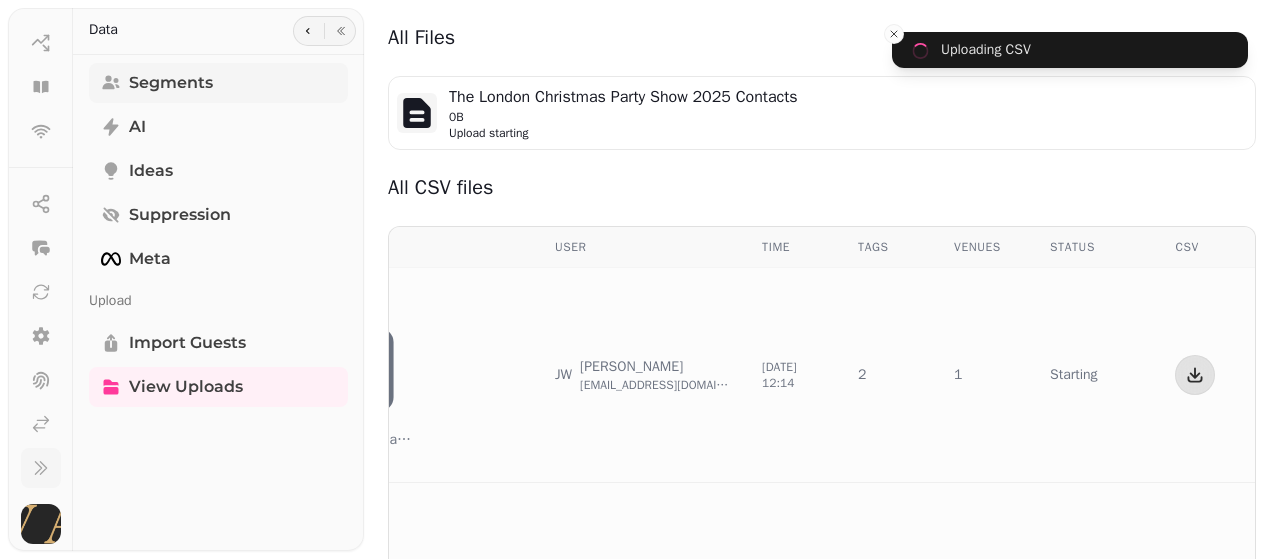 click on "Segments" at bounding box center [218, 83] 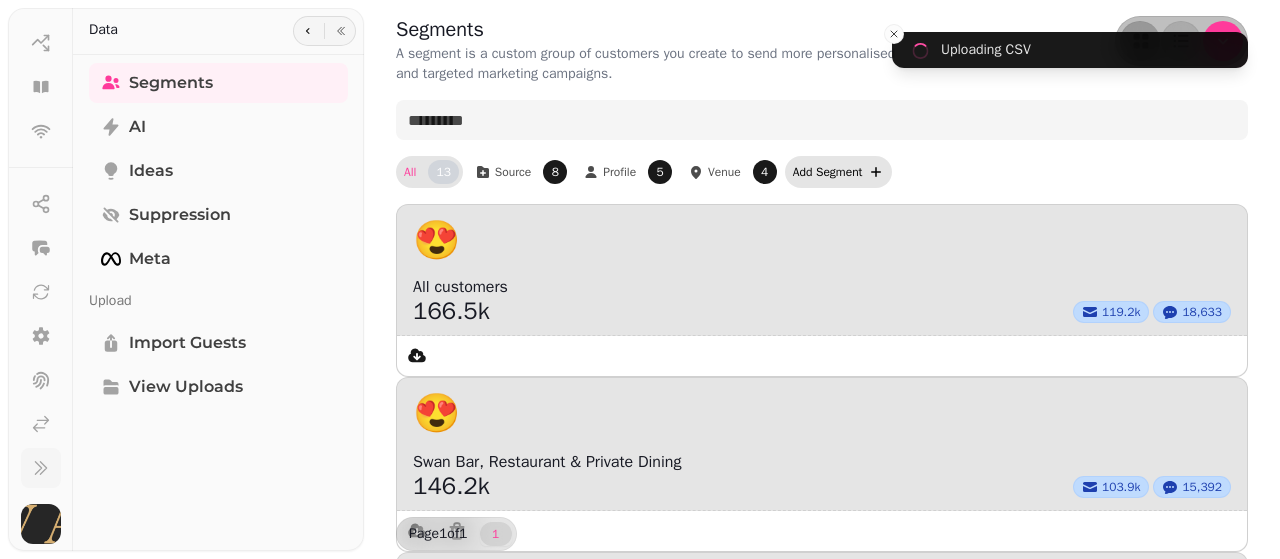 click on "Add Segment" at bounding box center (828, 172) 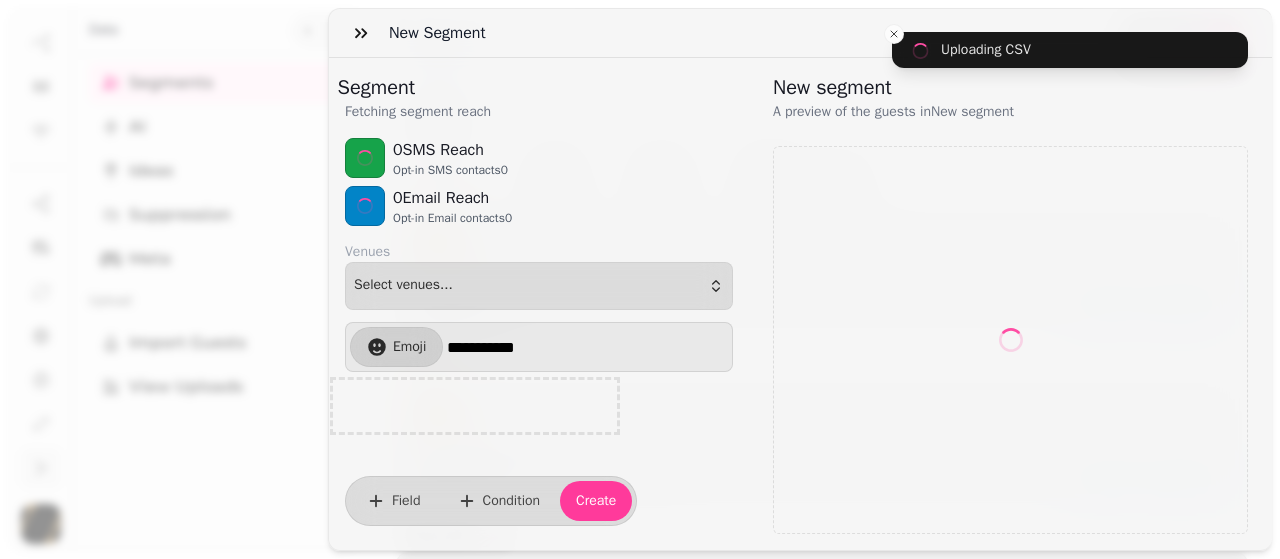 select on "**" 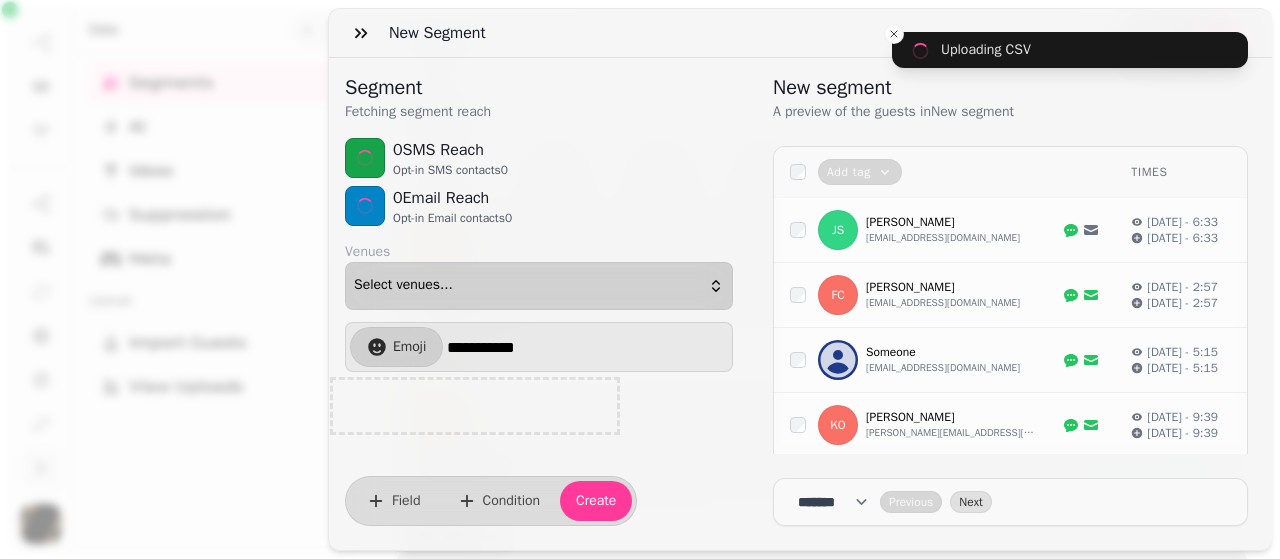 click on "Select venues..." at bounding box center (539, 286) 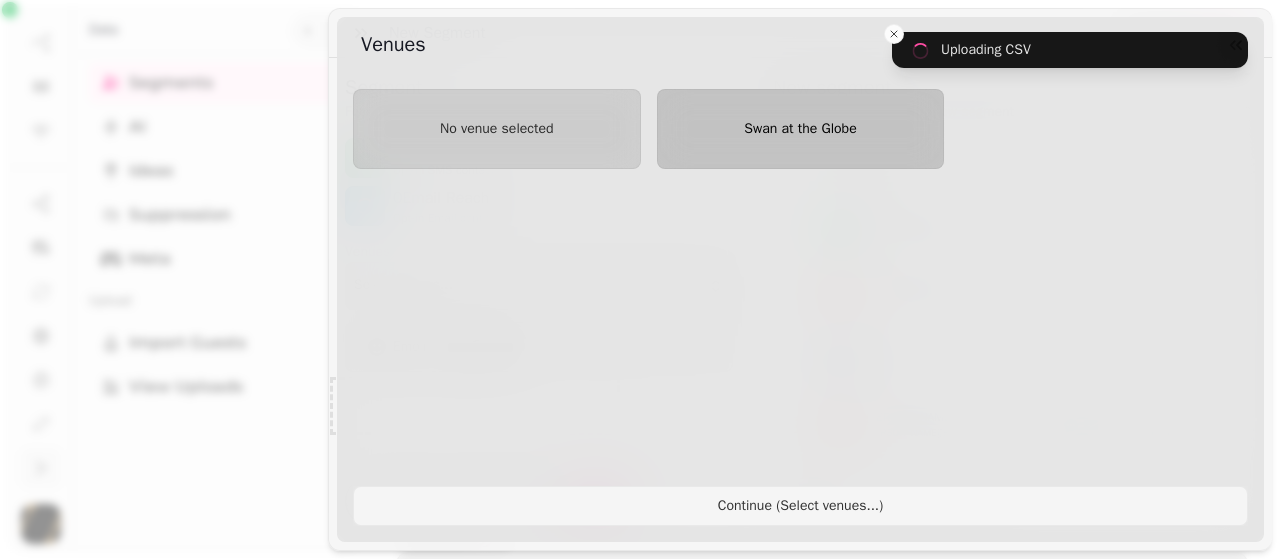 click on "Swan at the Globe" at bounding box center [801, 129] 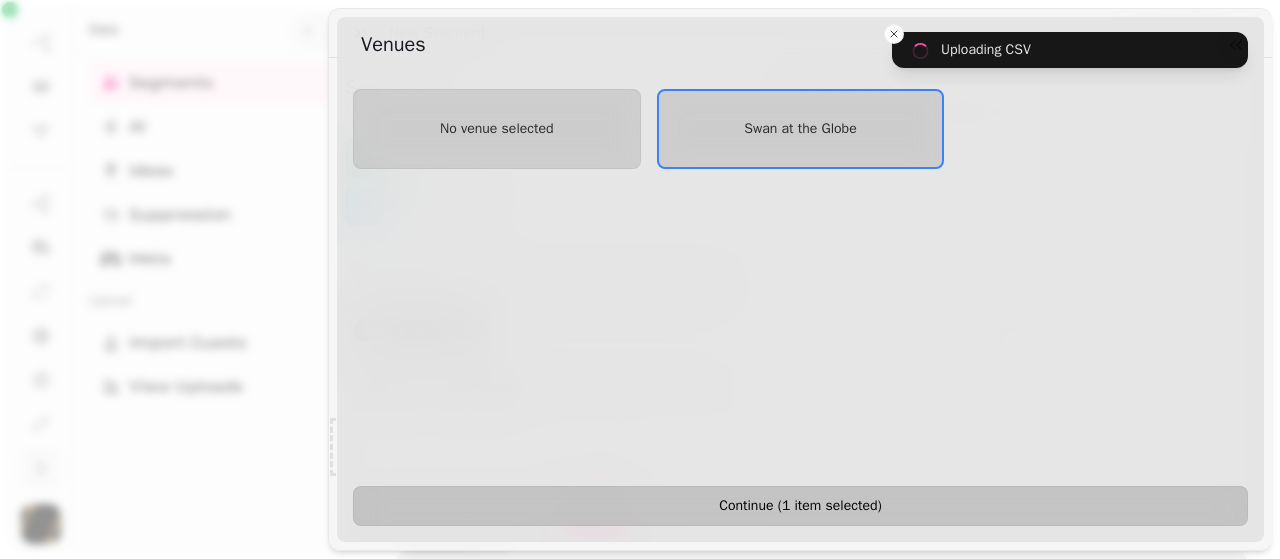 click on "Continue ( 1 item selected )" at bounding box center (800, 506) 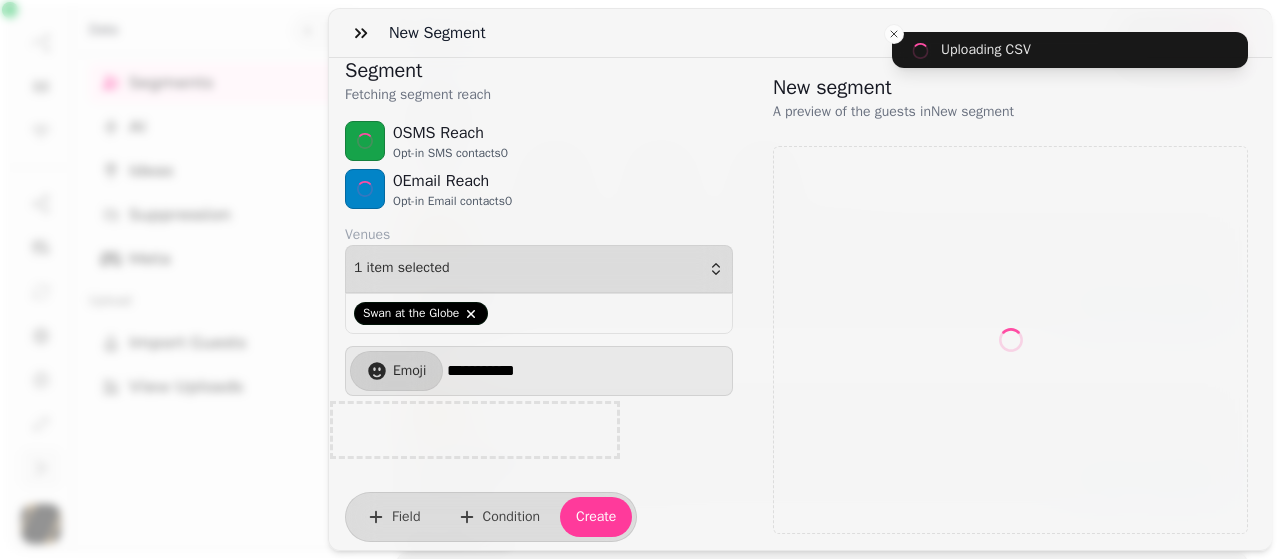 scroll, scrollTop: 29, scrollLeft: 0, axis: vertical 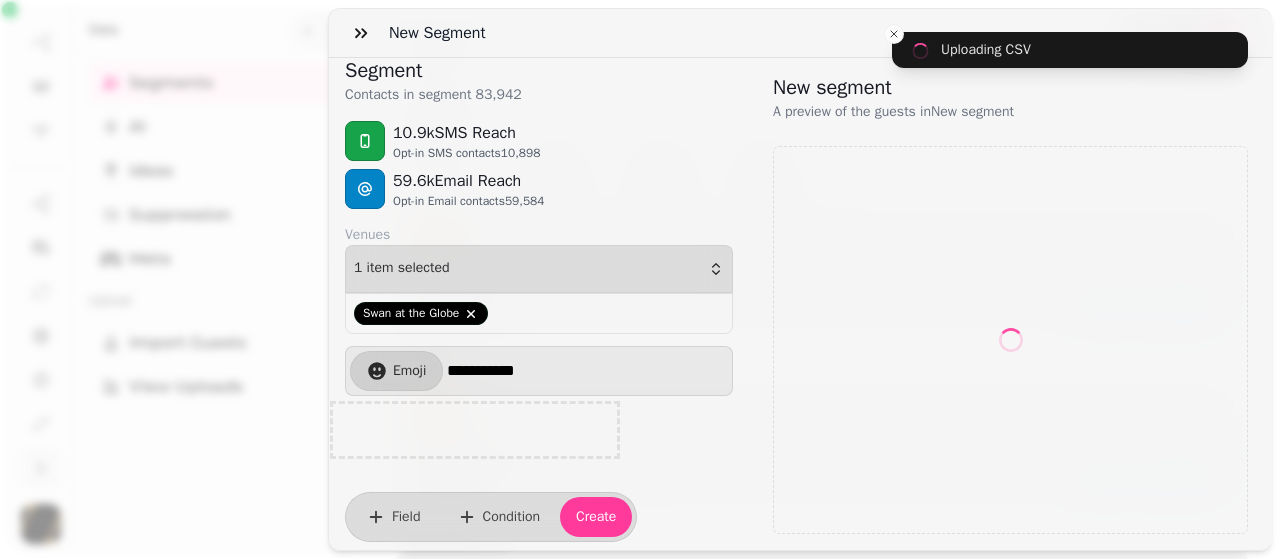 click at bounding box center [475, 430] 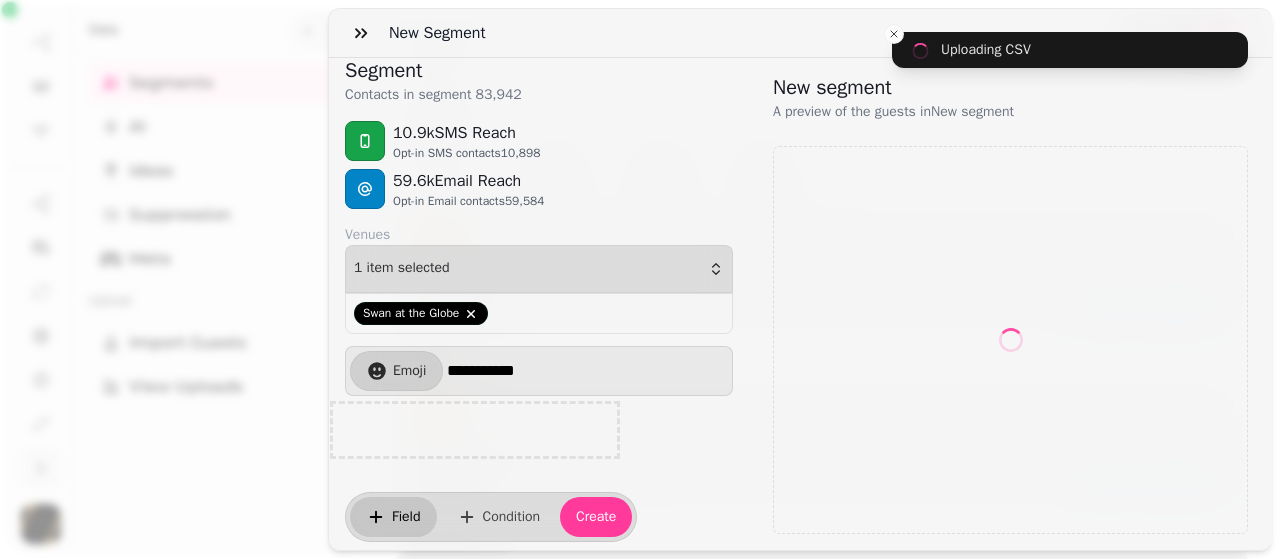 click on "Field" at bounding box center (406, 517) 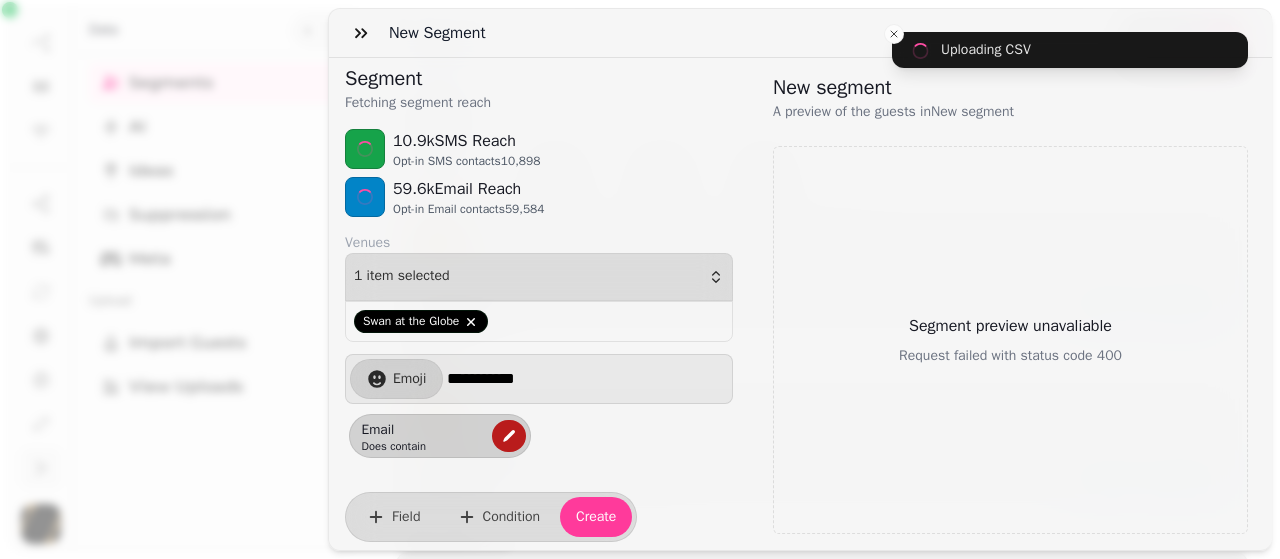 click 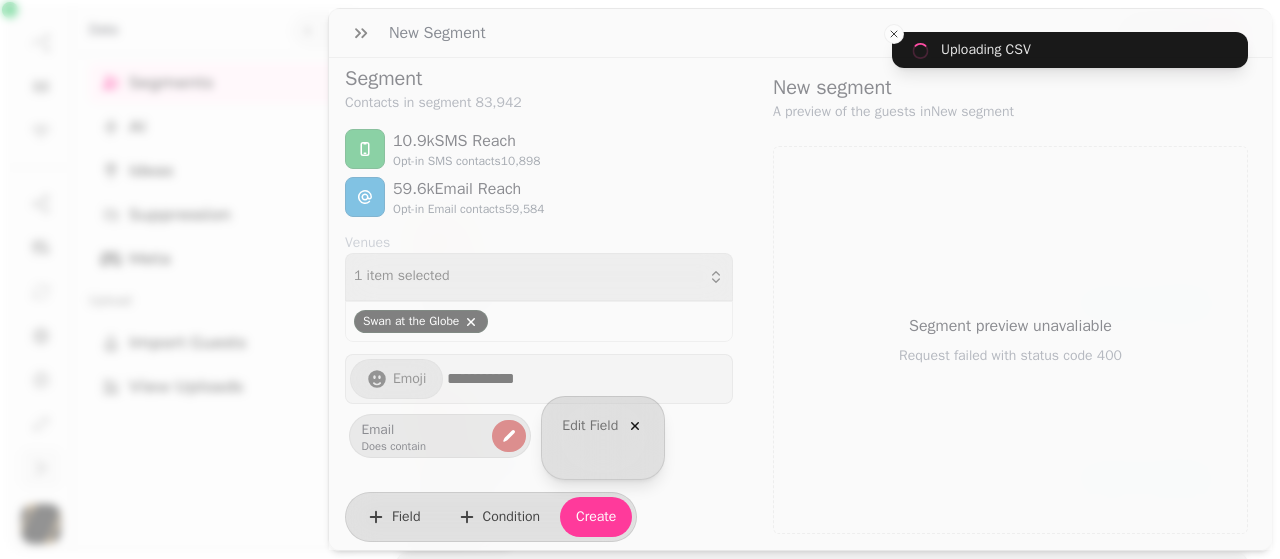 select on "*****" 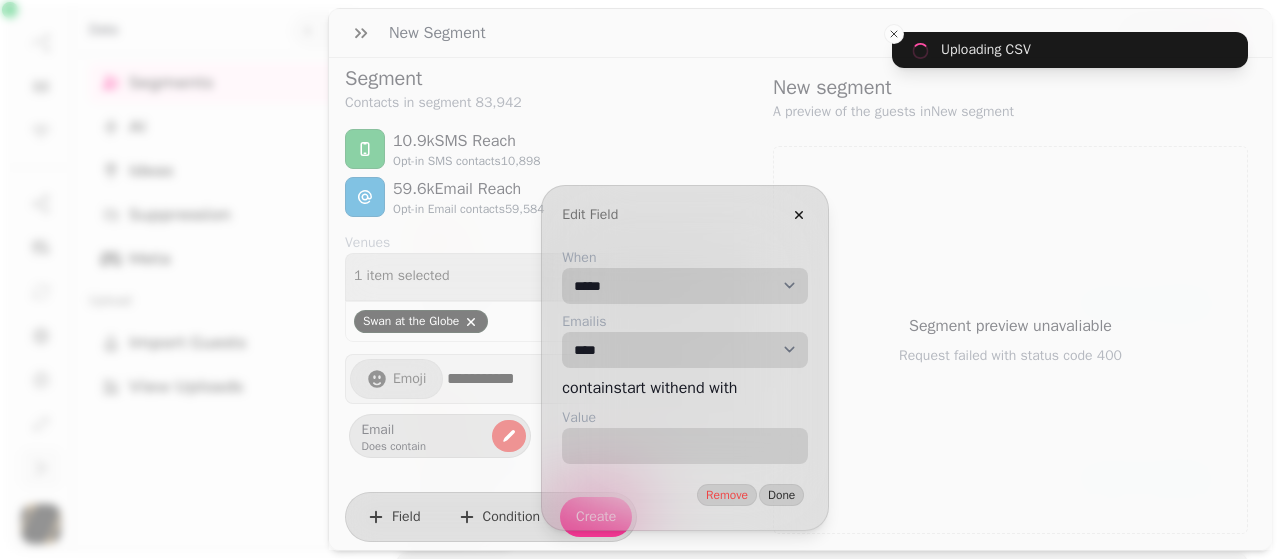 click on "**********" at bounding box center [685, 286] 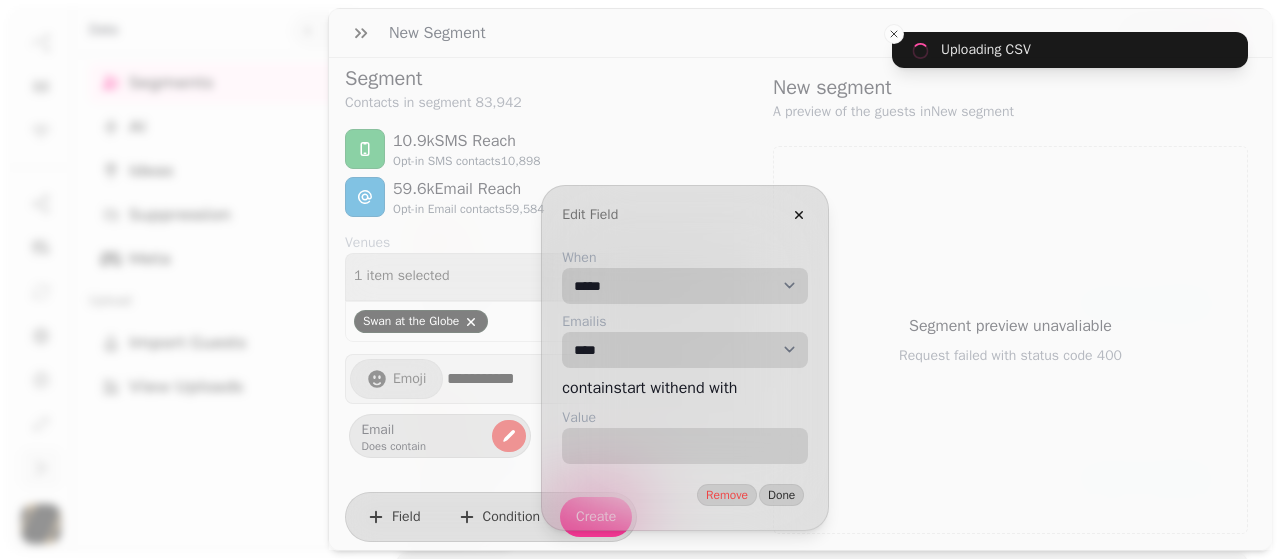 select on "*********" 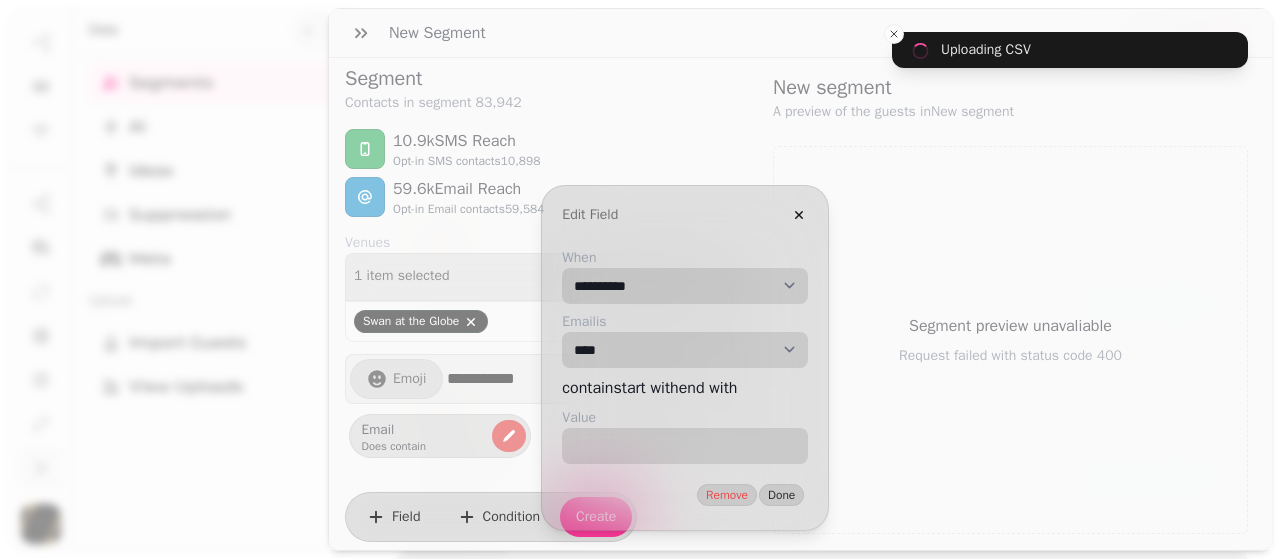 click on "**********" at bounding box center [685, 286] 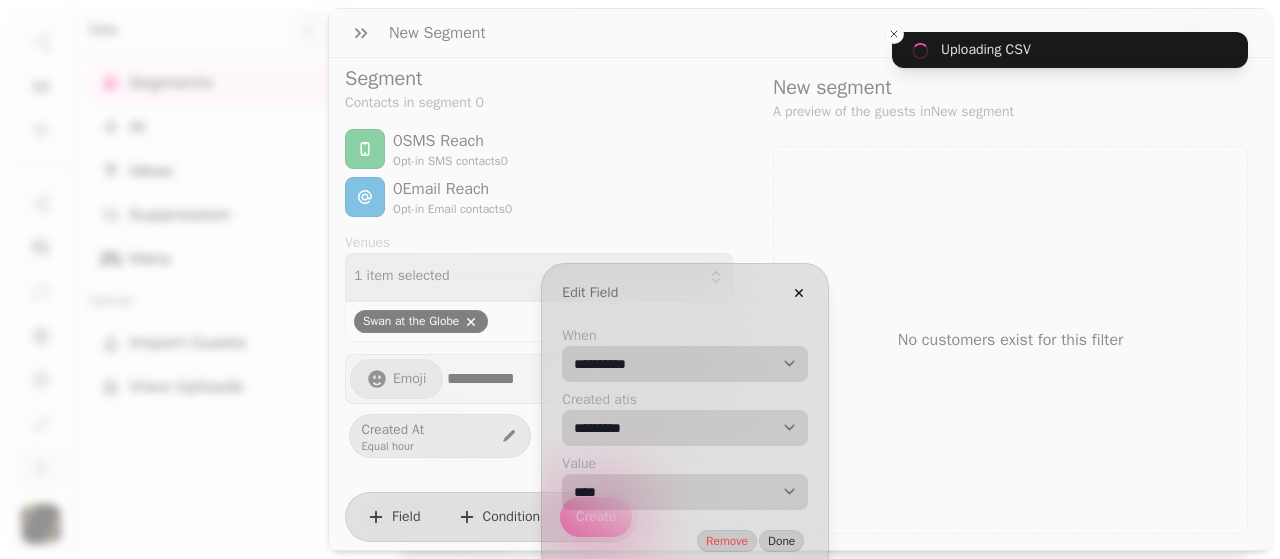 click on "Remove" at bounding box center [727, 541] 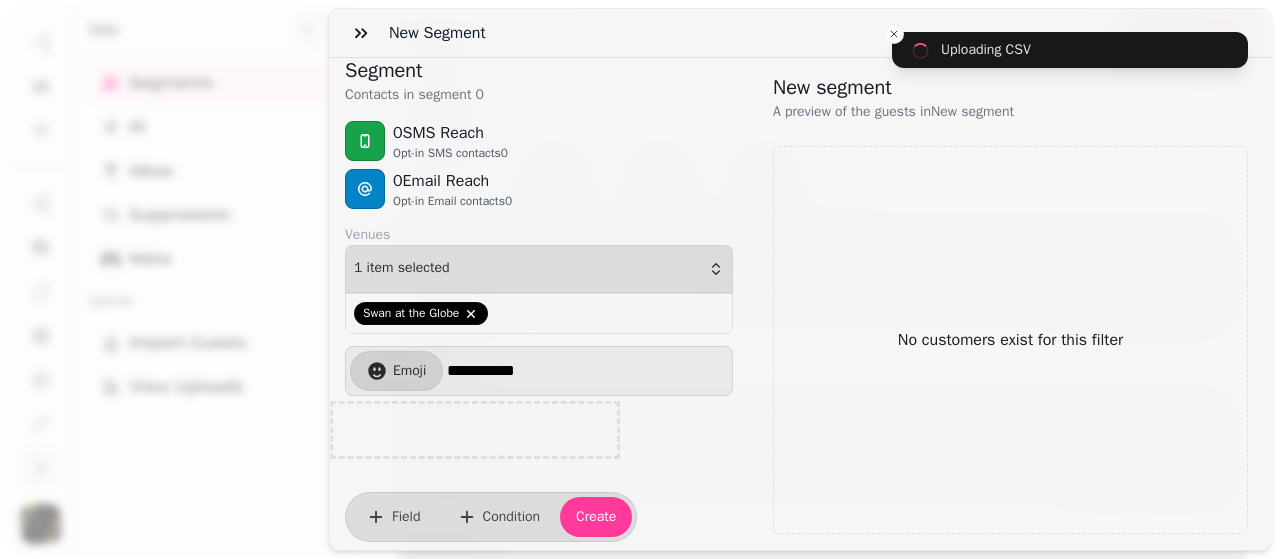 select on "**" 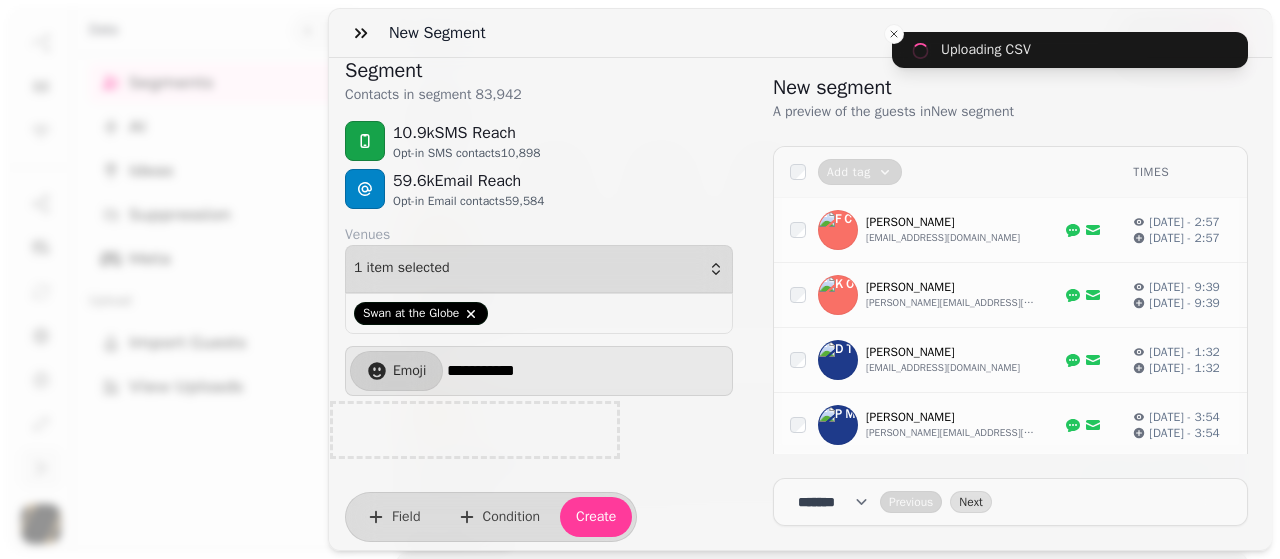 click on "**********" at bounding box center (539, 387) 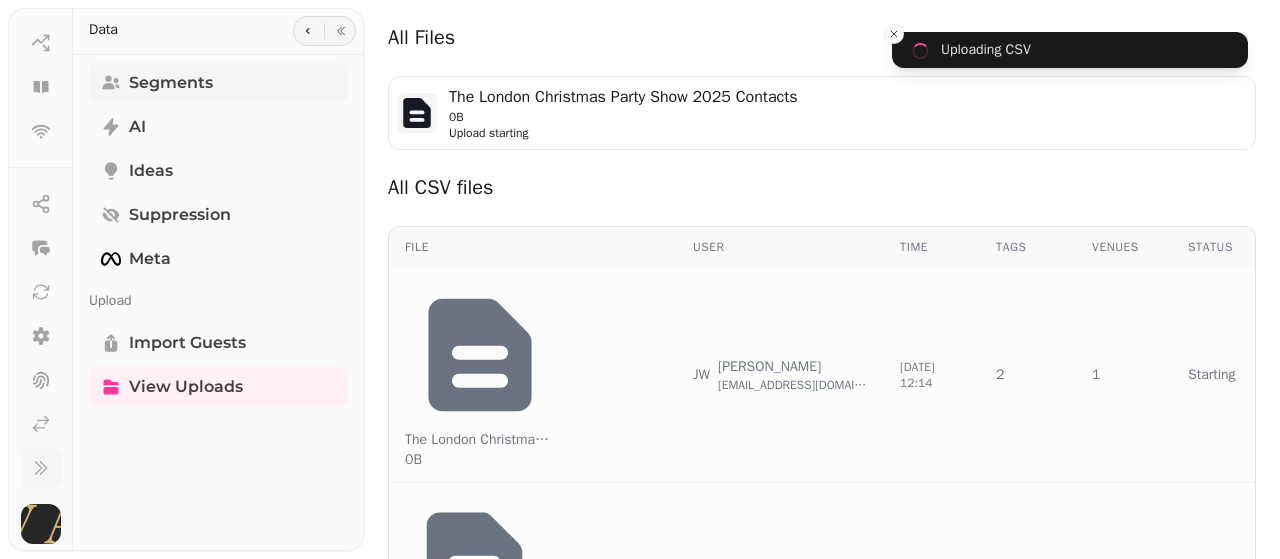click on "Segments" at bounding box center (171, 83) 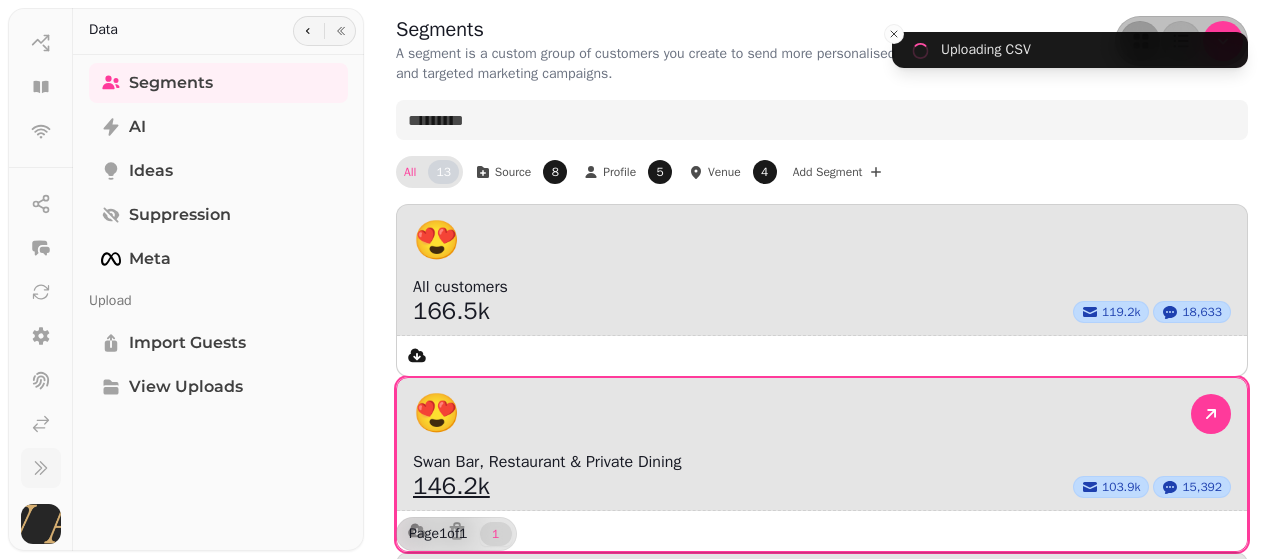 click on "😍" at bounding box center (822, 414) 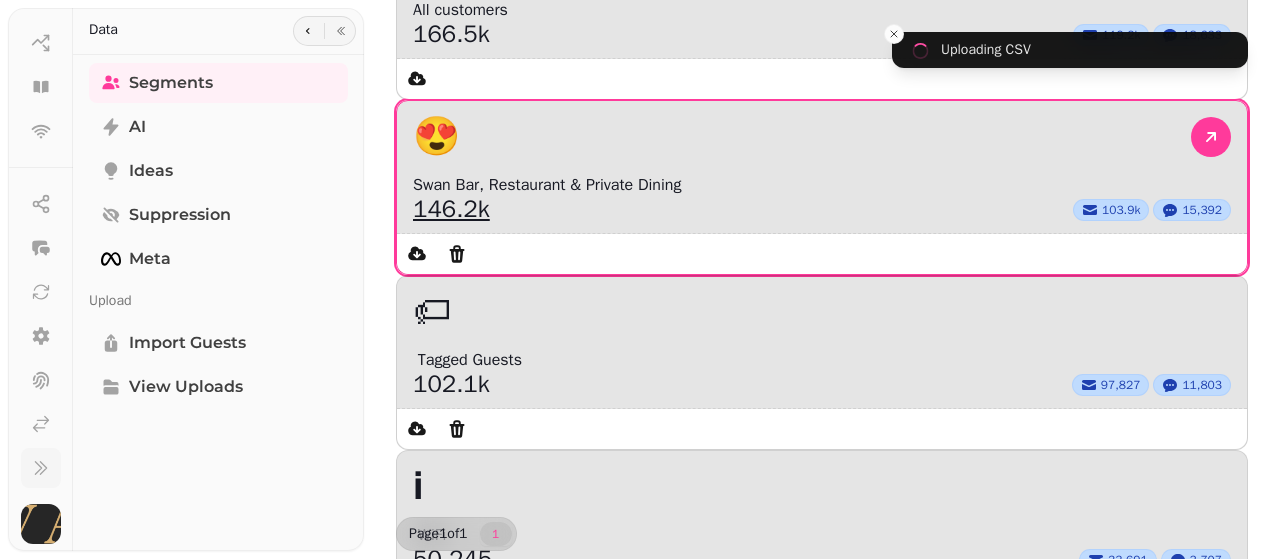 scroll, scrollTop: 283, scrollLeft: 0, axis: vertical 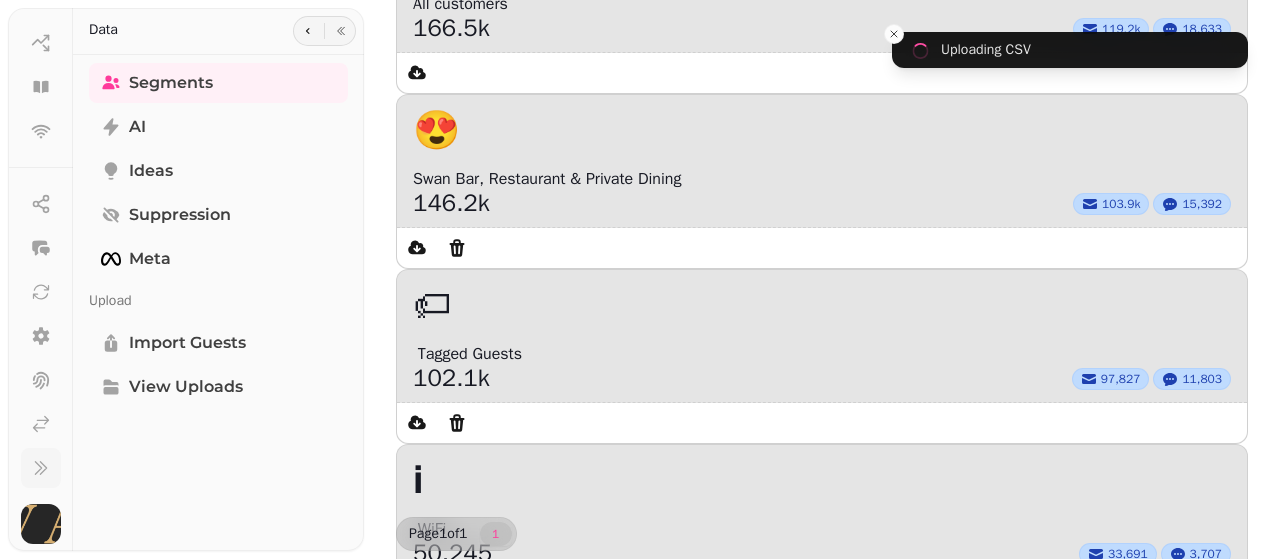 click 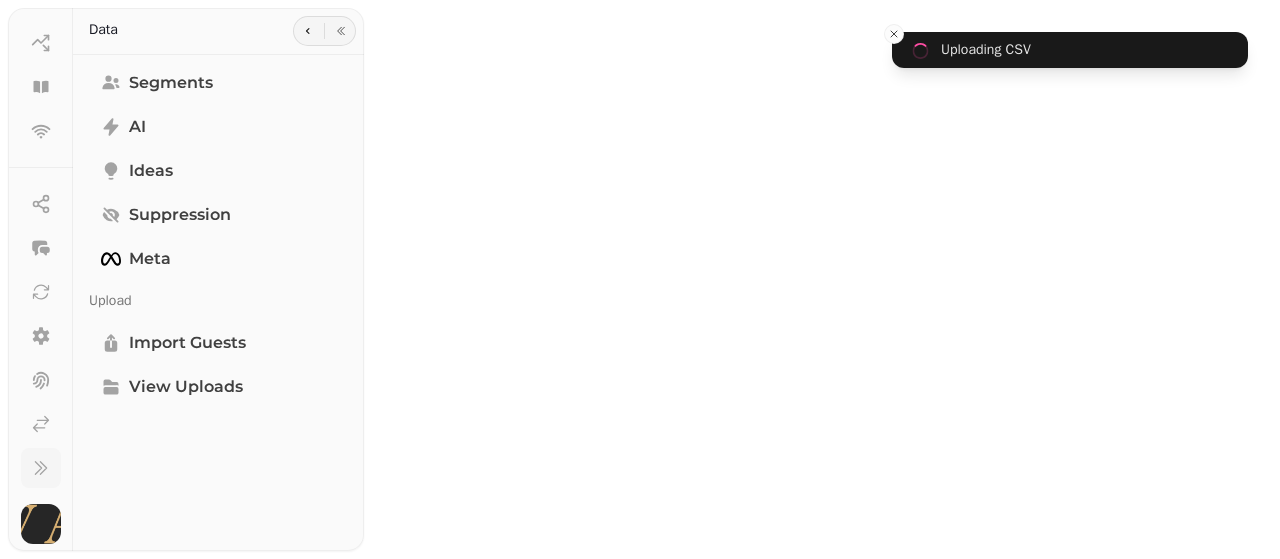 scroll, scrollTop: 0, scrollLeft: 0, axis: both 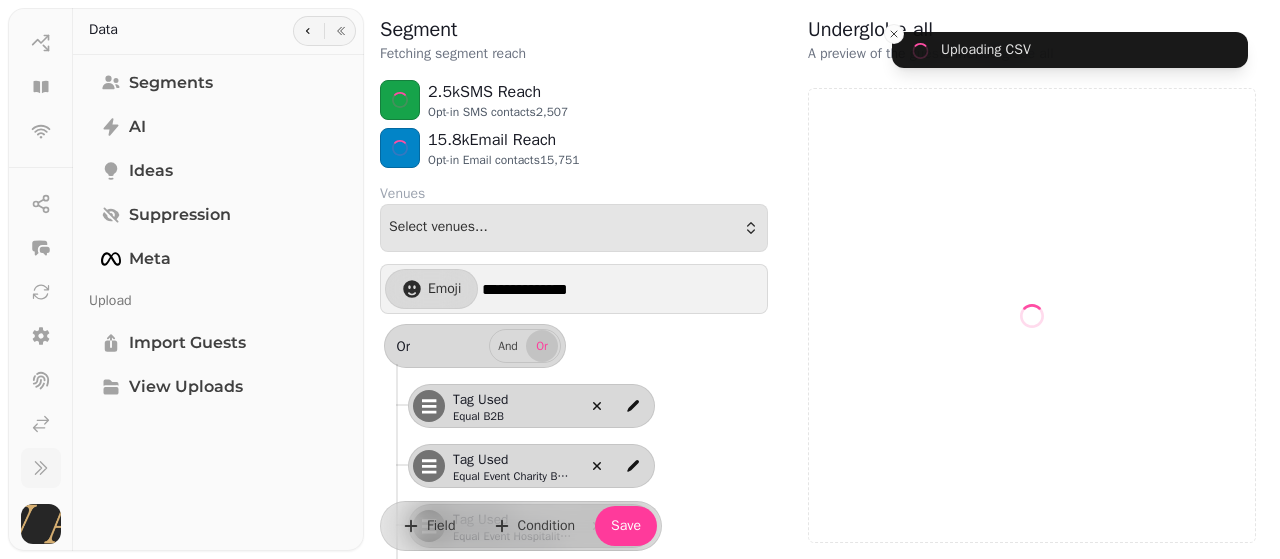 select on "**" 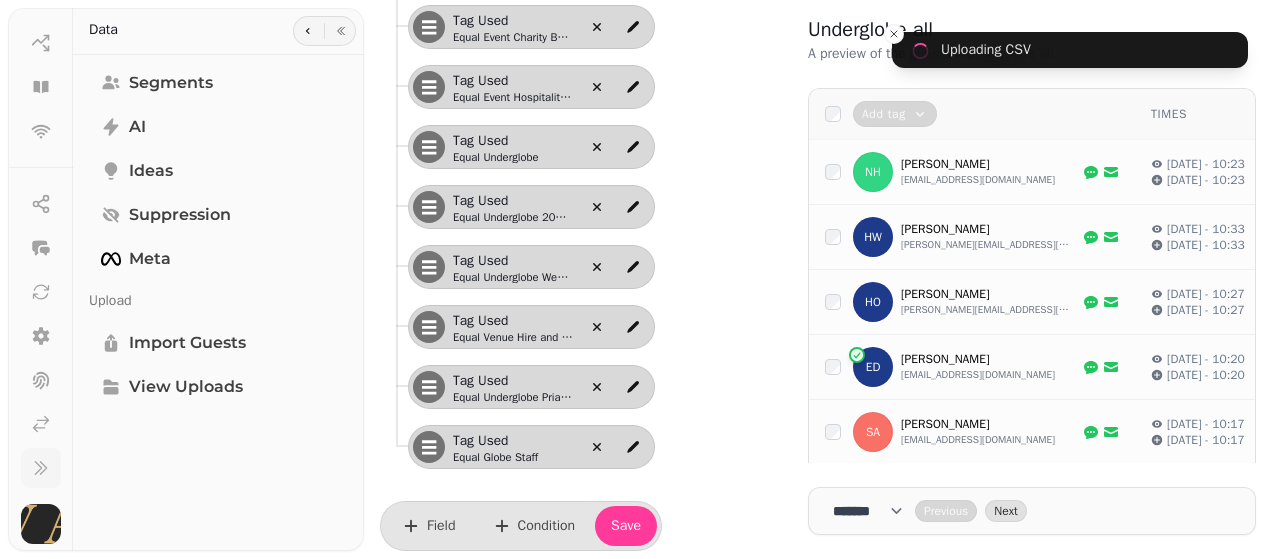 scroll, scrollTop: 0, scrollLeft: 0, axis: both 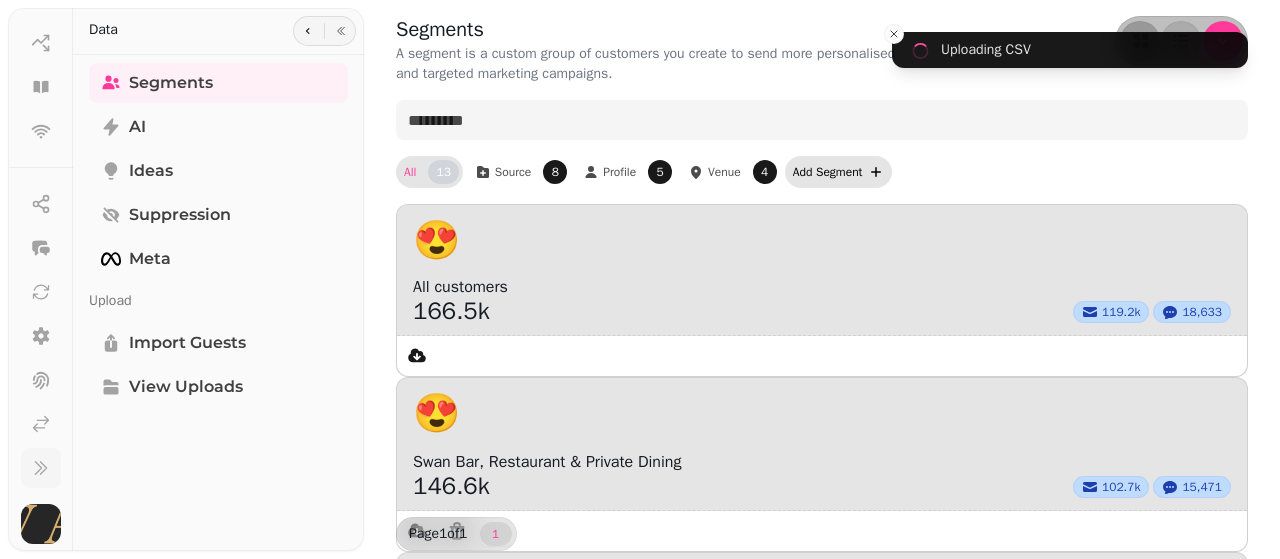 click on "Add Segment" at bounding box center [828, 172] 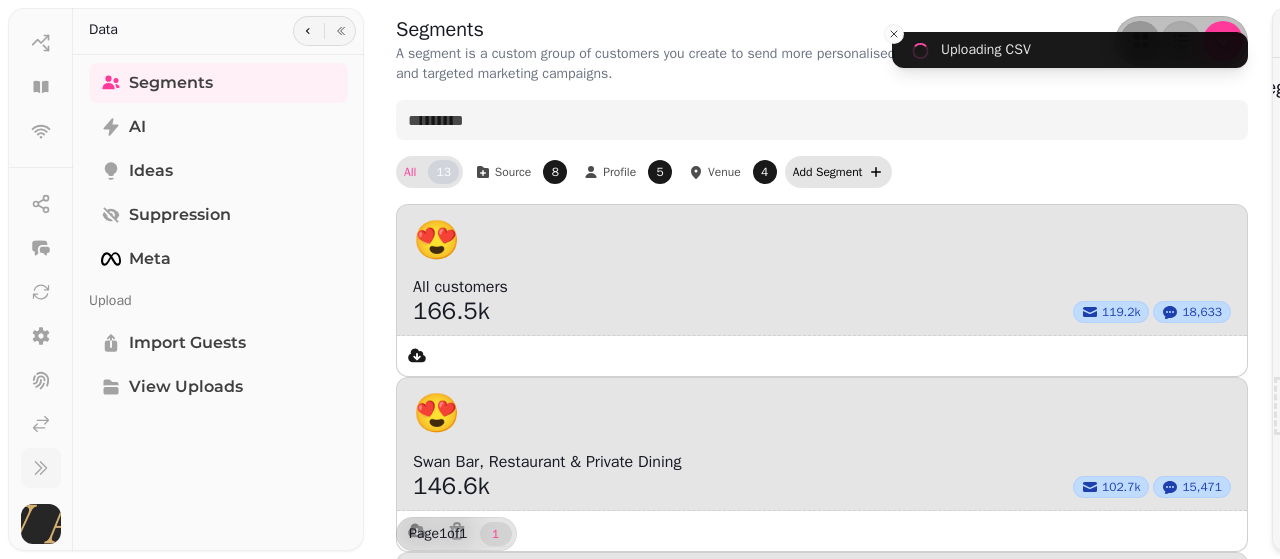 select on "**" 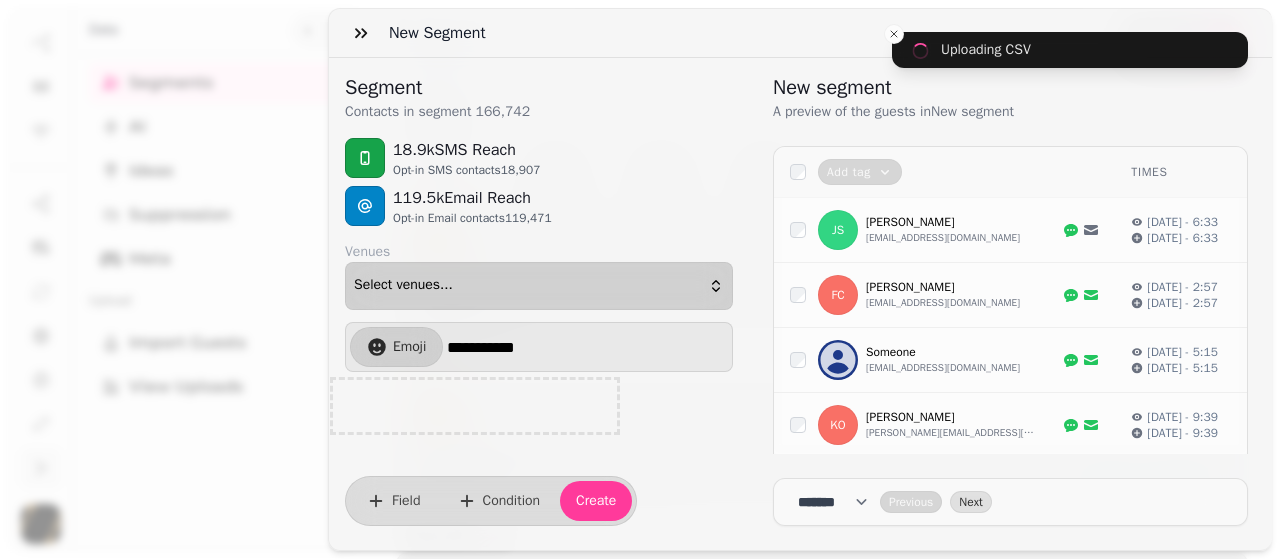 click on "Select venues..." at bounding box center [539, 286] 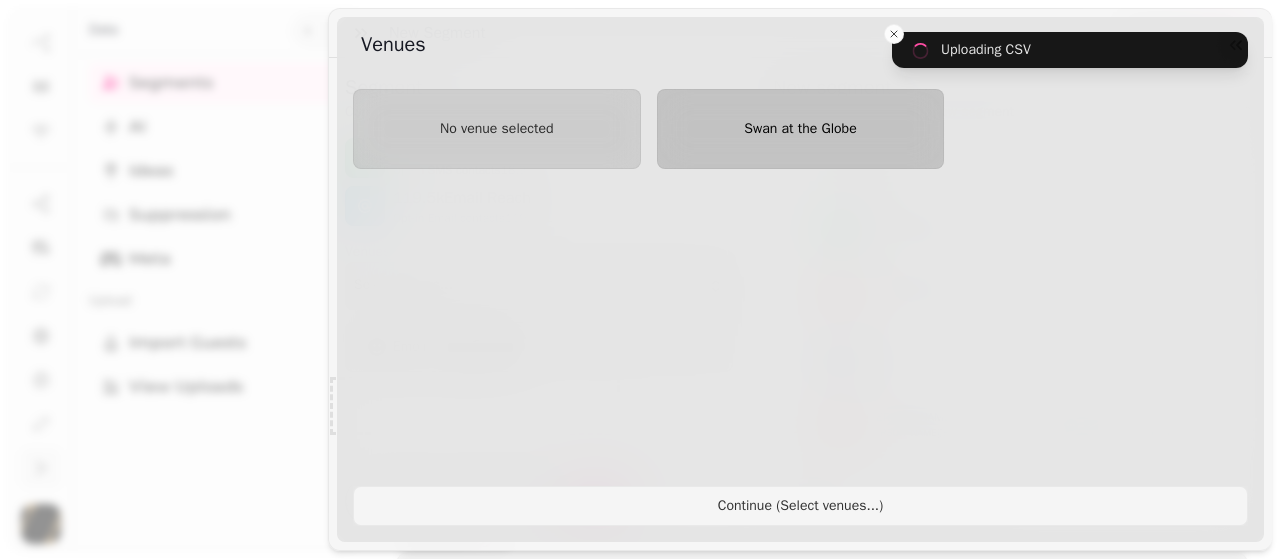 click on "Swan at the Globe" at bounding box center (800, 128) 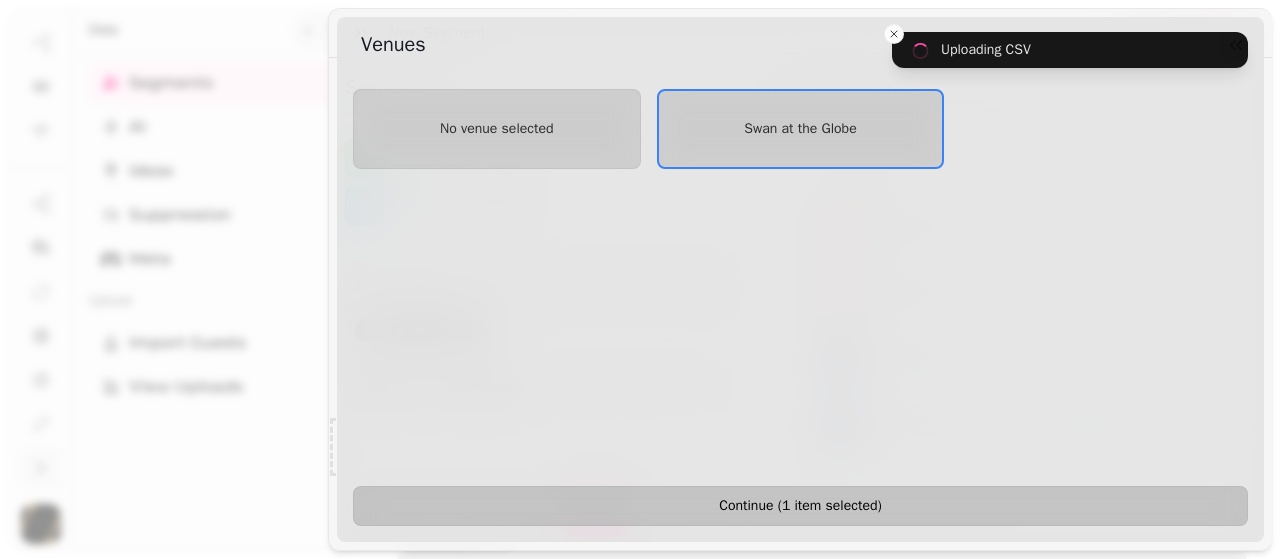 click on "Continue ( 1 item selected )" at bounding box center (800, 506) 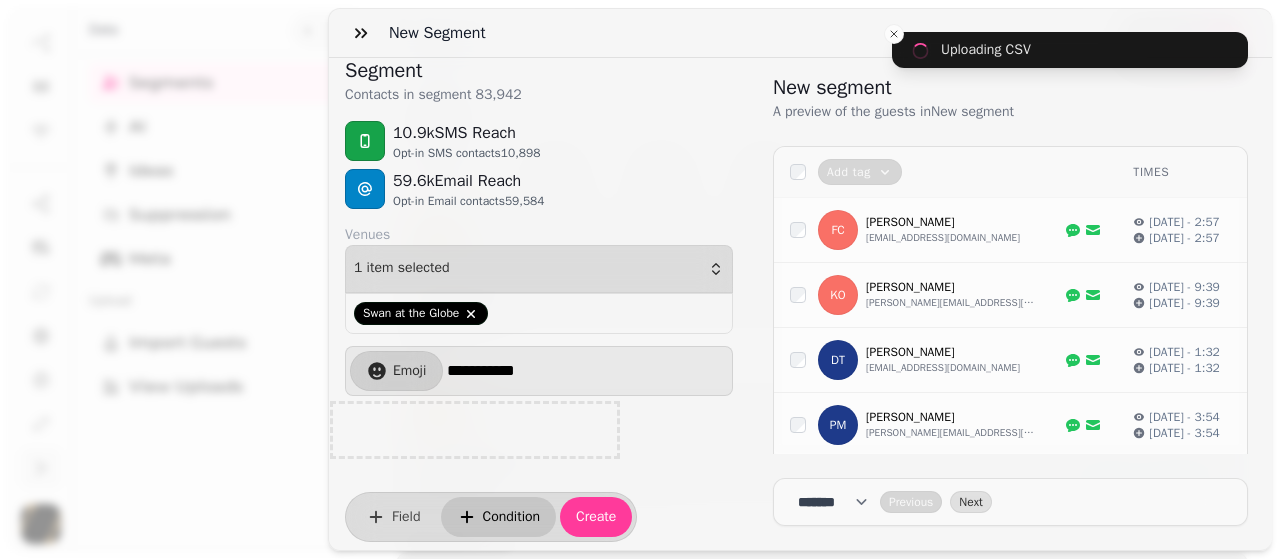 scroll, scrollTop: 26, scrollLeft: 0, axis: vertical 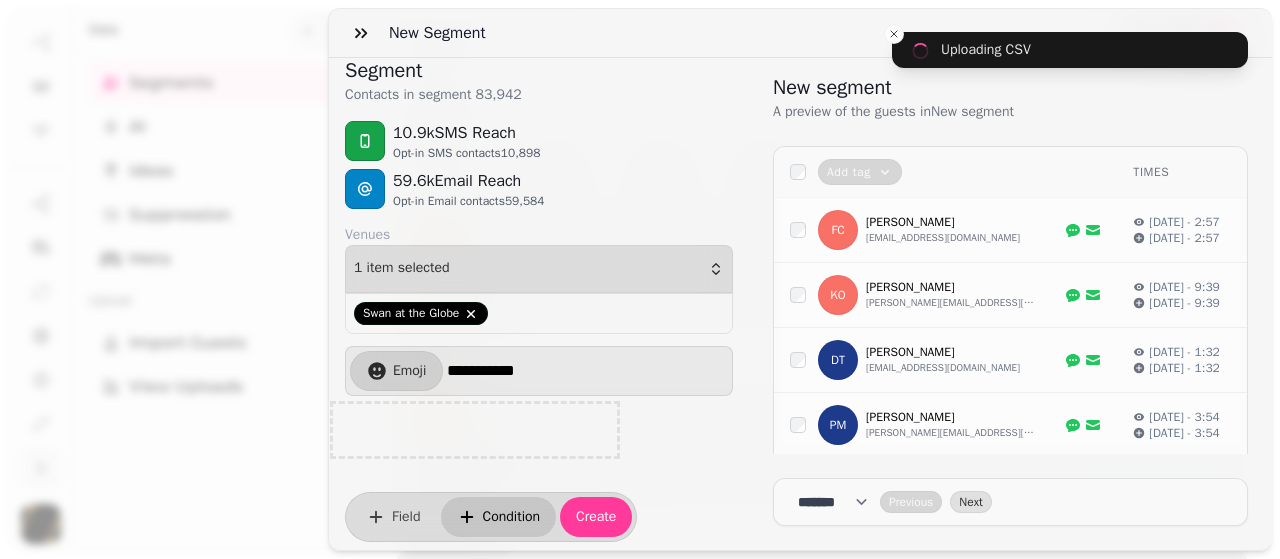 click on "Condition" at bounding box center (512, 517) 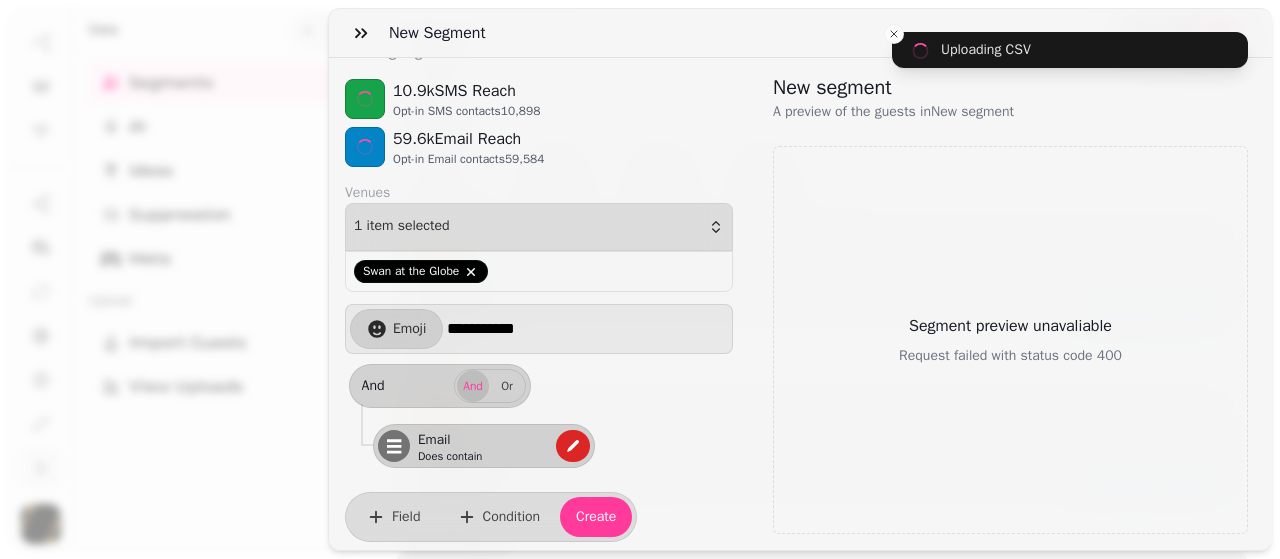 scroll, scrollTop: 81, scrollLeft: 0, axis: vertical 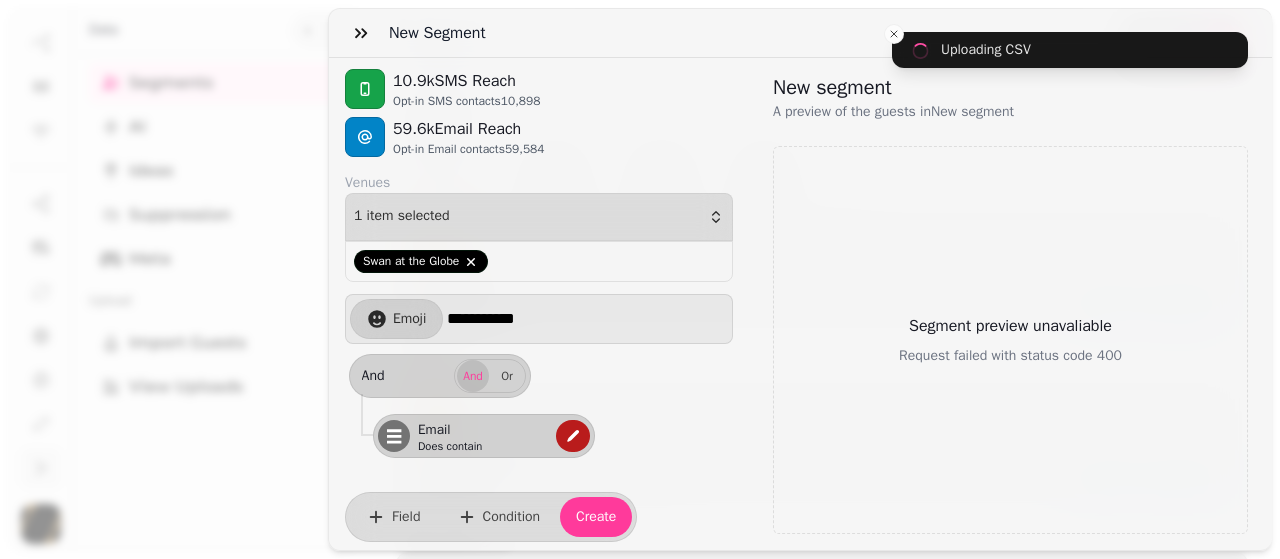 click 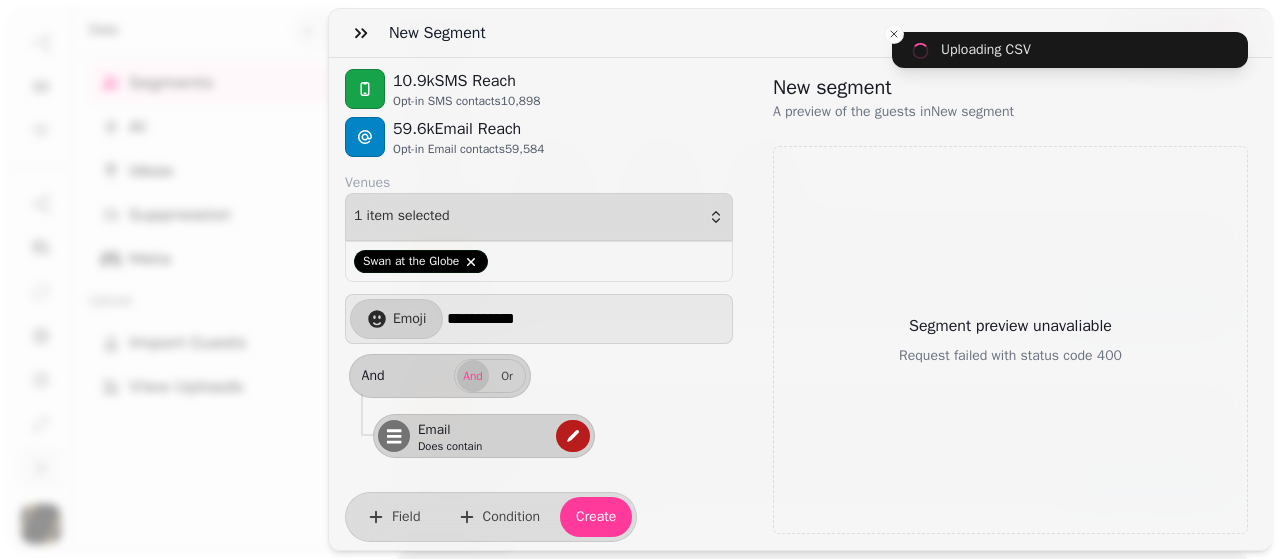 select on "*****" 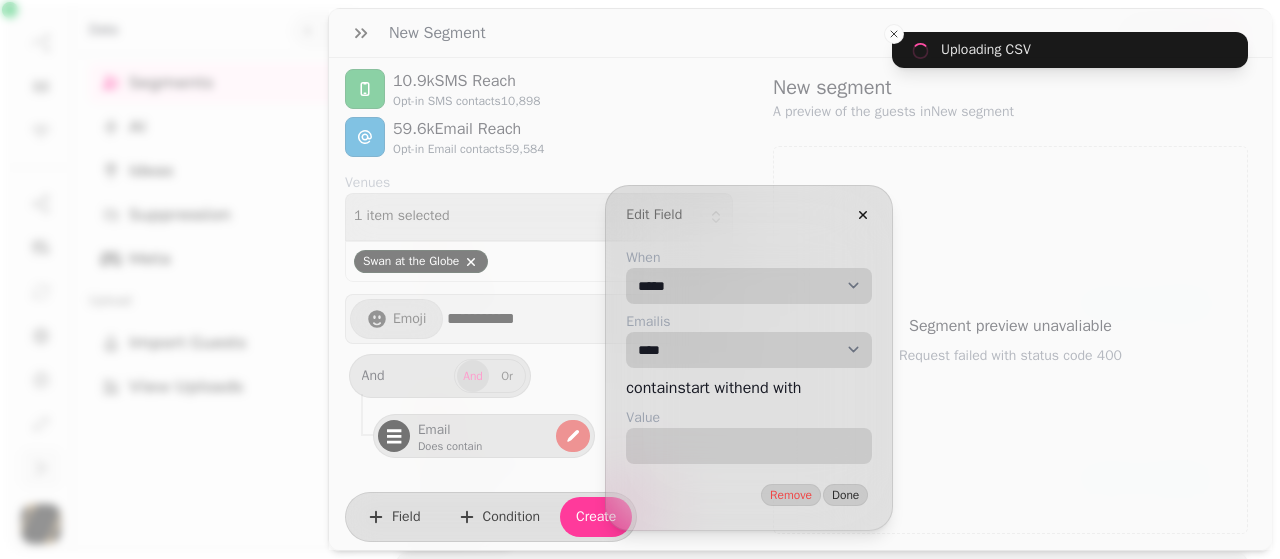 click on "**********" at bounding box center [749, 286] 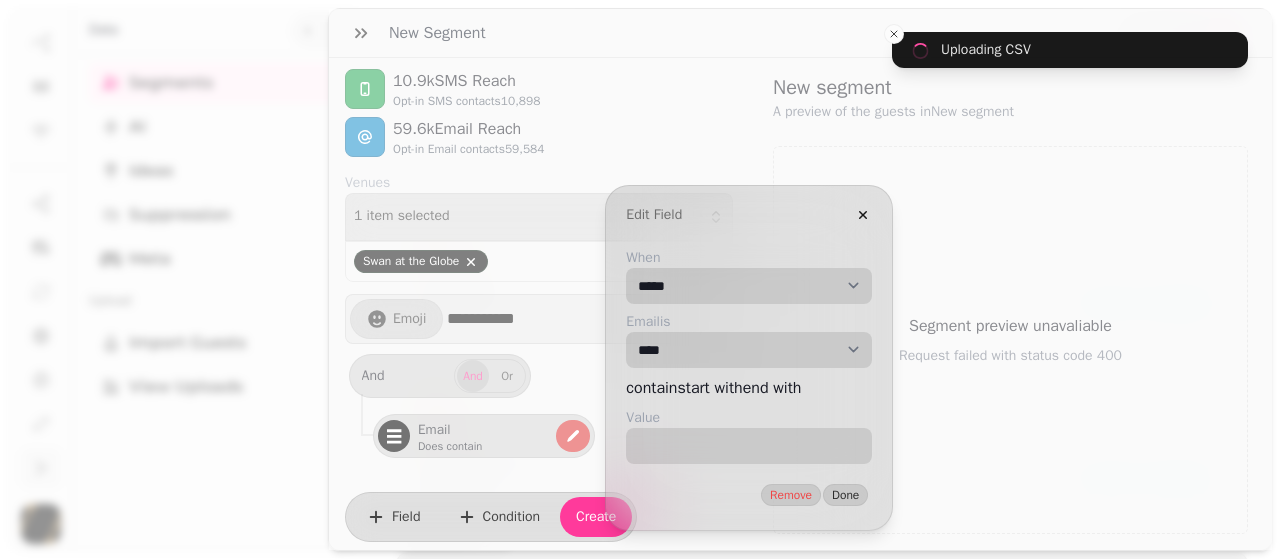 select on "*****" 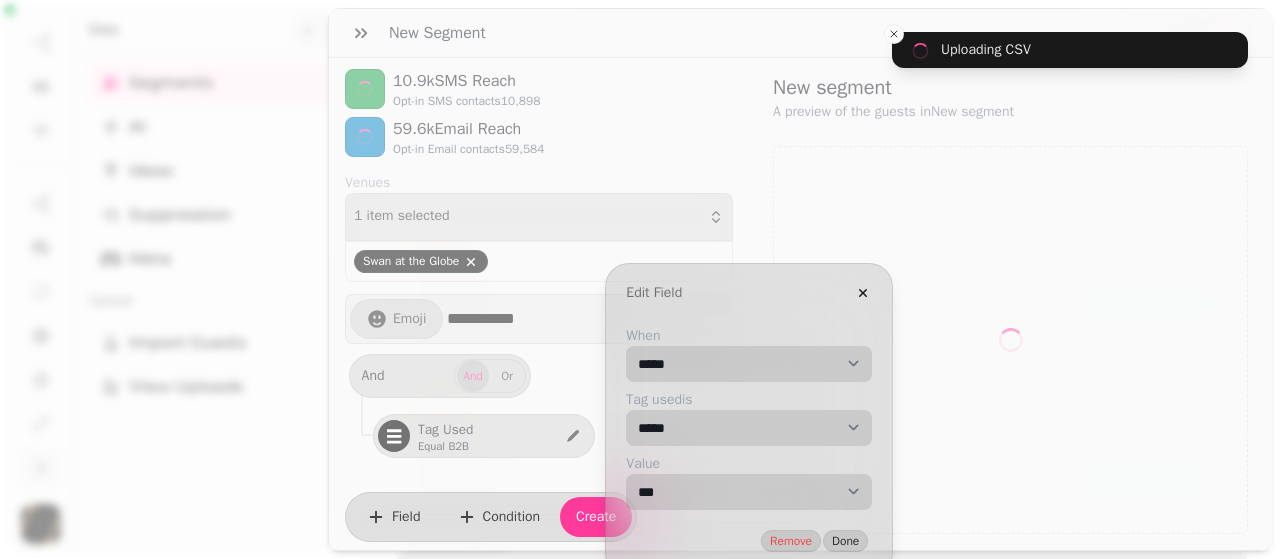 click on "**********" at bounding box center (749, 492) 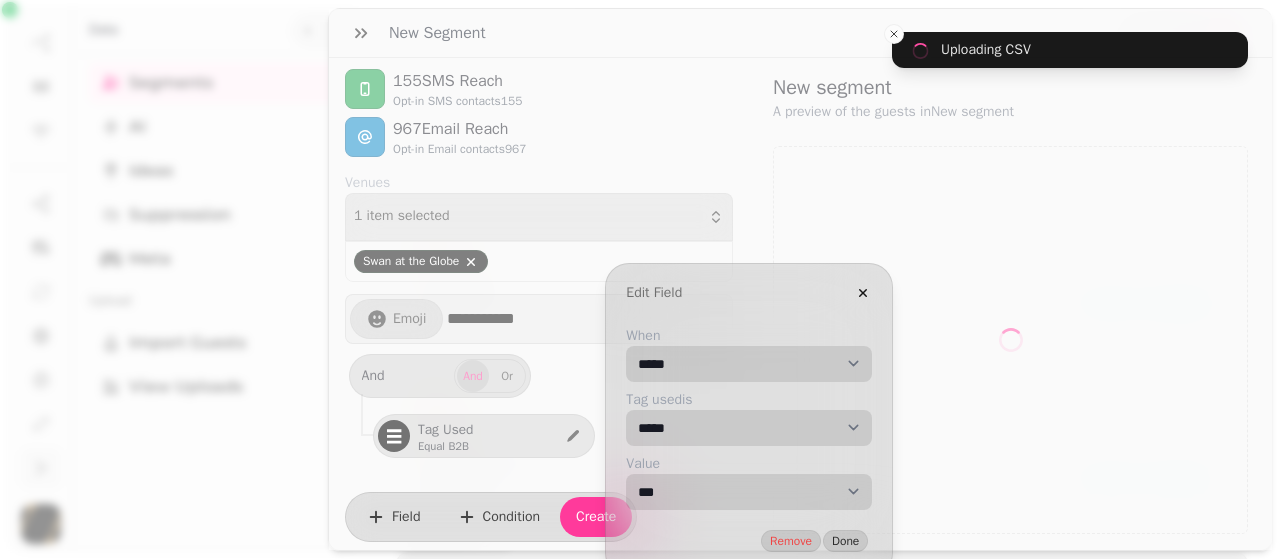 select on "**" 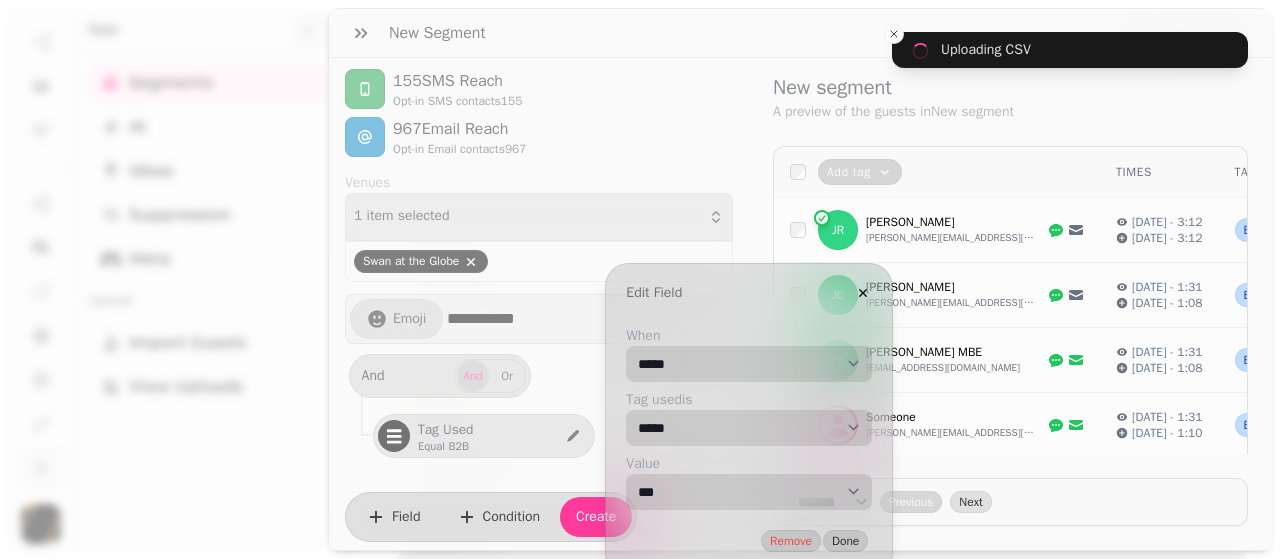 select on "**********" 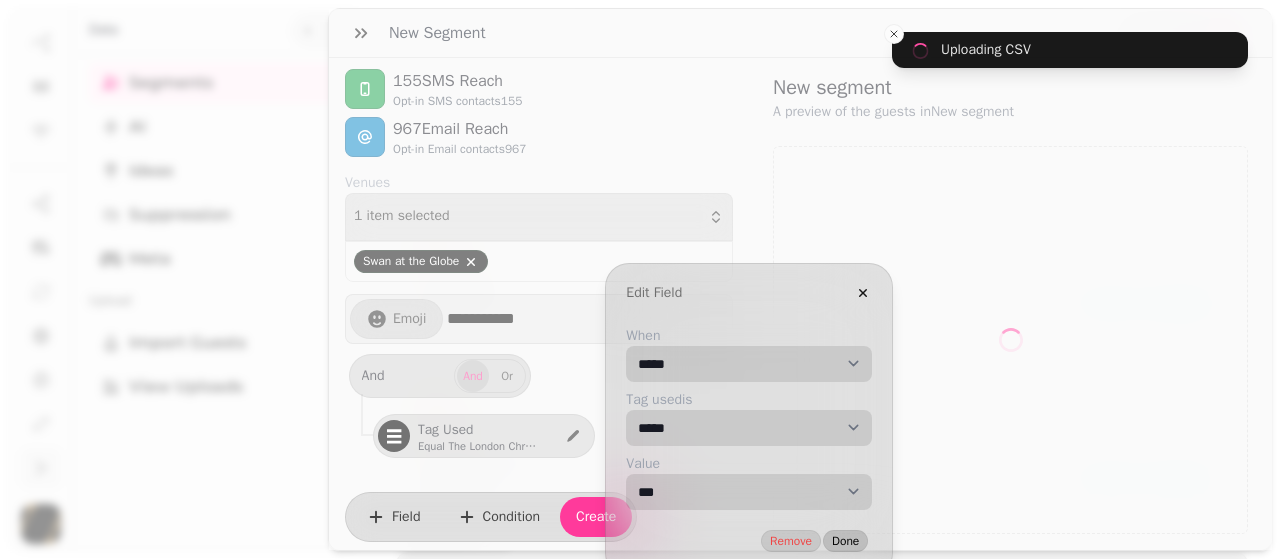 click on "Done" at bounding box center [845, 541] 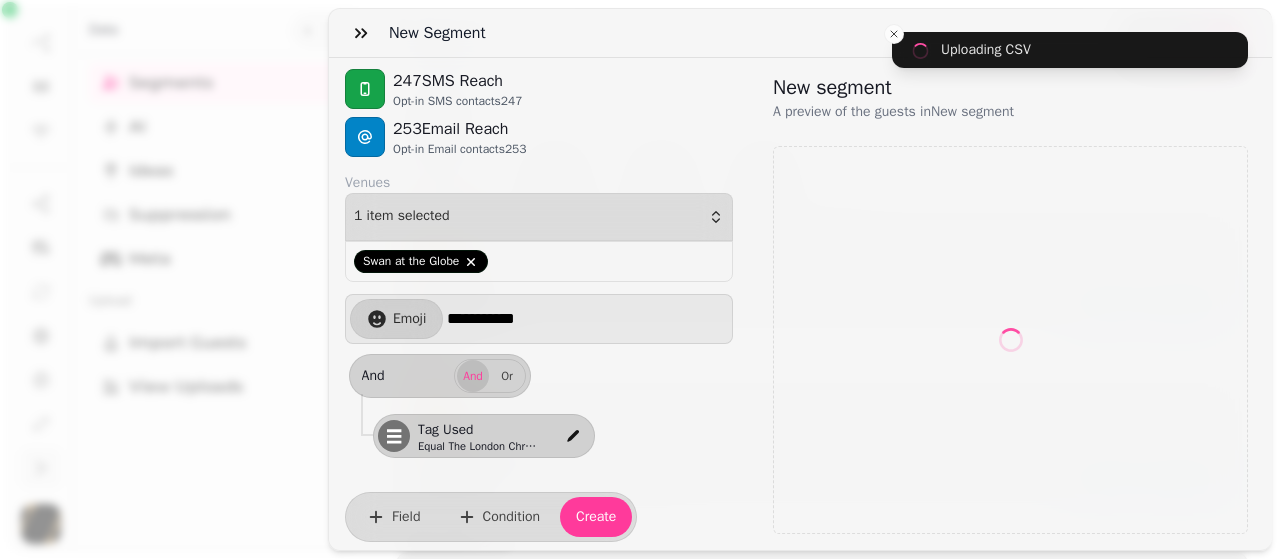 select on "**" 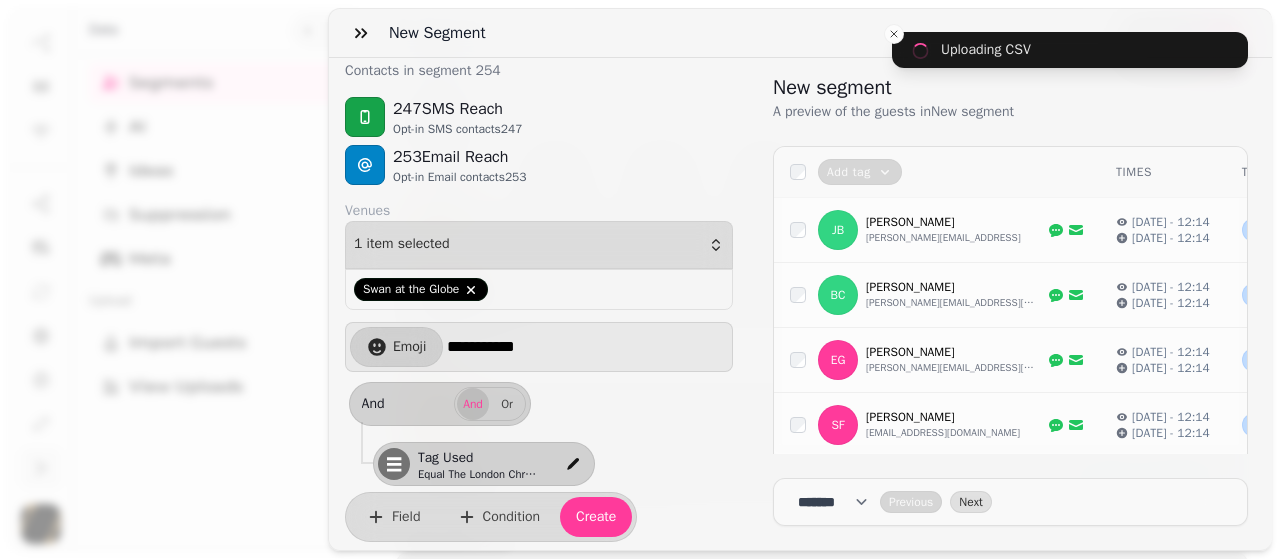 scroll, scrollTop: 81, scrollLeft: 0, axis: vertical 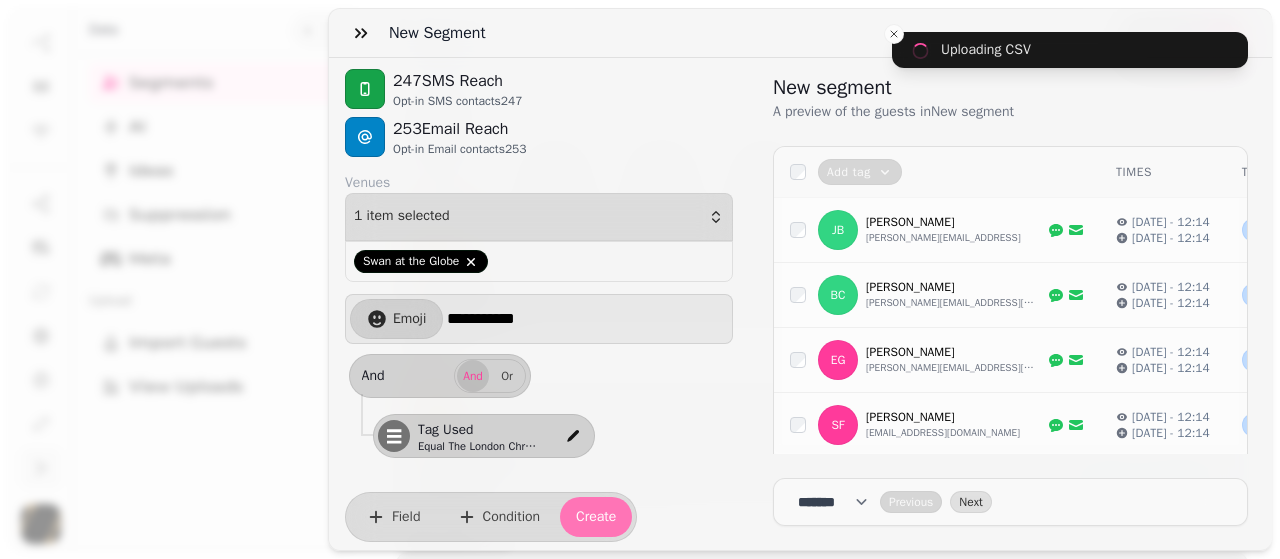 click on "Create" at bounding box center (596, 517) 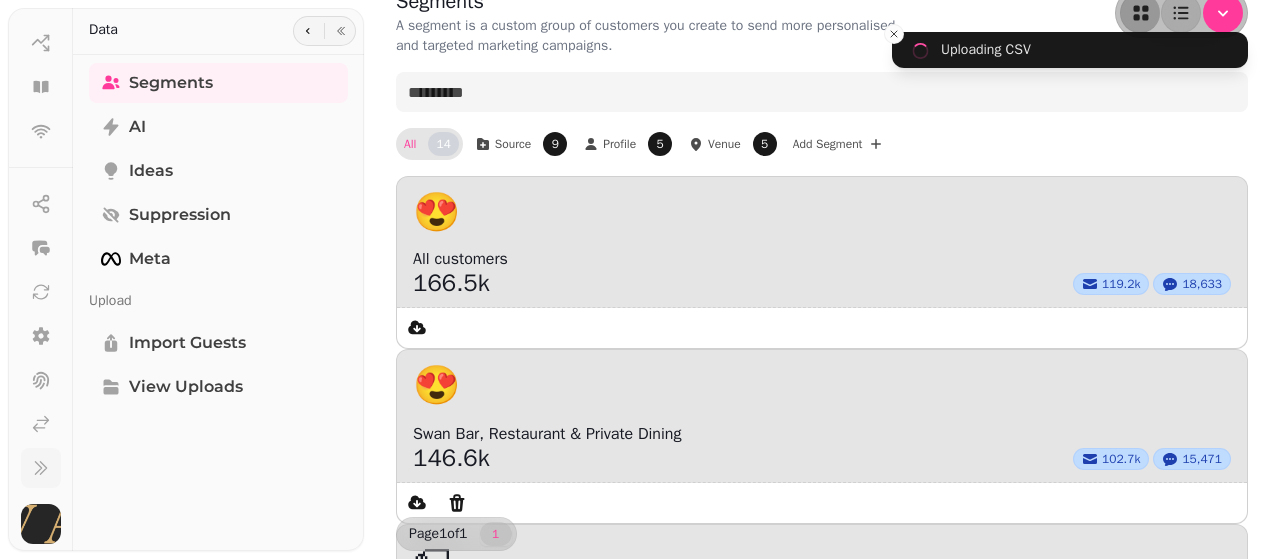 scroll, scrollTop: 0, scrollLeft: 0, axis: both 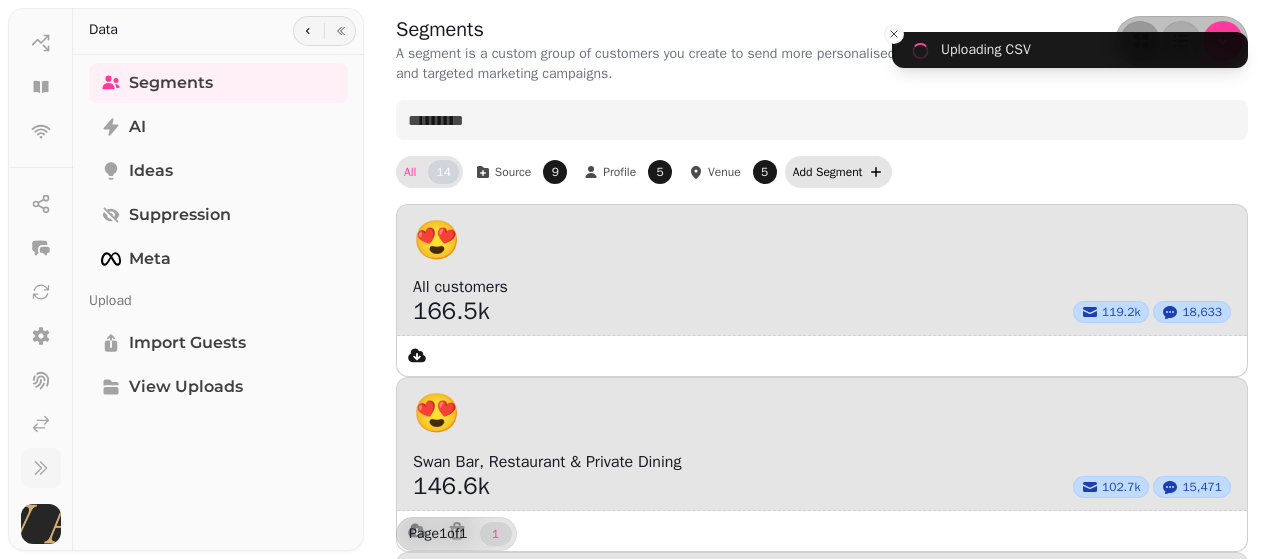 click on "Add Segment" at bounding box center [839, 172] 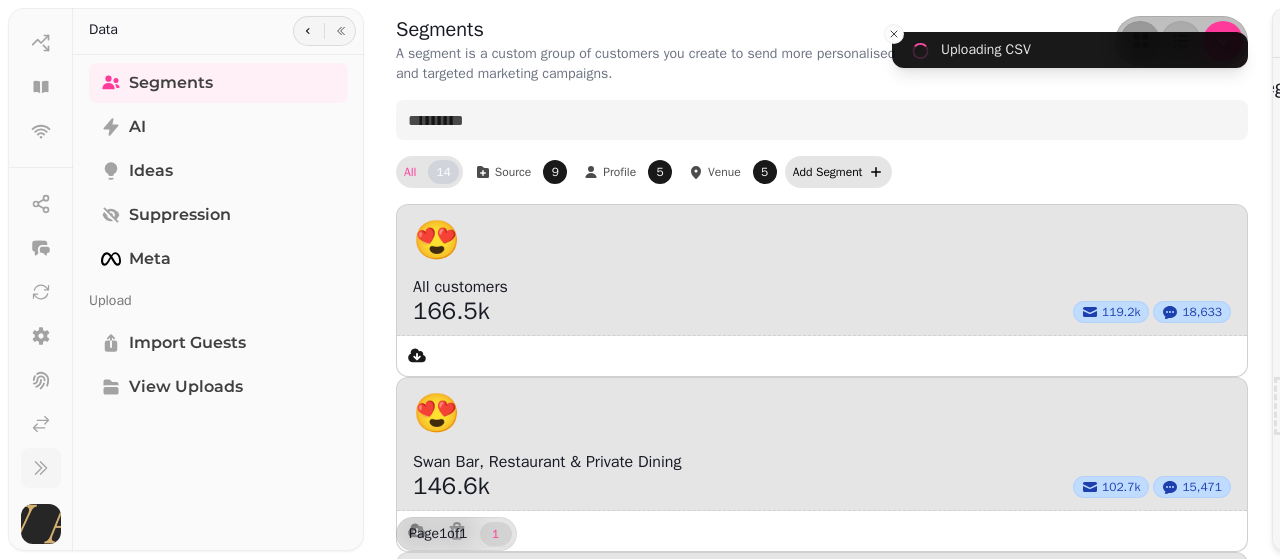 select on "**" 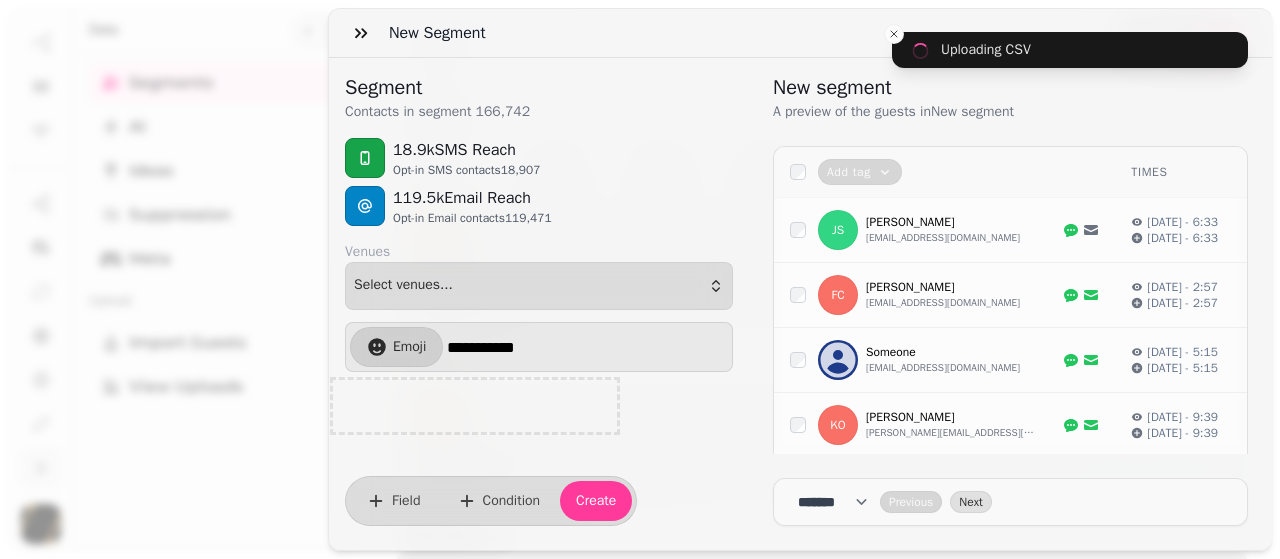 click at bounding box center [475, 406] 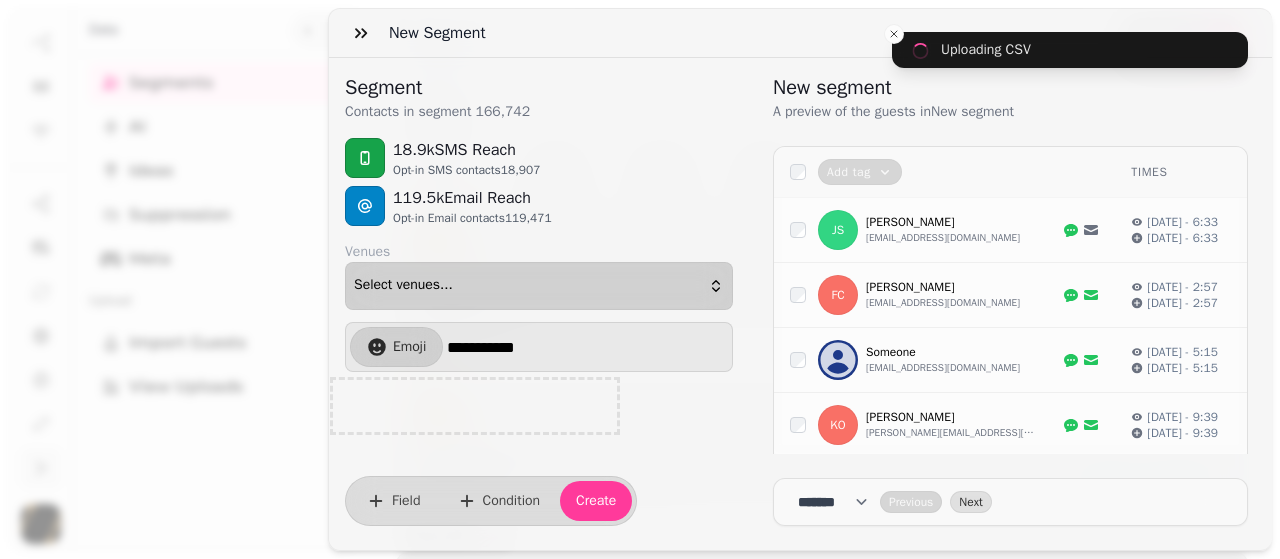 click on "Select venues..." at bounding box center (539, 286) 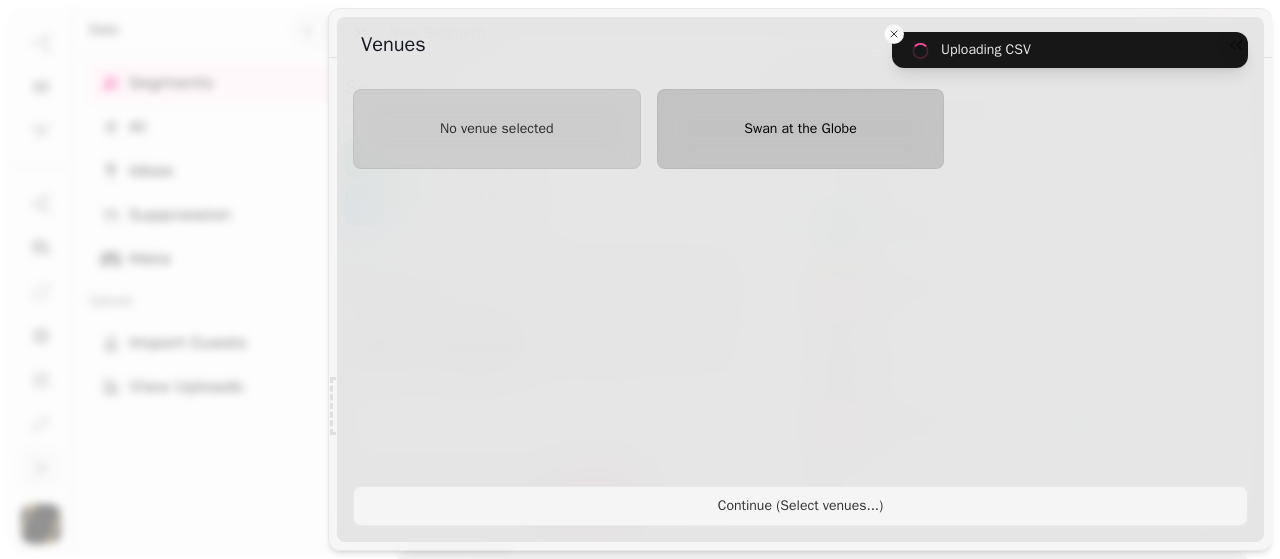 click on "Swan at the Globe" at bounding box center (801, 129) 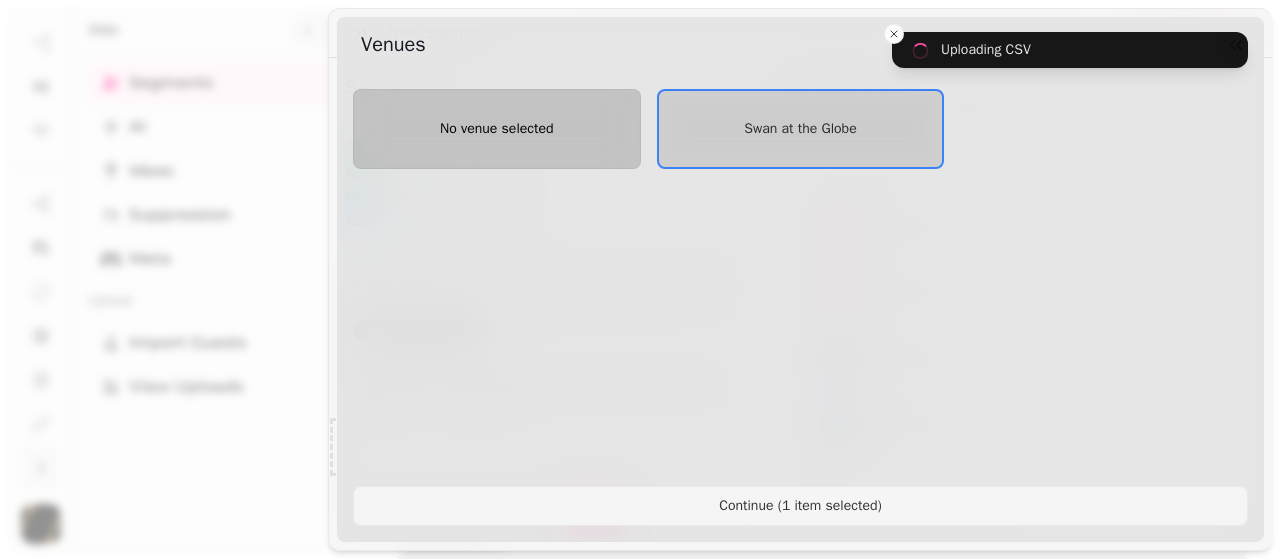 click on "No venue selected" at bounding box center (497, 128) 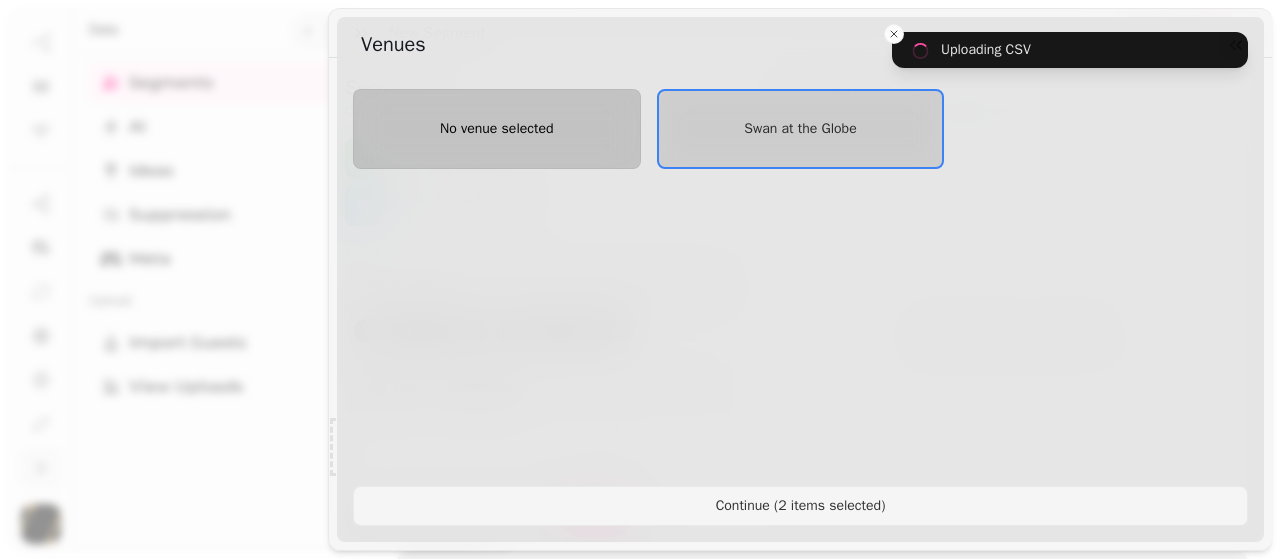 click on "No venue selected" at bounding box center [497, 129] 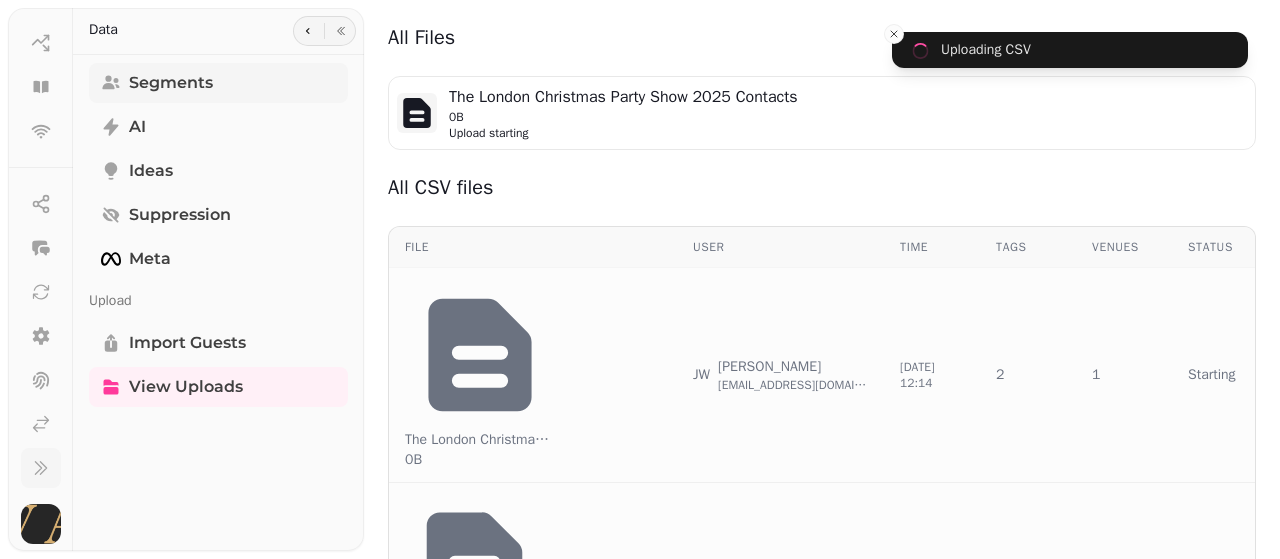 click on "Segments" at bounding box center (171, 83) 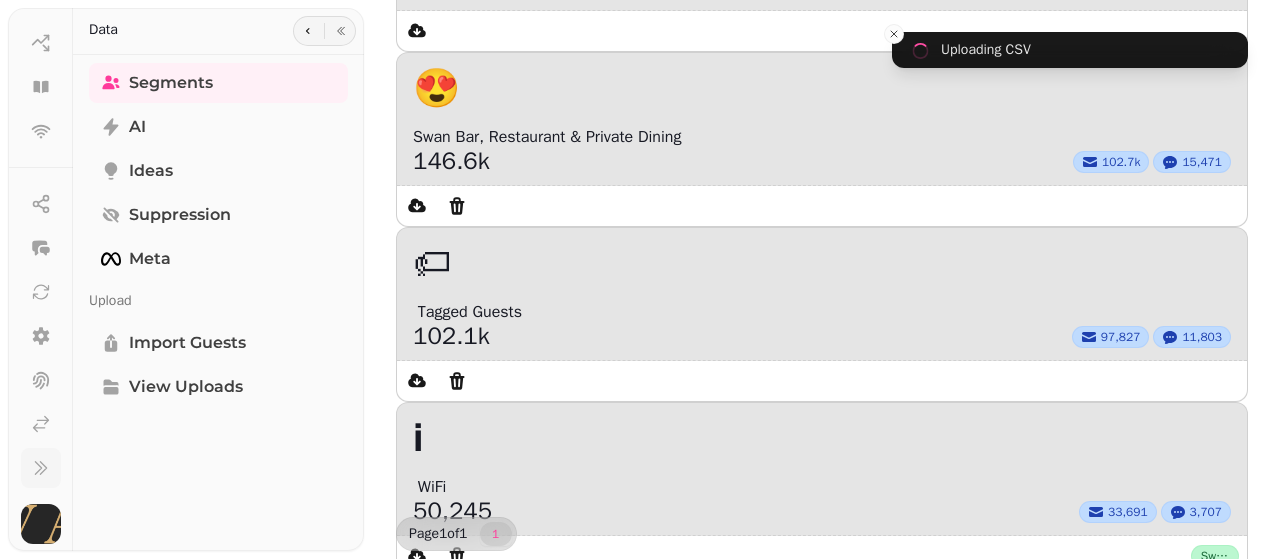 scroll, scrollTop: 322, scrollLeft: 0, axis: vertical 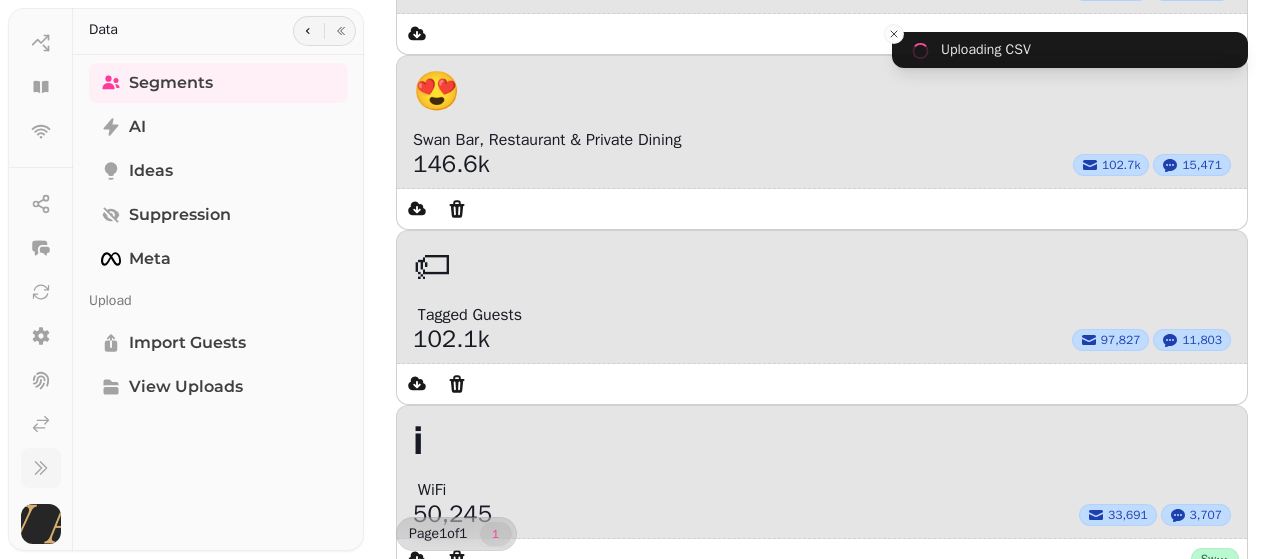 click 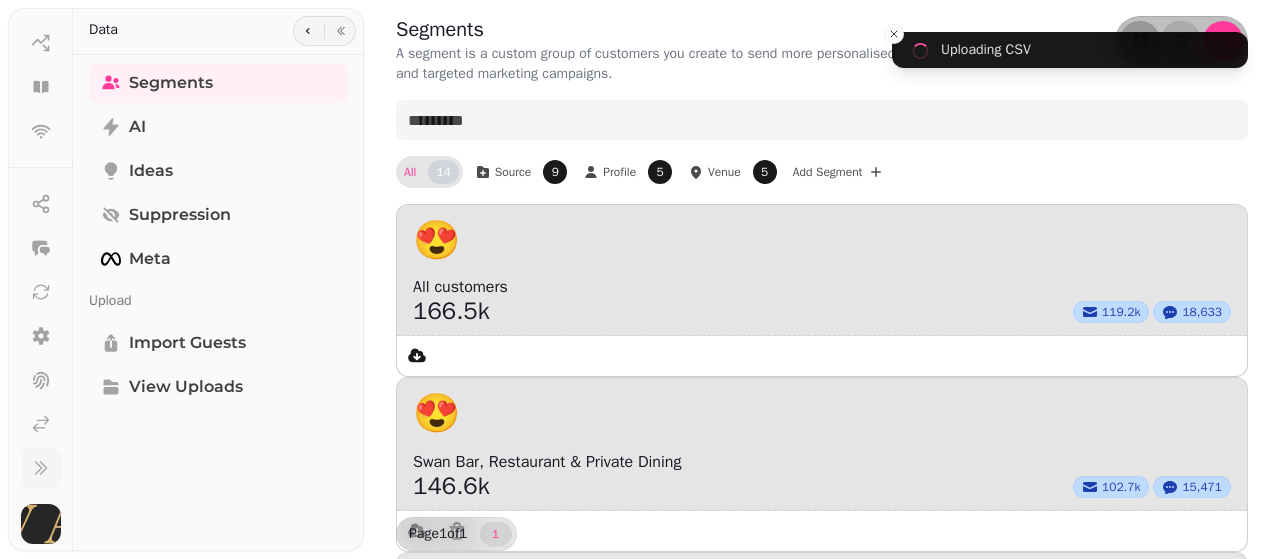 select on "**" 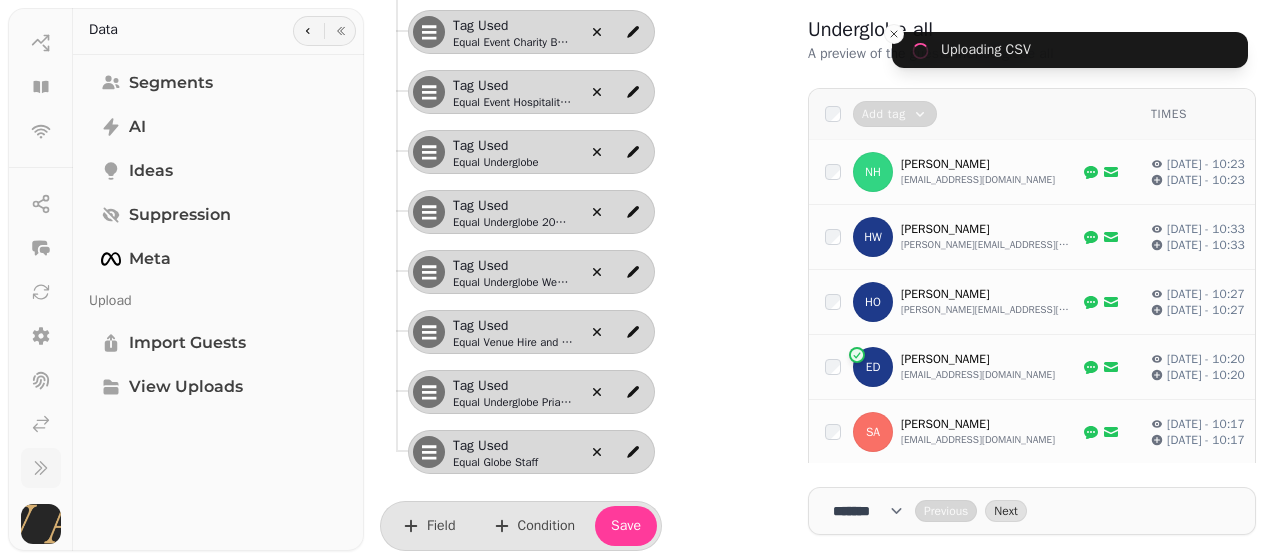 scroll, scrollTop: 439, scrollLeft: 0, axis: vertical 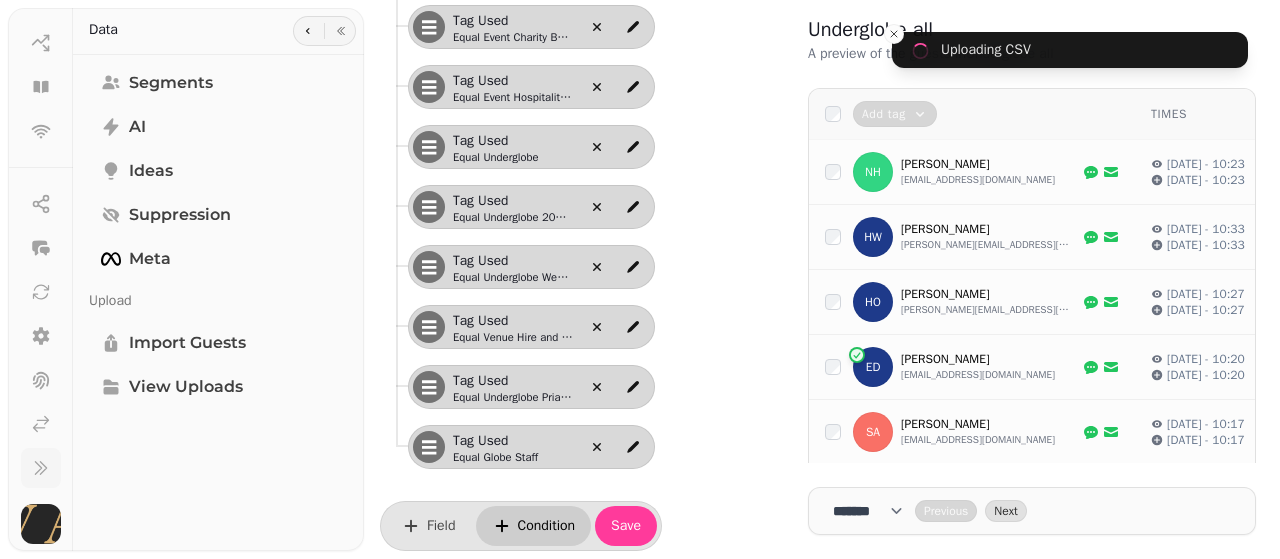 click on "Condition" at bounding box center (534, 526) 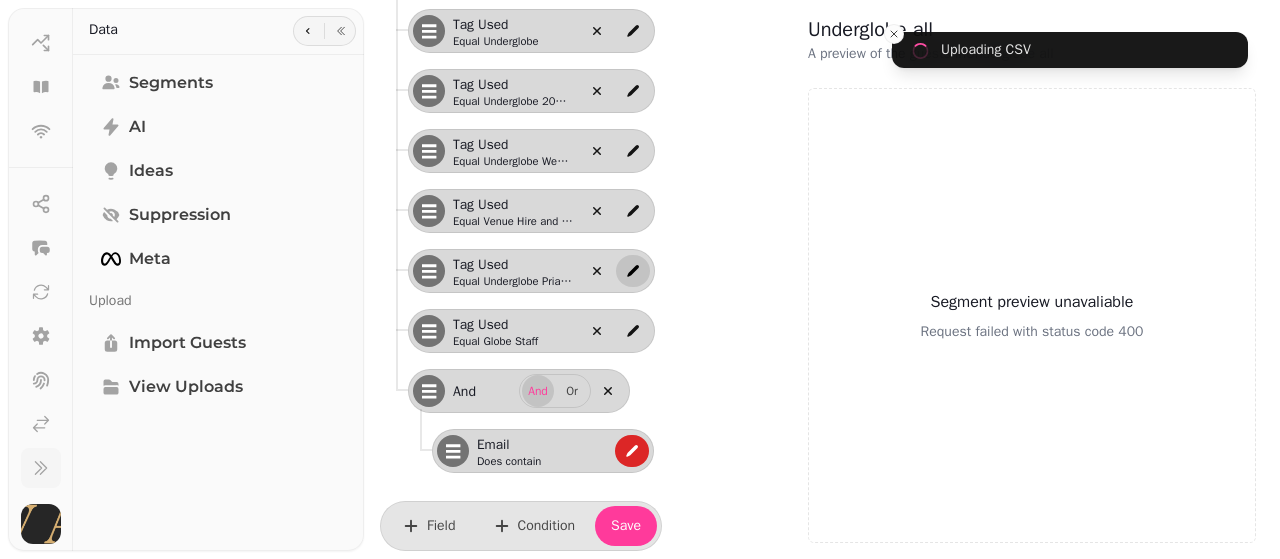 scroll, scrollTop: 556, scrollLeft: 0, axis: vertical 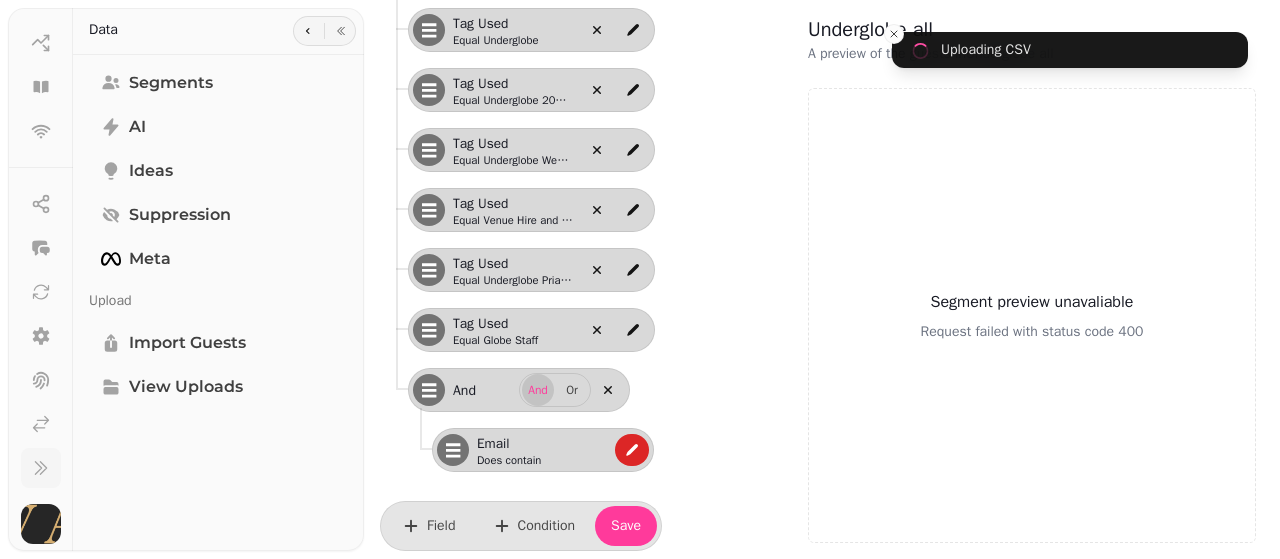 type 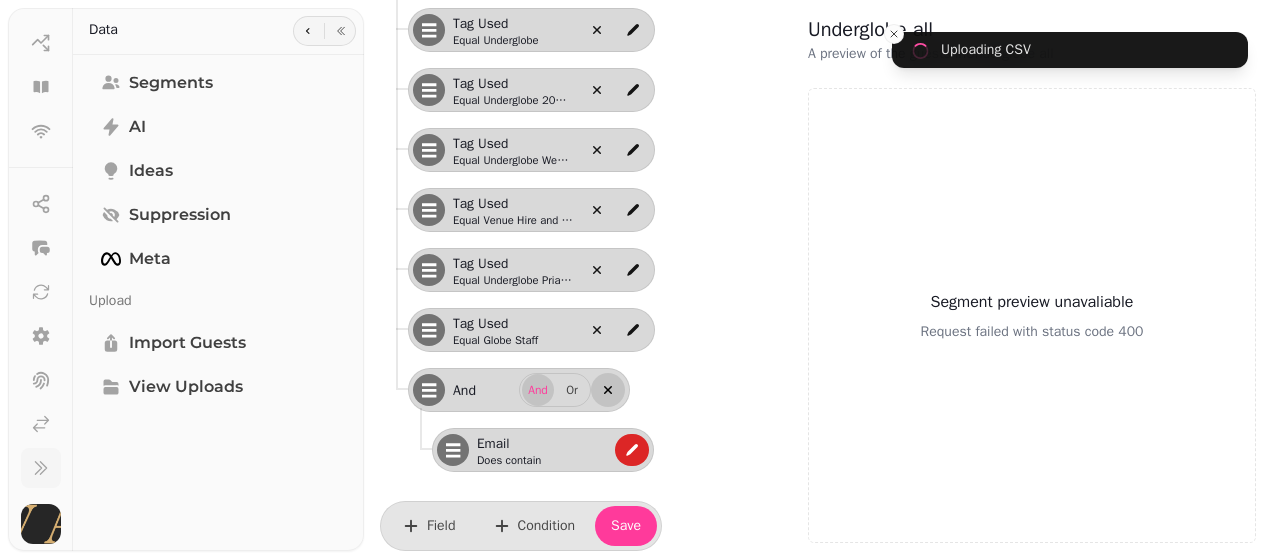click 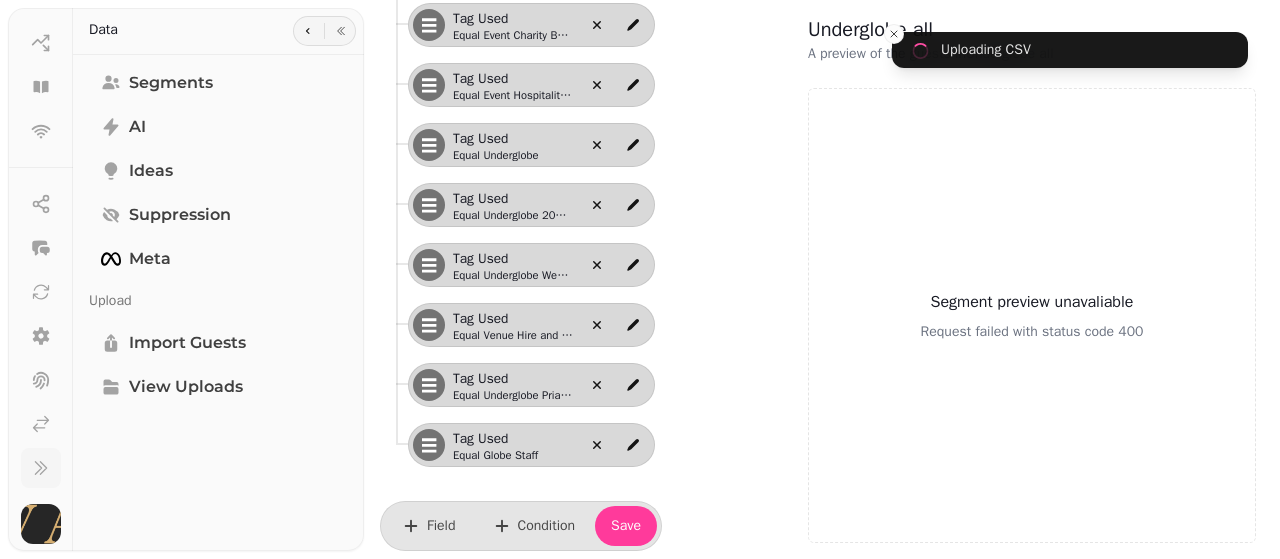 scroll, scrollTop: 439, scrollLeft: 0, axis: vertical 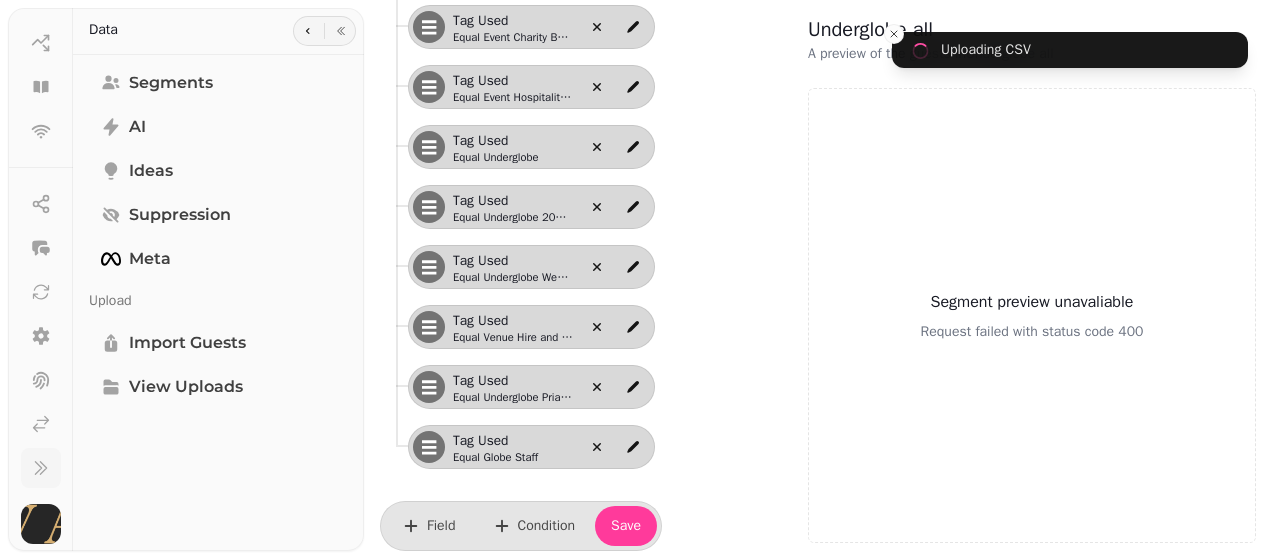 select on "**" 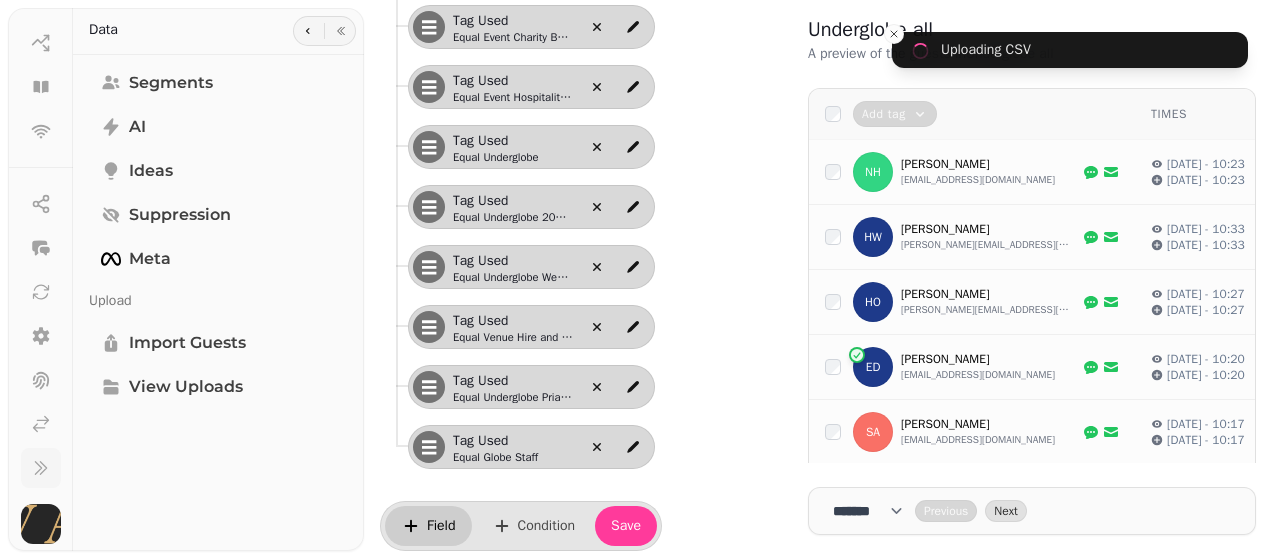 click on "Field" at bounding box center [441, 526] 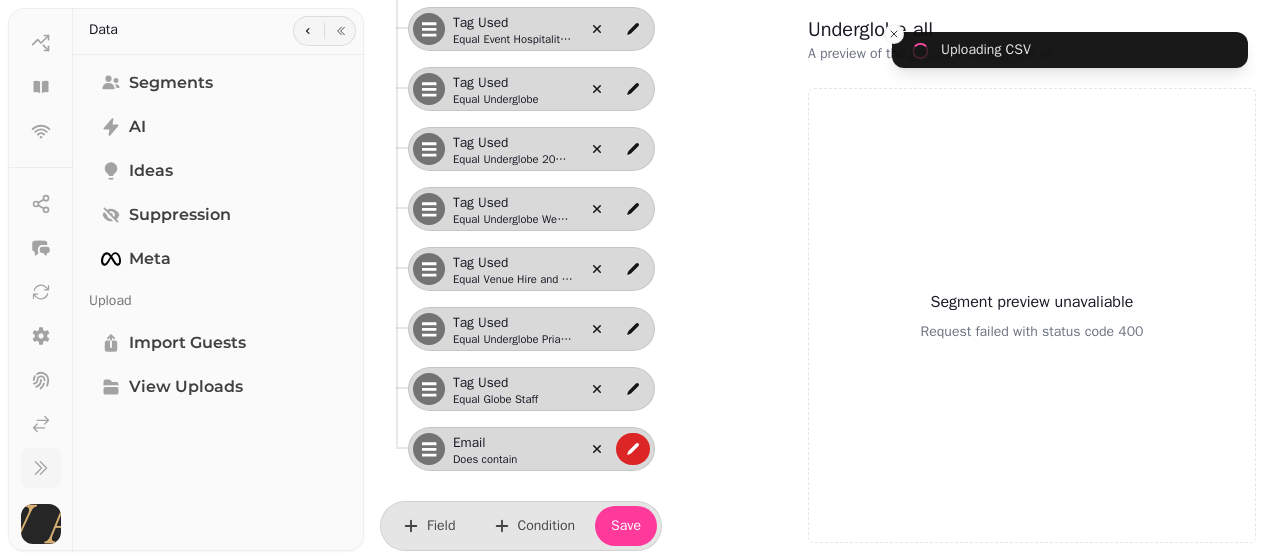 scroll, scrollTop: 499, scrollLeft: 0, axis: vertical 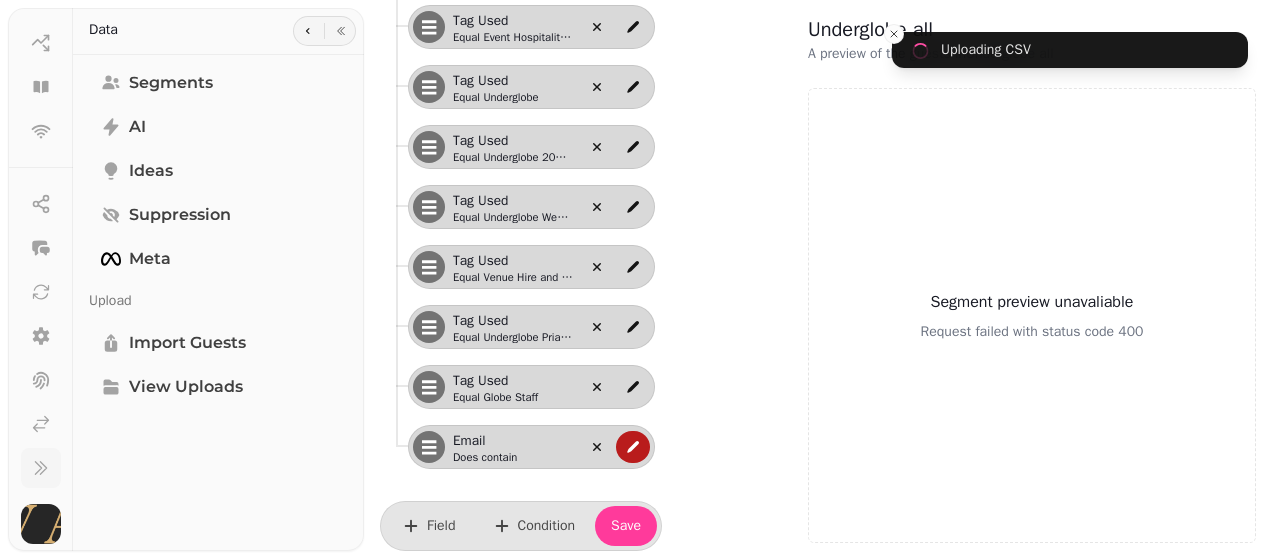 click 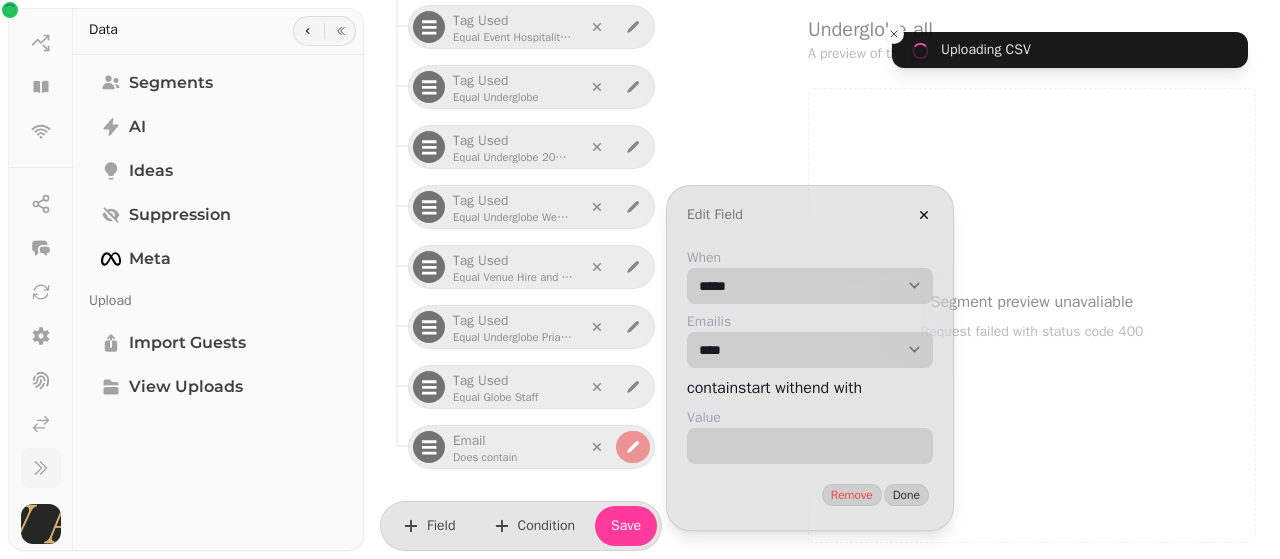 click on "**********" at bounding box center (810, 286) 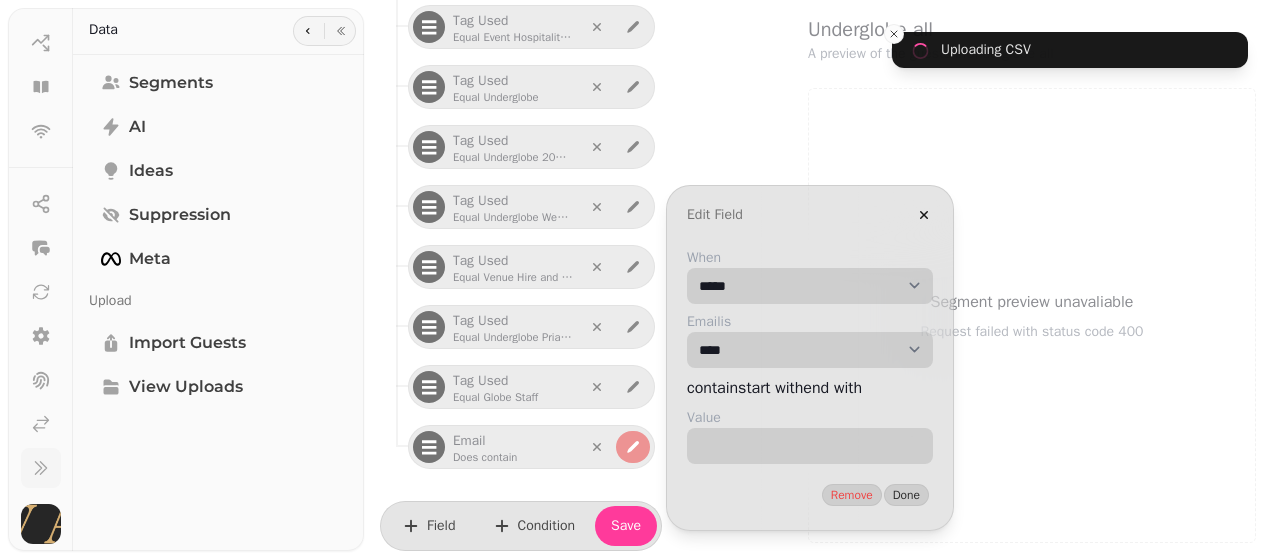 select on "*****" 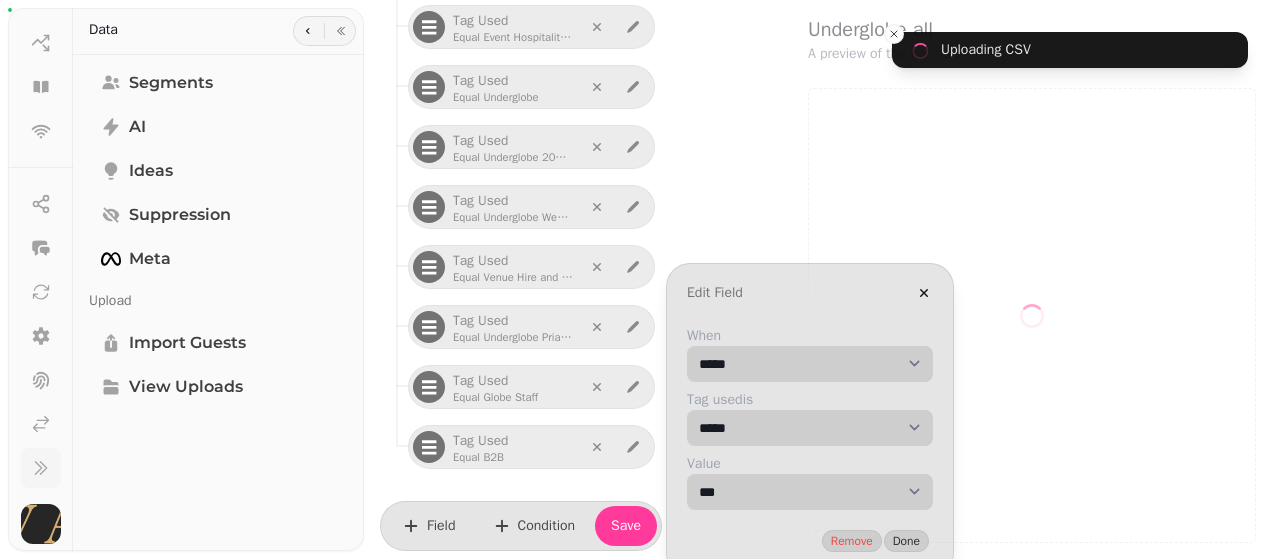 select on "**" 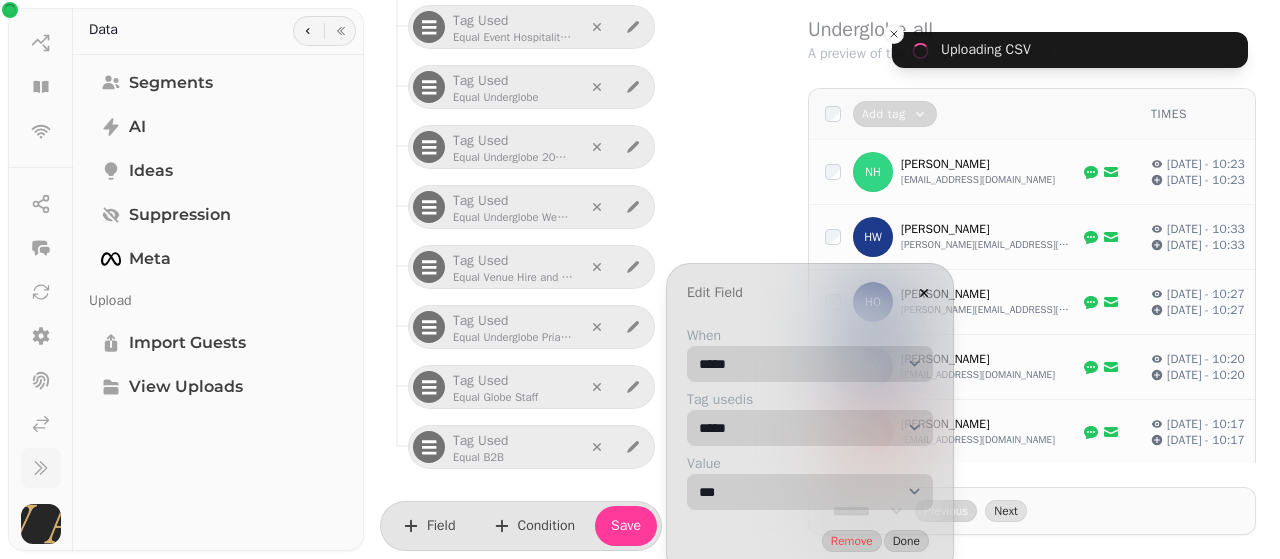 click on "**********" at bounding box center [810, 492] 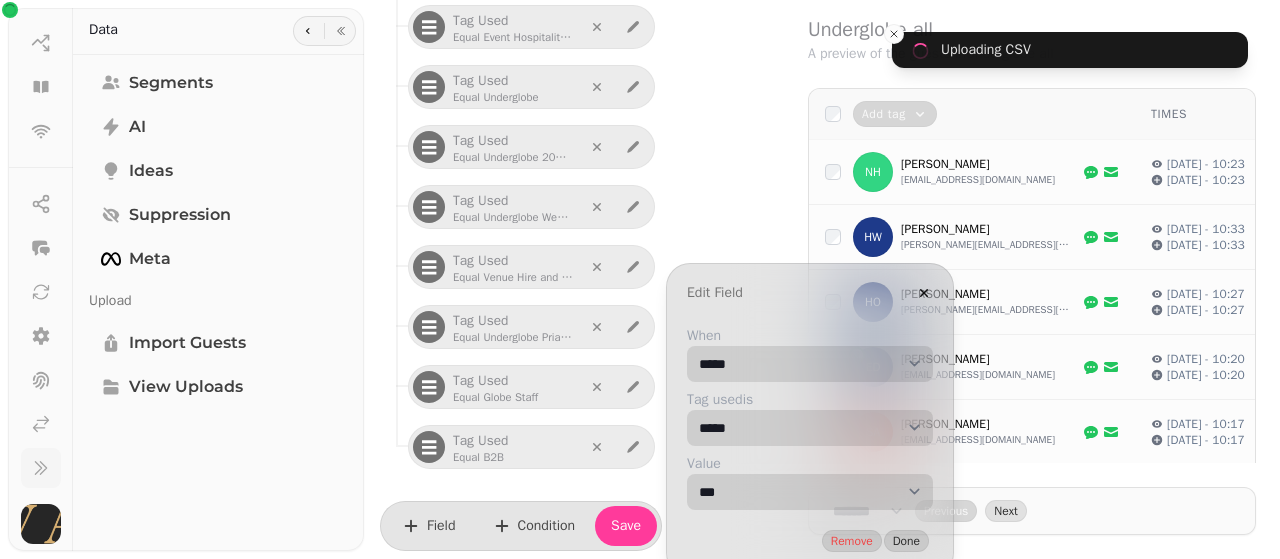 select on "**********" 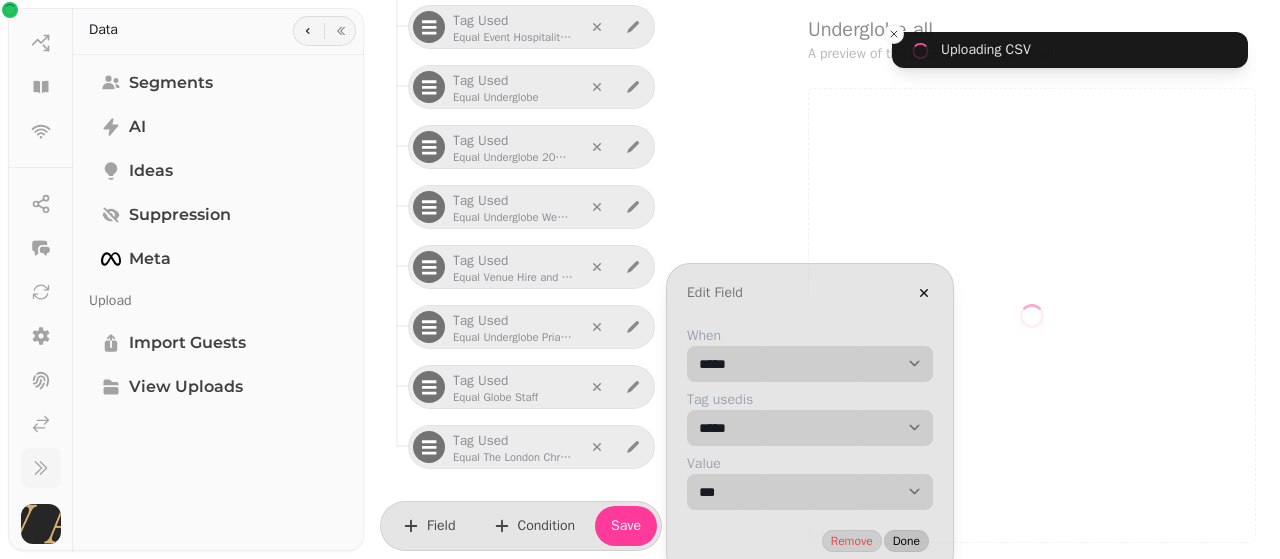 select on "**" 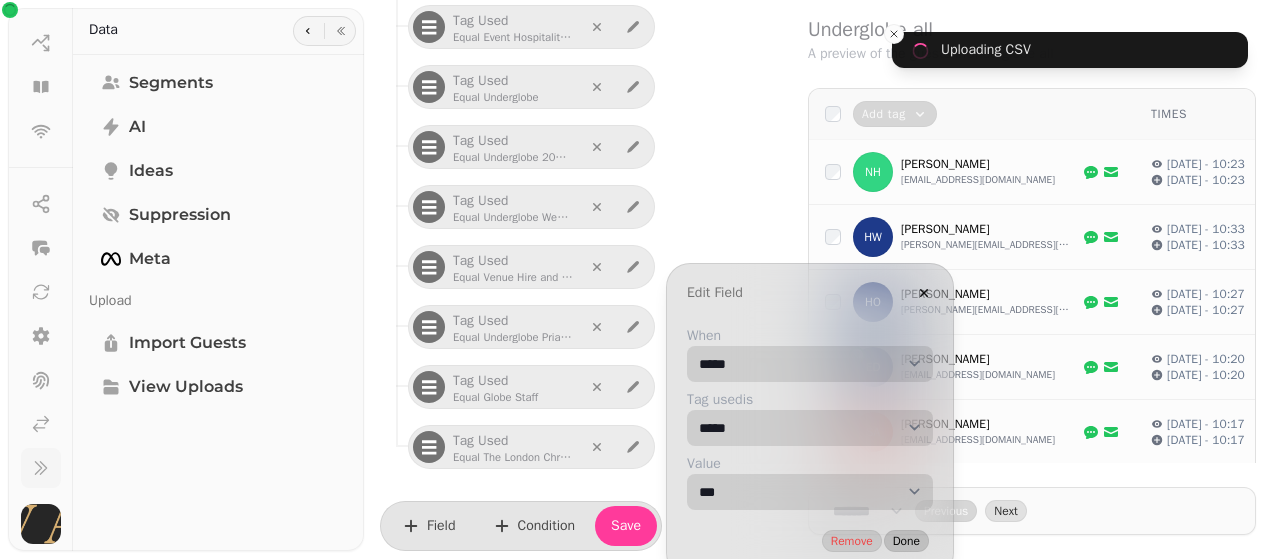 click on "Done" at bounding box center [906, 541] 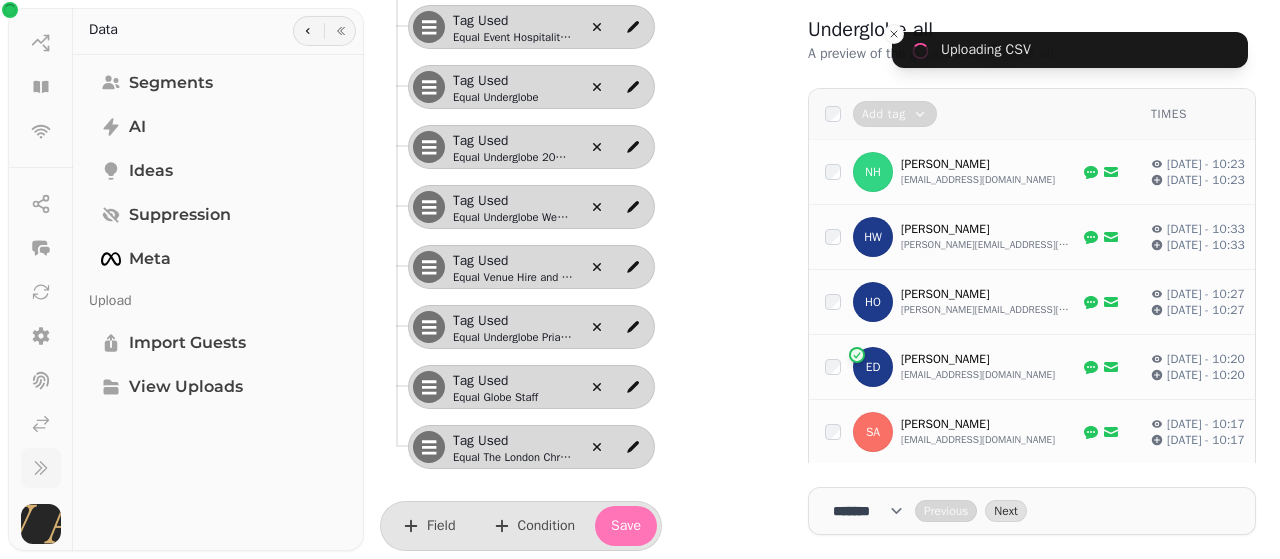 click on "Save" at bounding box center (626, 526) 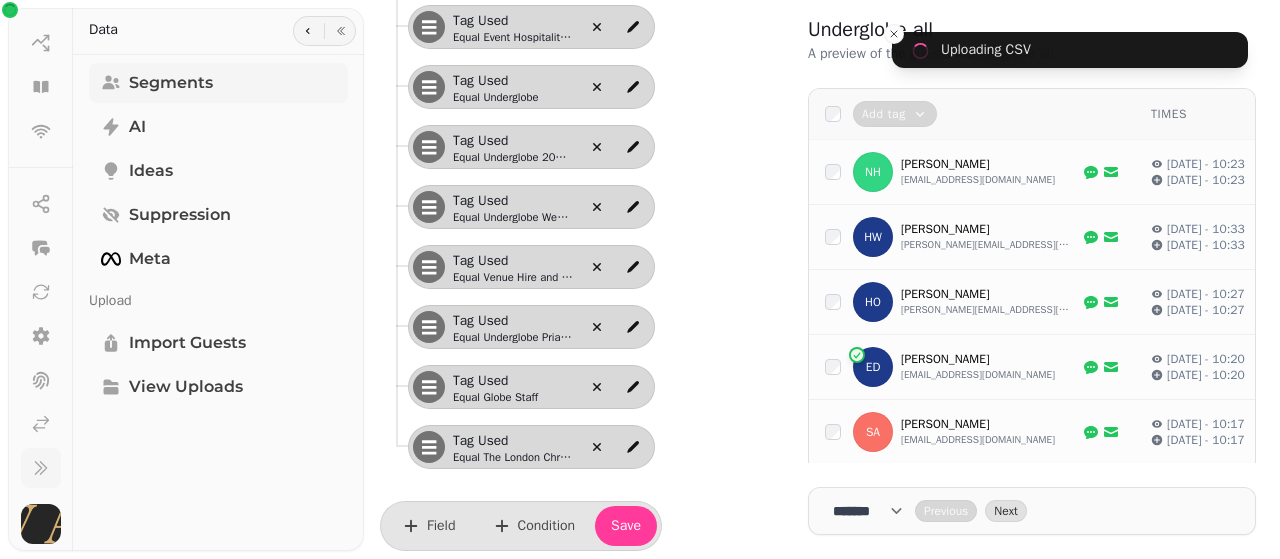 click on "Segments" at bounding box center [171, 83] 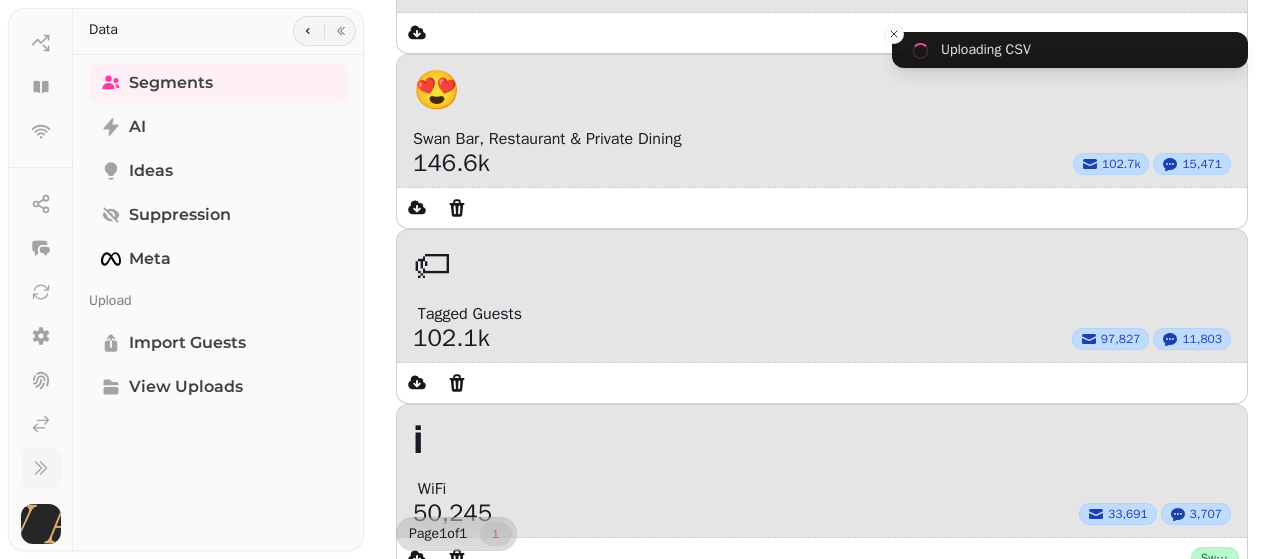 scroll, scrollTop: 612, scrollLeft: 0, axis: vertical 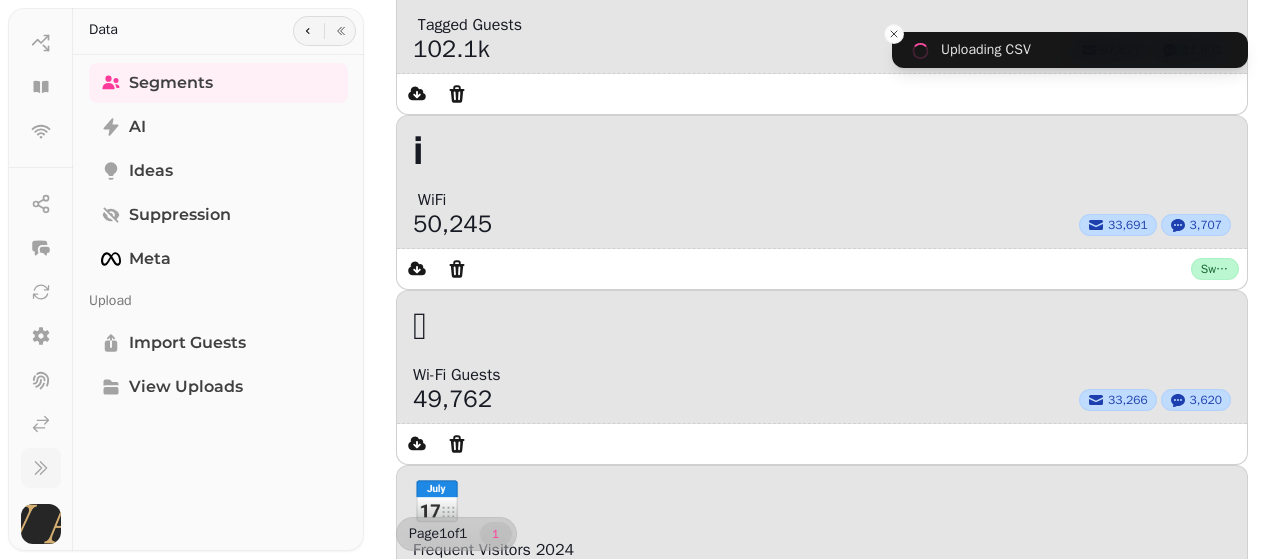 click 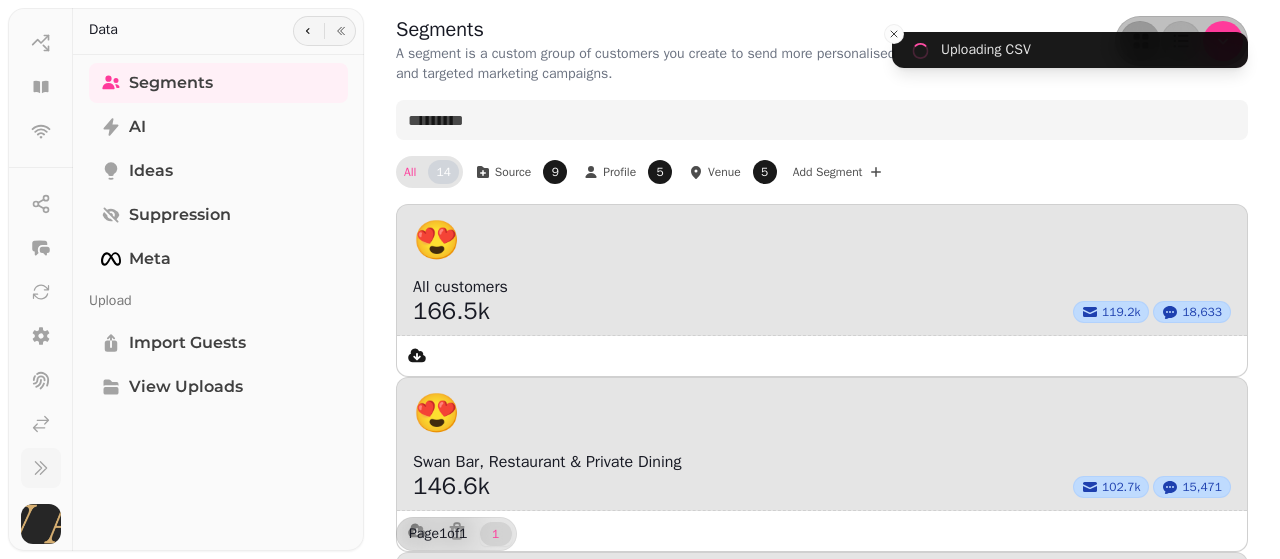 select on "**" 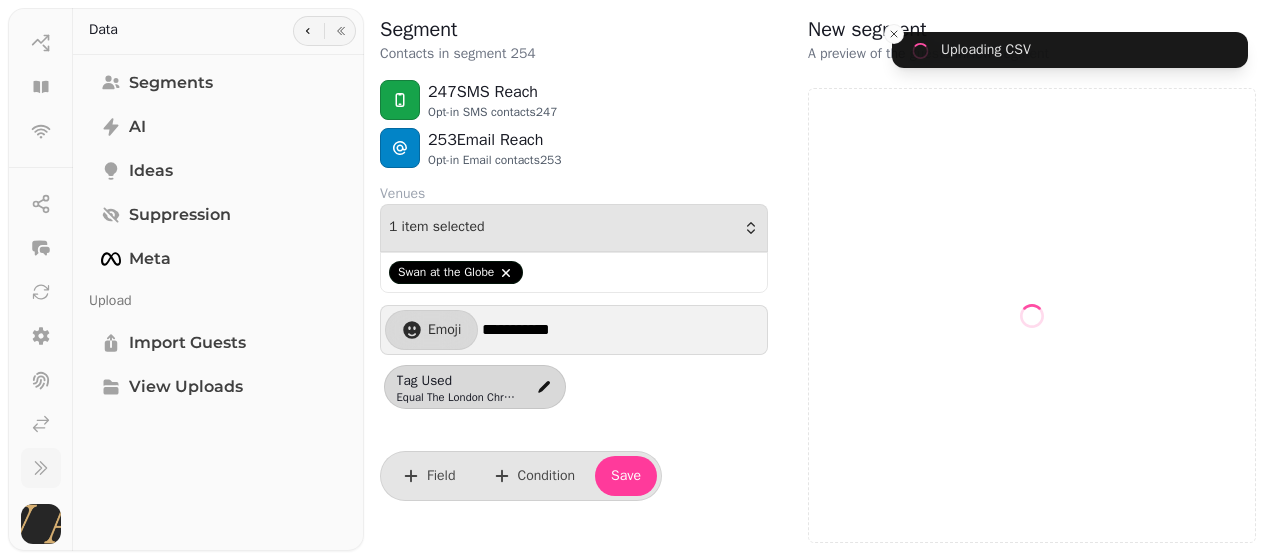 select on "**" 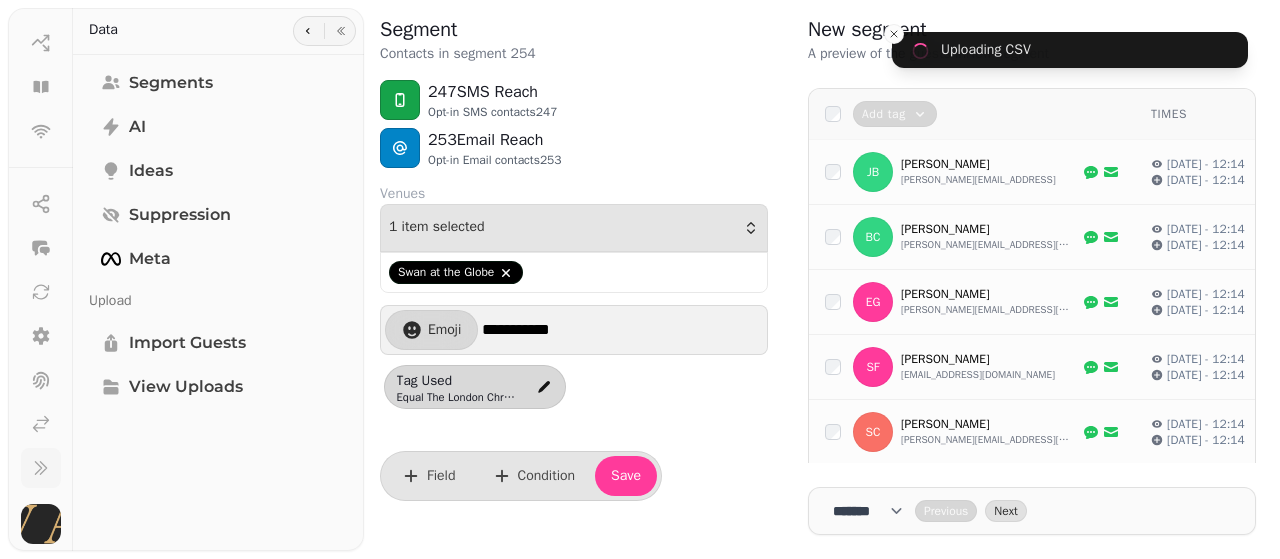 click on "Segment" at bounding box center (458, 30) 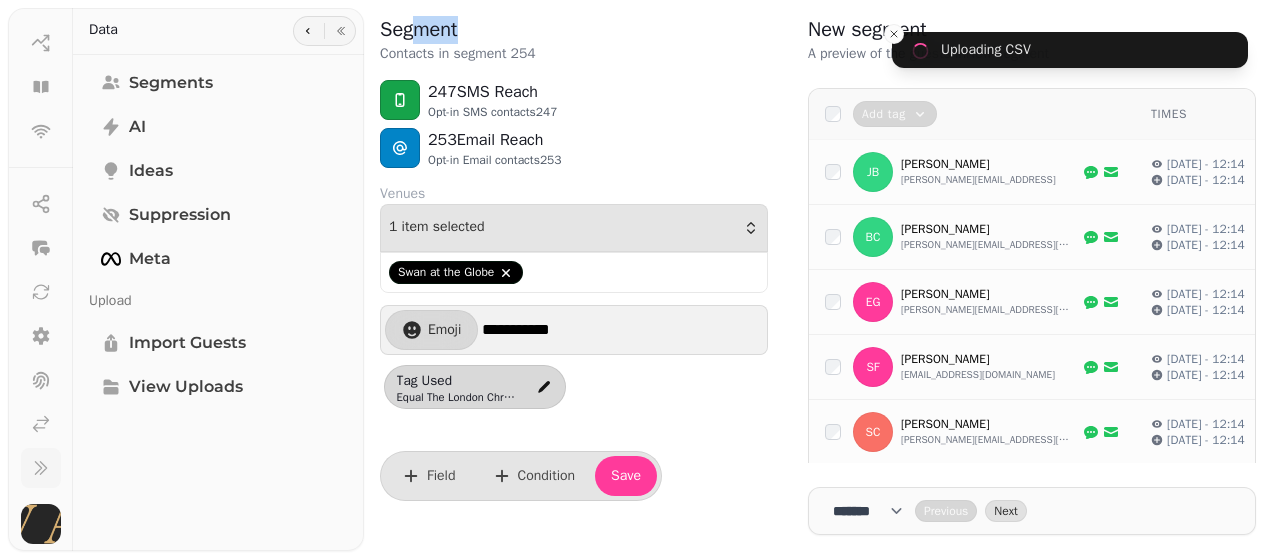 drag, startPoint x: 458, startPoint y: 32, endPoint x: 406, endPoint y: 35, distance: 52.086468 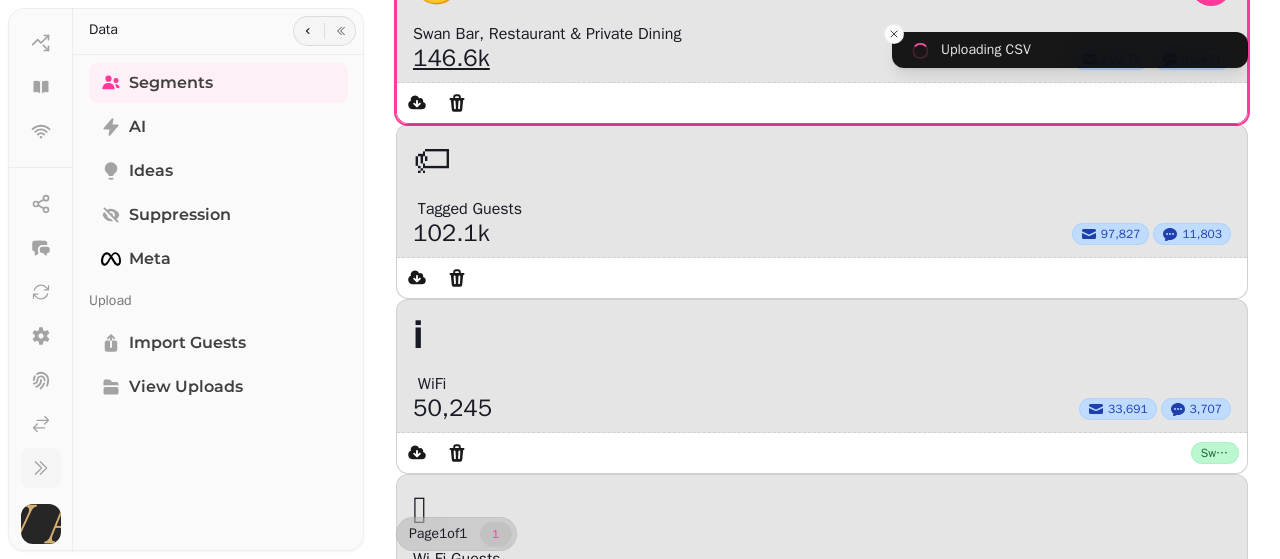 scroll, scrollTop: 463, scrollLeft: 0, axis: vertical 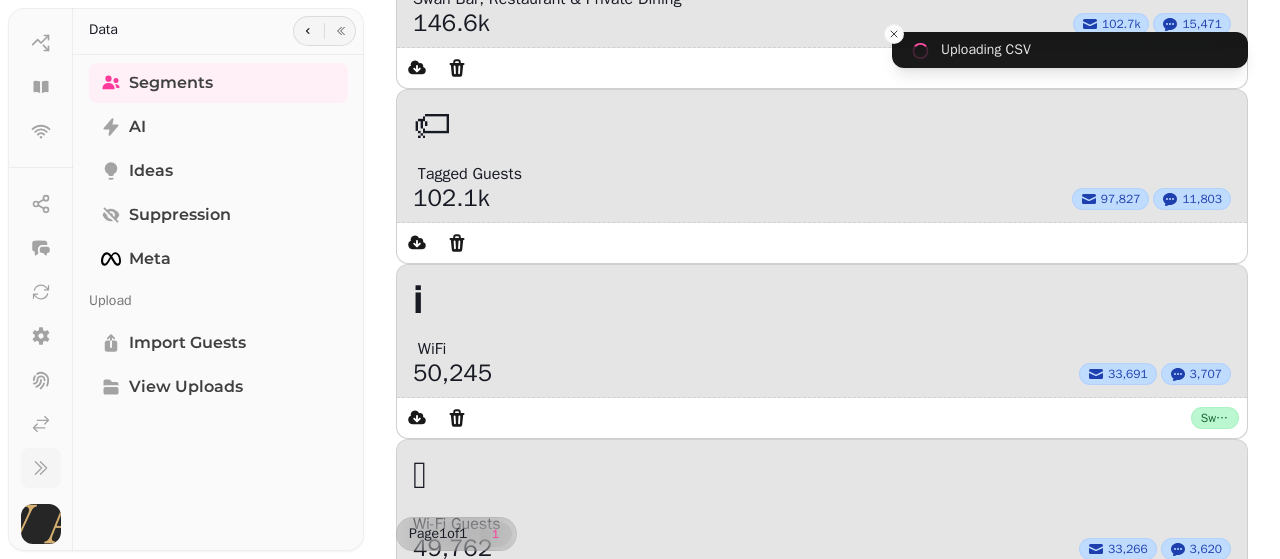 click on "New segment" at bounding box center (822, 1749) 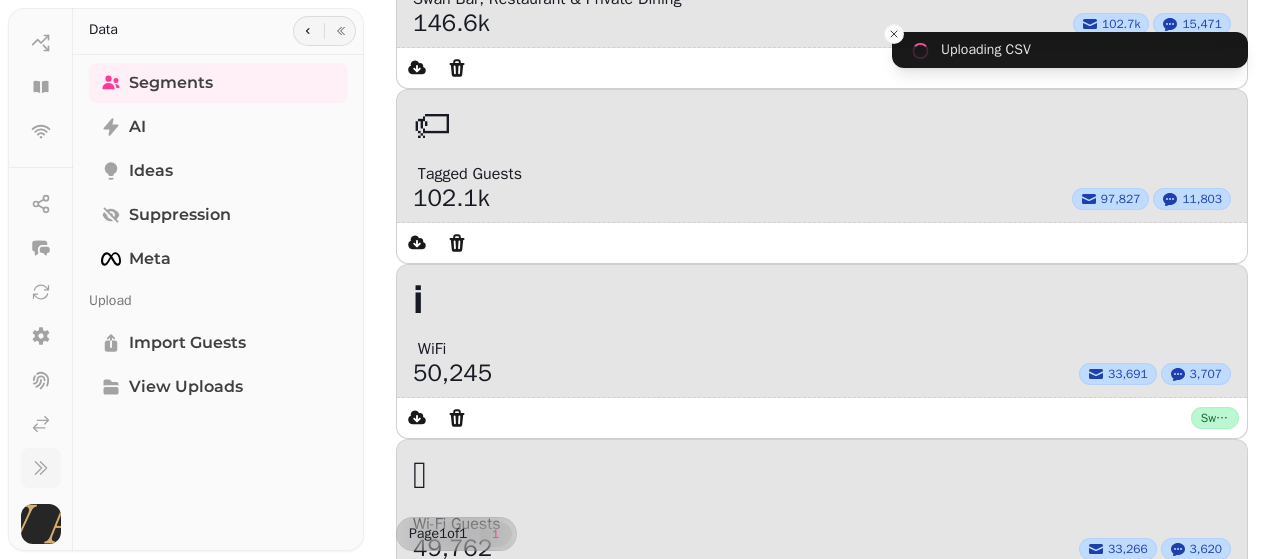 click on "New segment" at bounding box center [822, 1749] 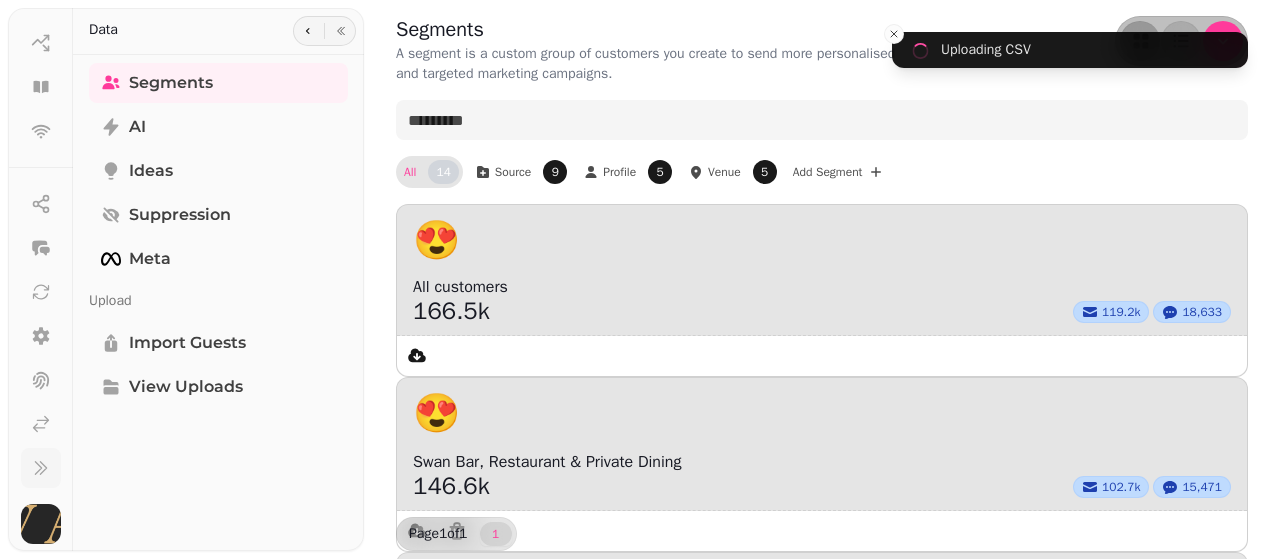 select on "**" 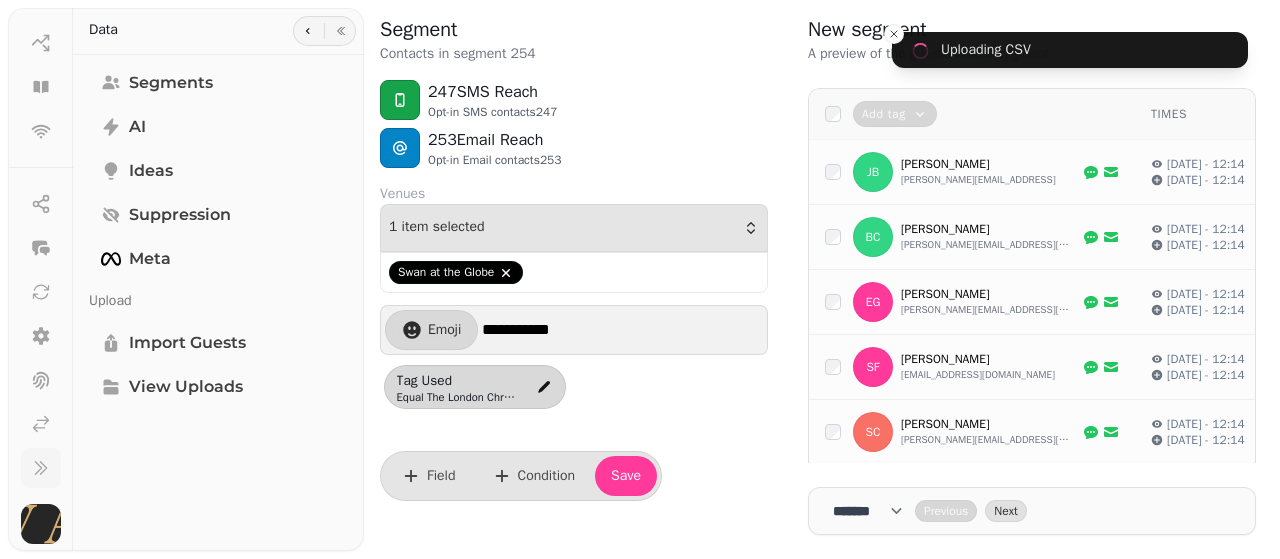 click on "Segment" at bounding box center (458, 30) 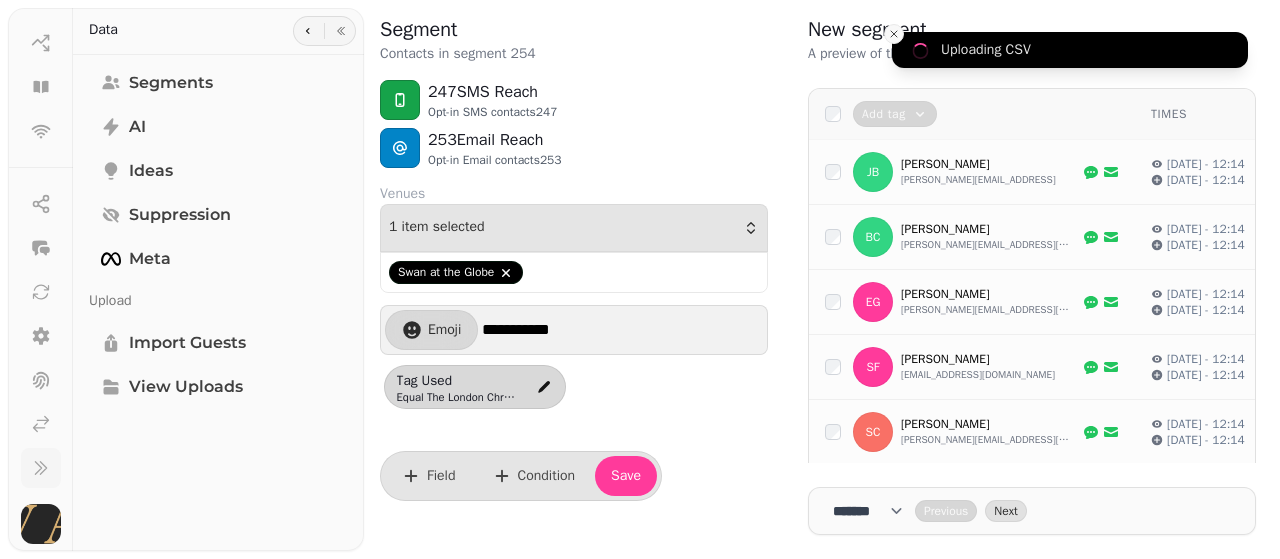 click 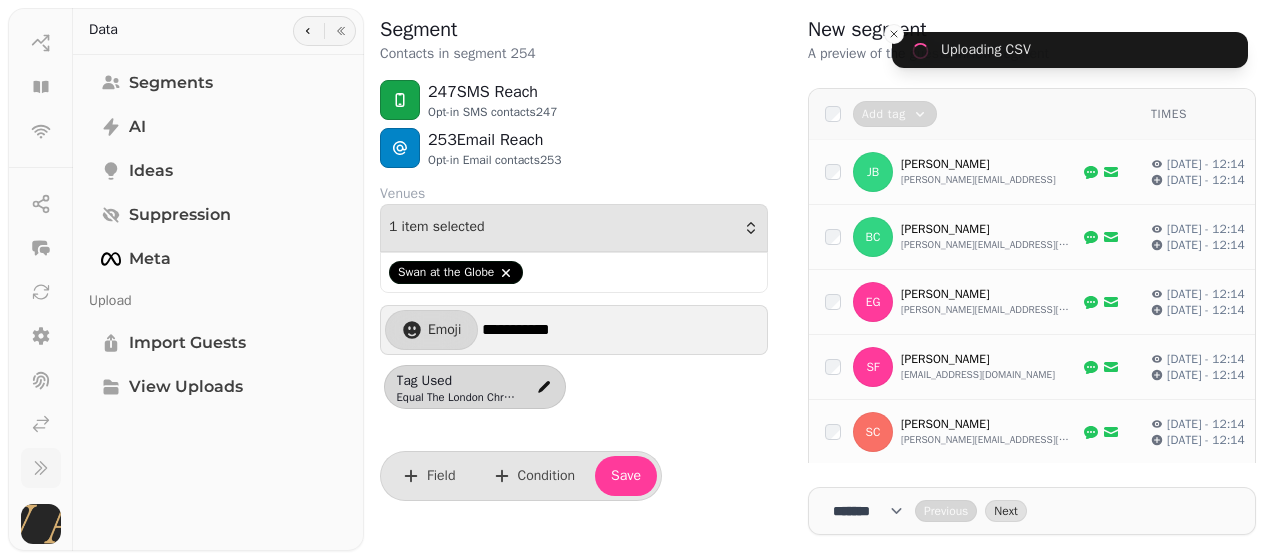 click on "New segment" at bounding box center [1000, 30] 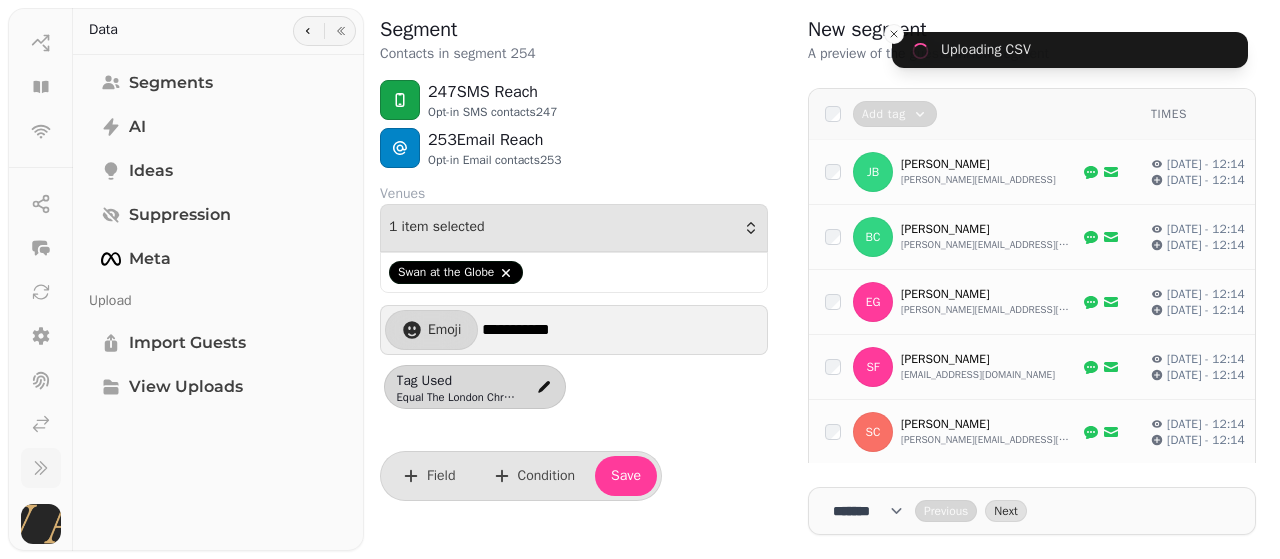 drag, startPoint x: 819, startPoint y: 33, endPoint x: 668, endPoint y: 79, distance: 157.8512 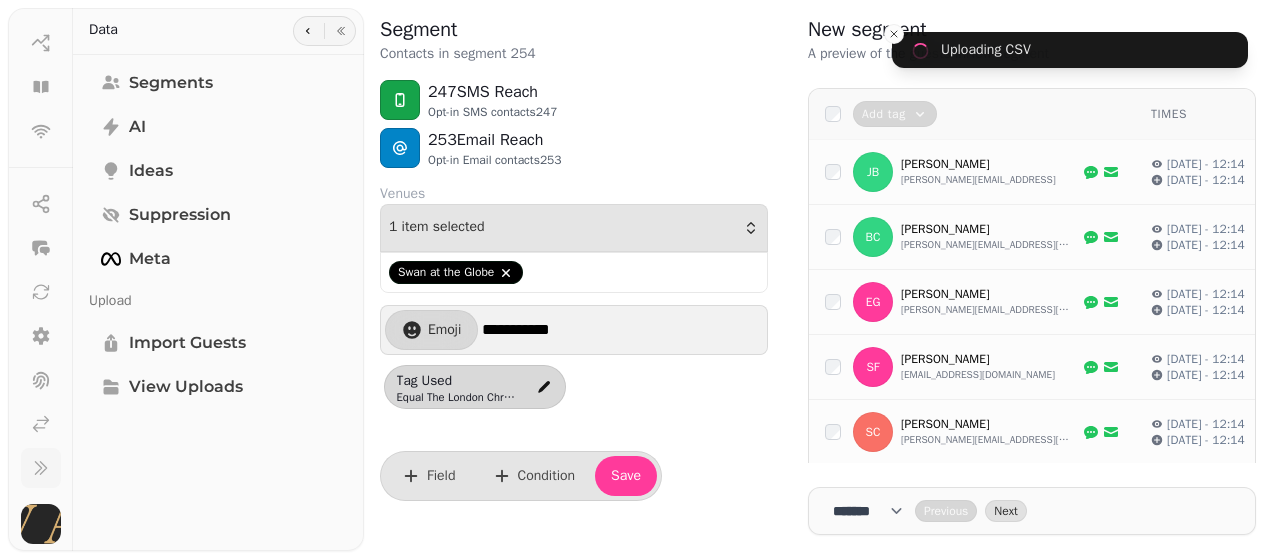 click on "Segment" at bounding box center [458, 30] 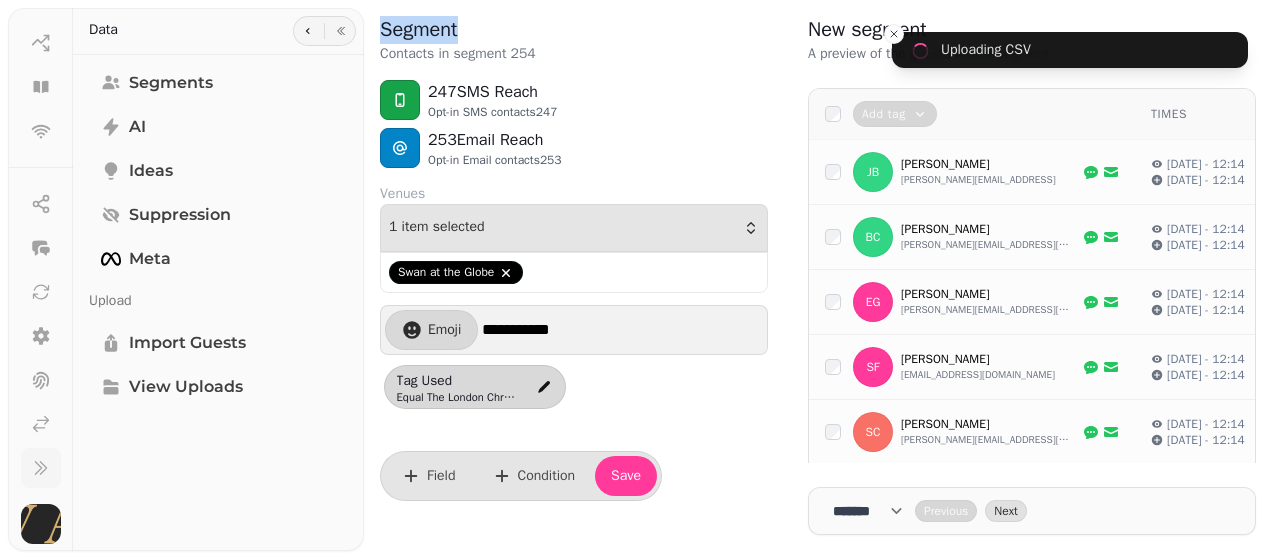 click on "Segment" at bounding box center (458, 30) 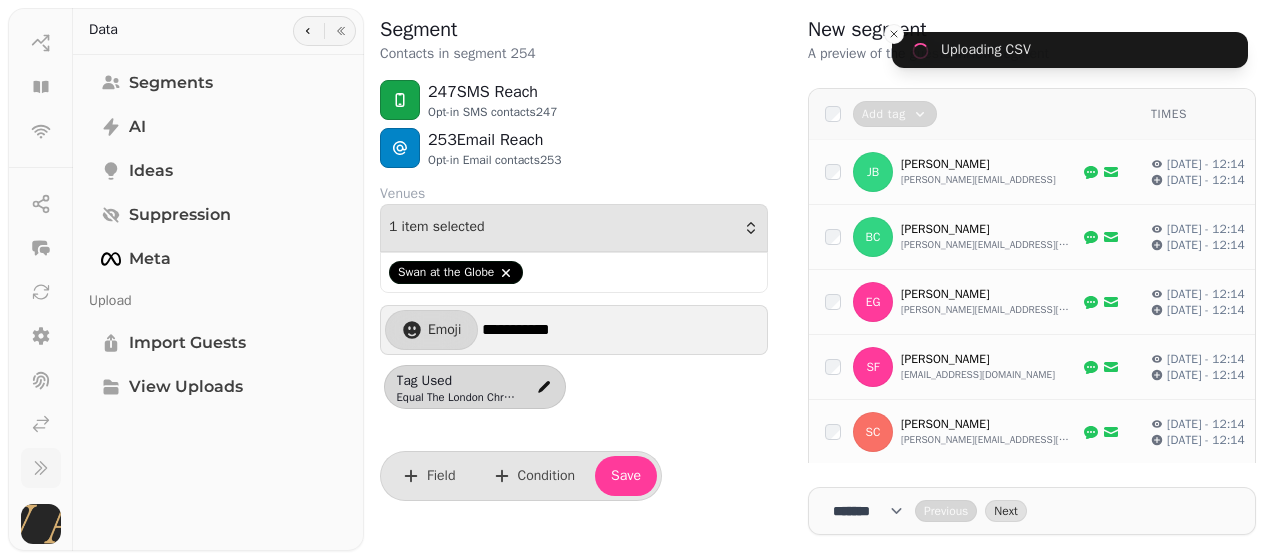 click on "Contacts in segment 254" at bounding box center [458, 54] 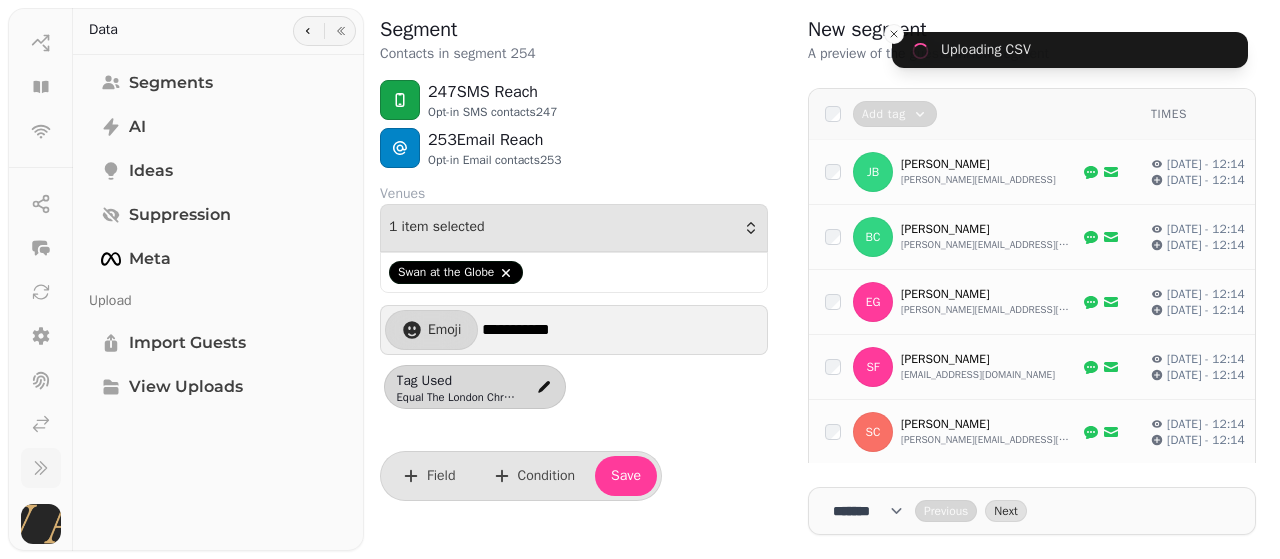 click on "**********" at bounding box center (622, 330) 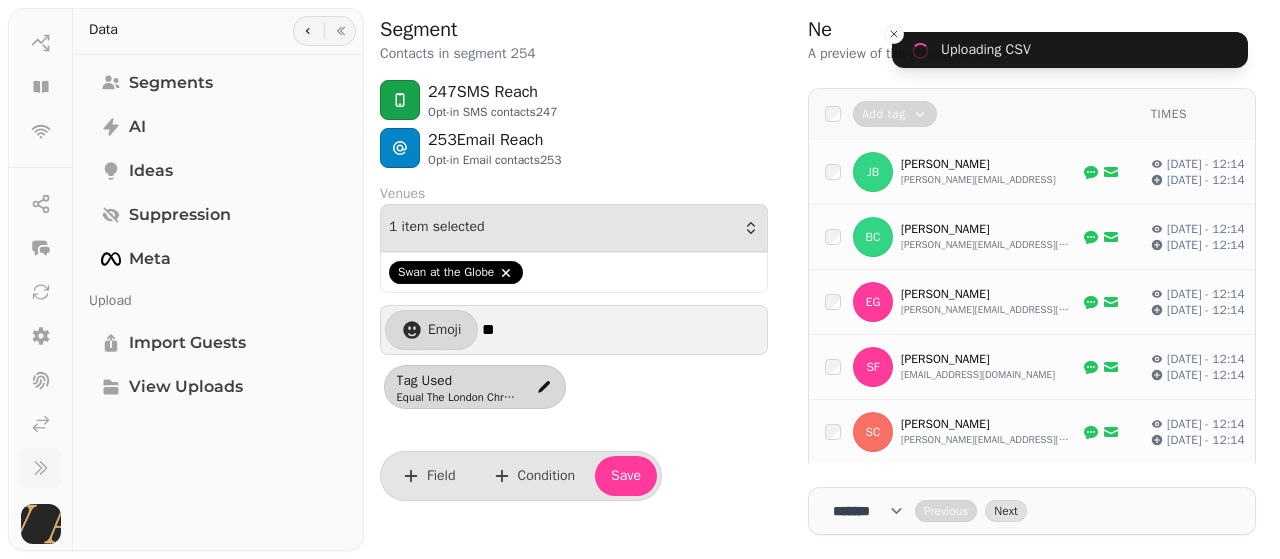 type on "*" 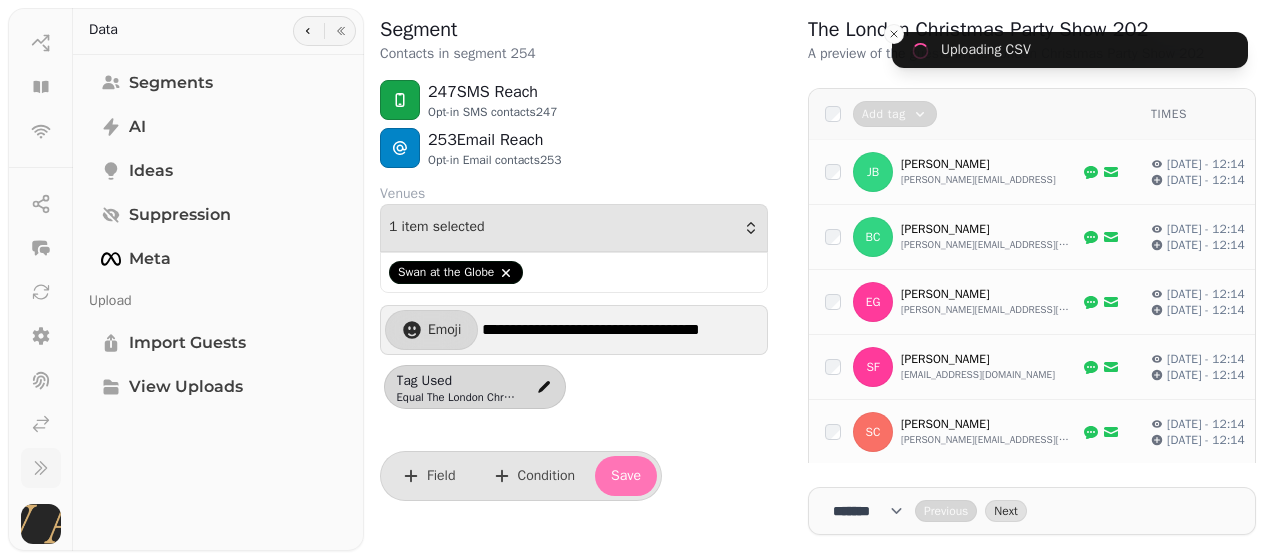 scroll, scrollTop: 0, scrollLeft: 11, axis: horizontal 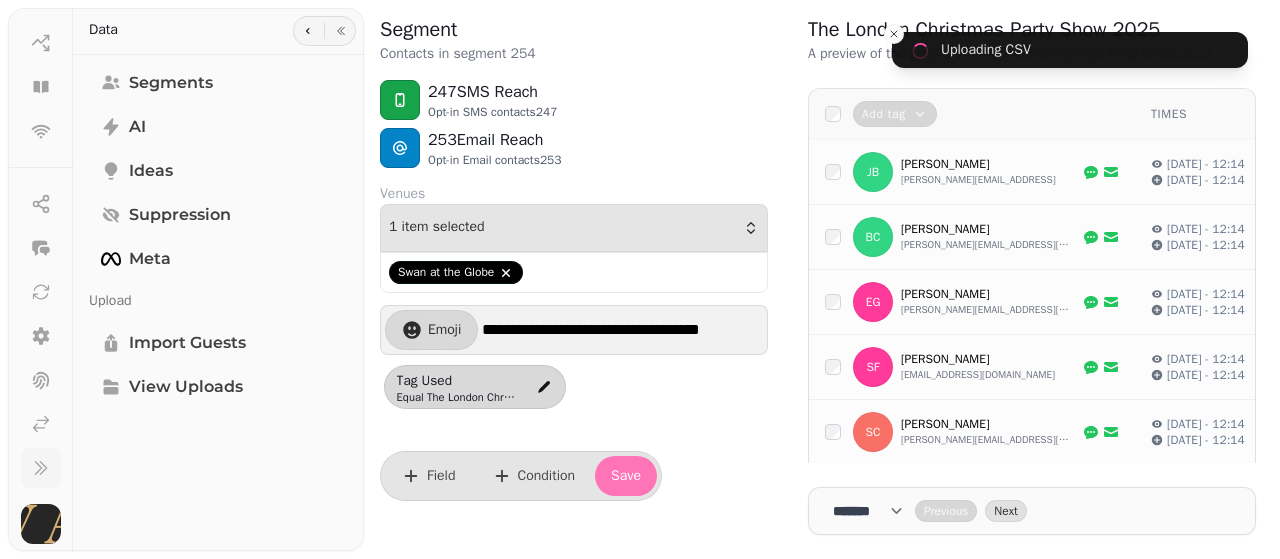 type on "**********" 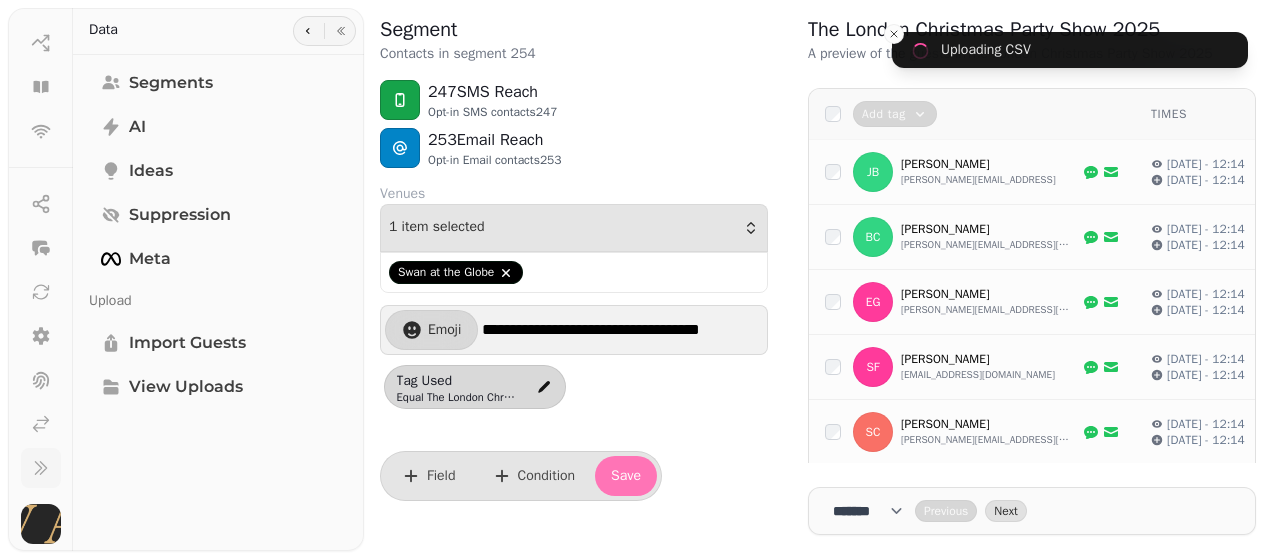 click on "Save" at bounding box center (626, 476) 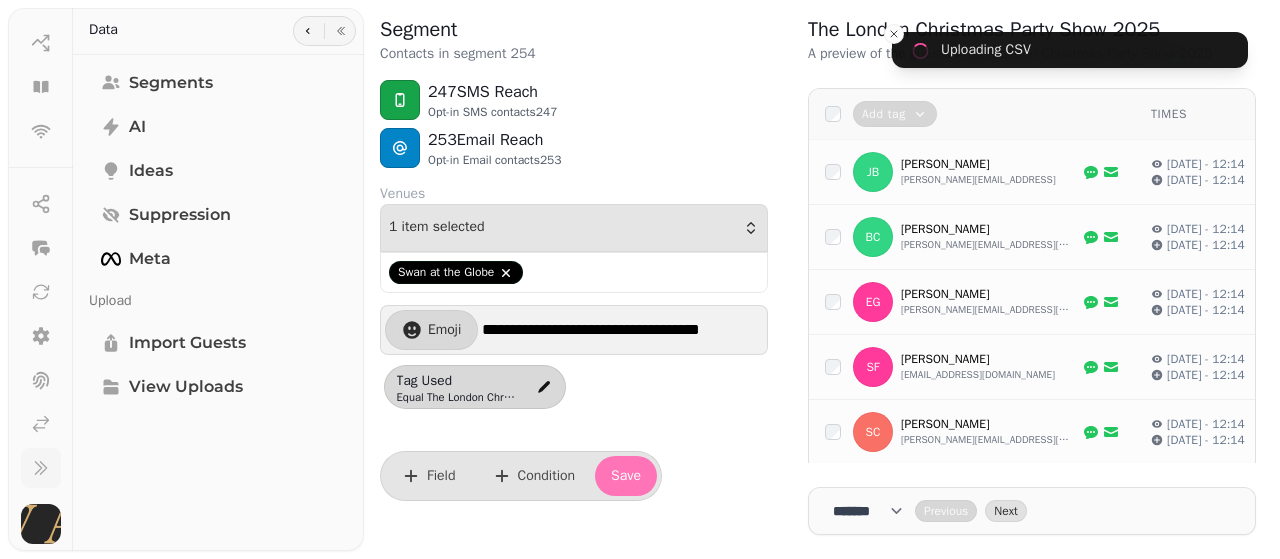 scroll, scrollTop: 0, scrollLeft: 0, axis: both 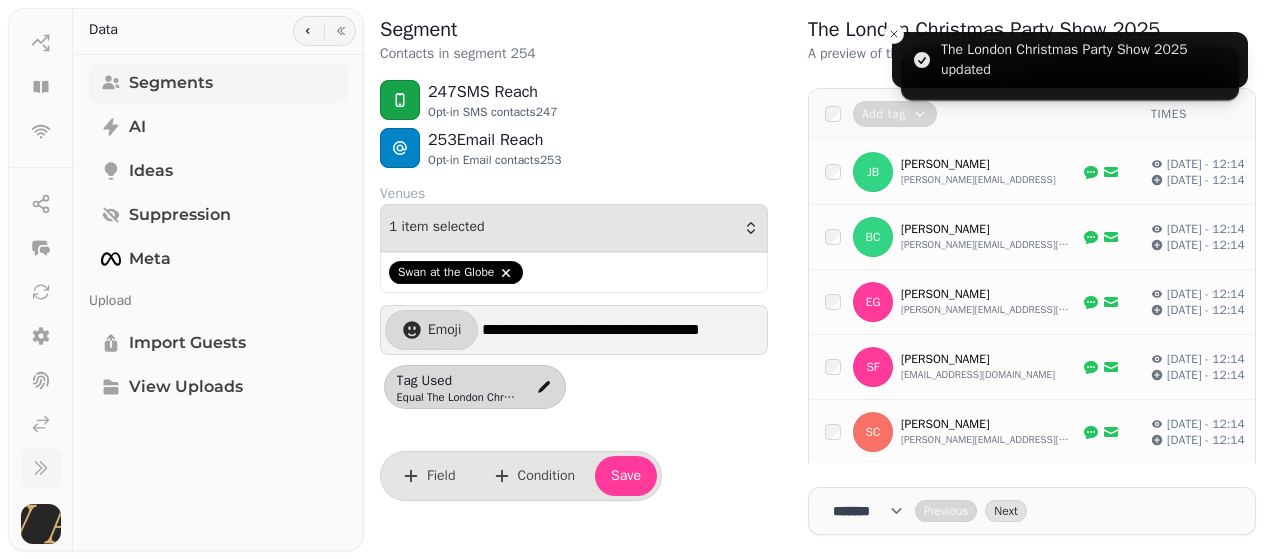click on "Segments" at bounding box center (171, 83) 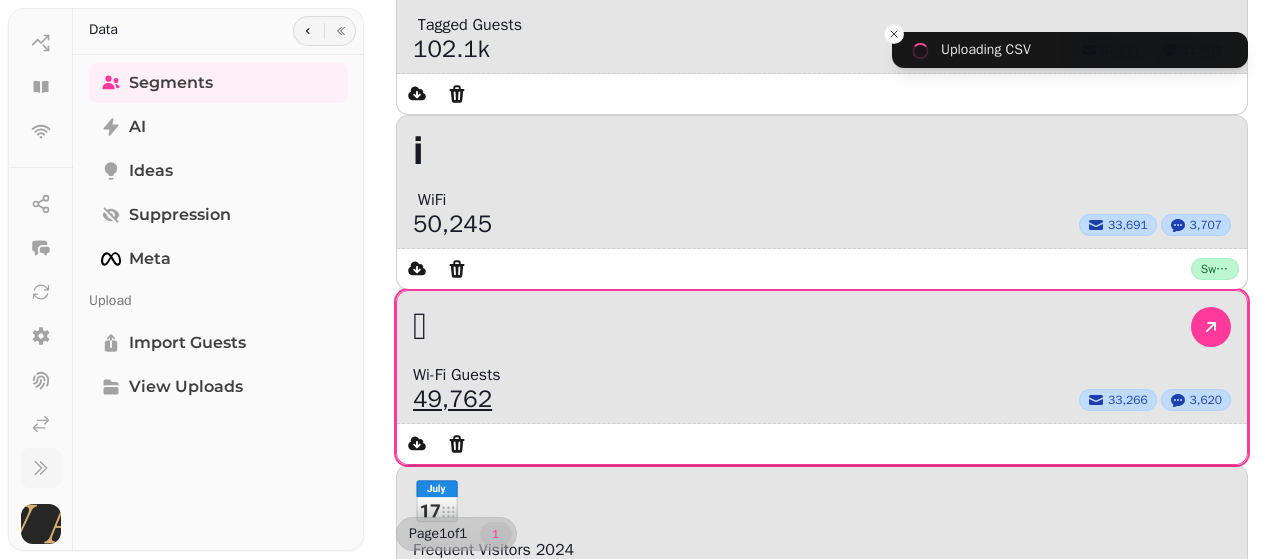scroll, scrollTop: 608, scrollLeft: 0, axis: vertical 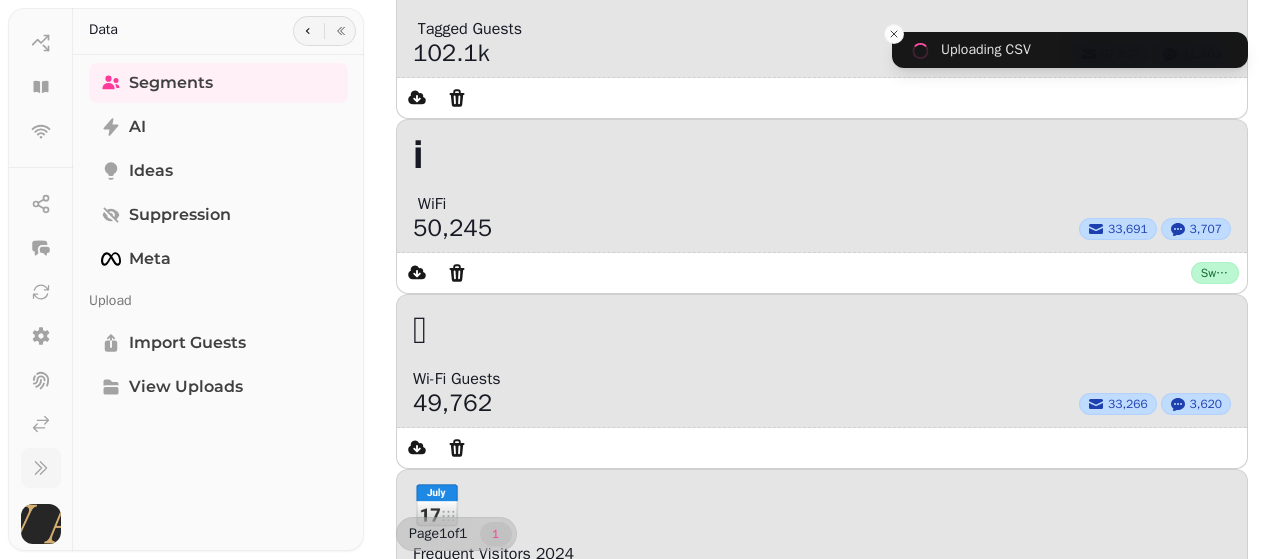 click 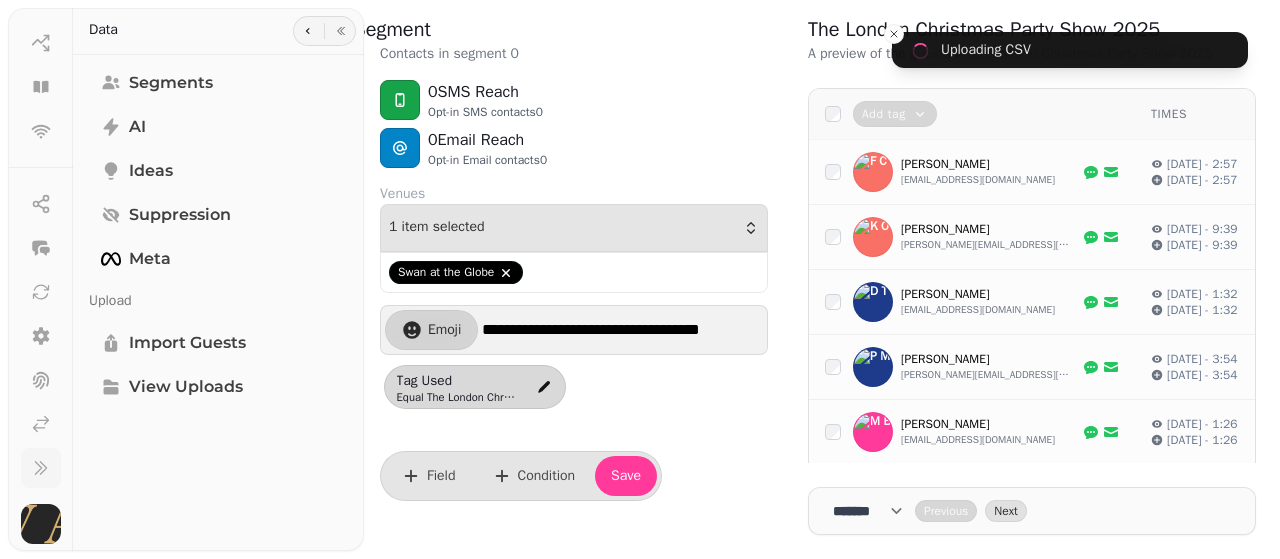 scroll, scrollTop: 0, scrollLeft: 0, axis: both 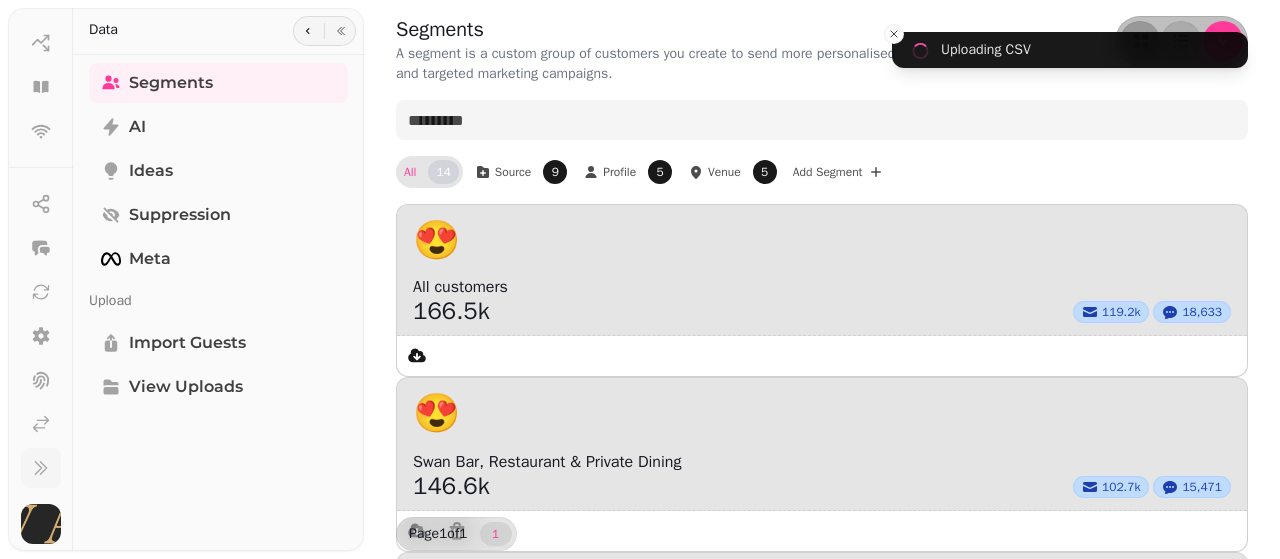 select on "**" 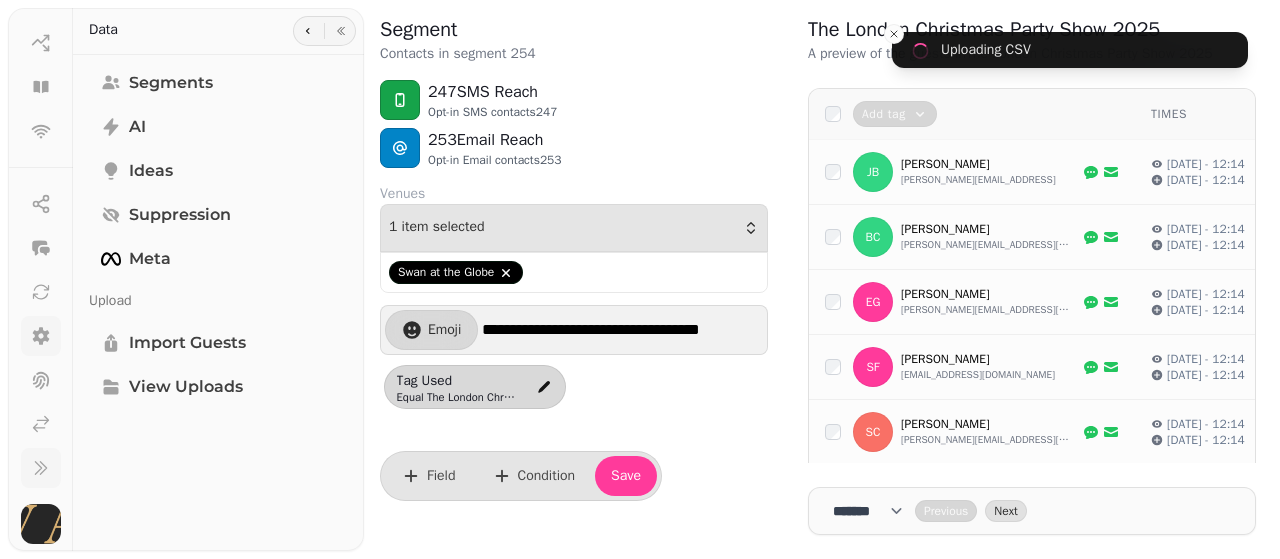 click 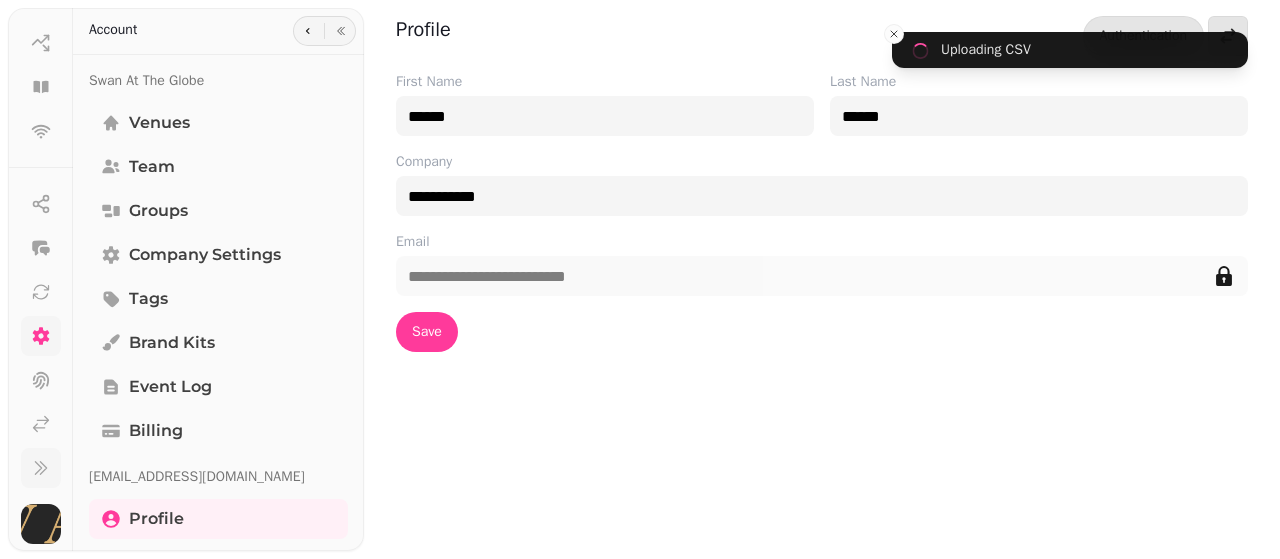 click 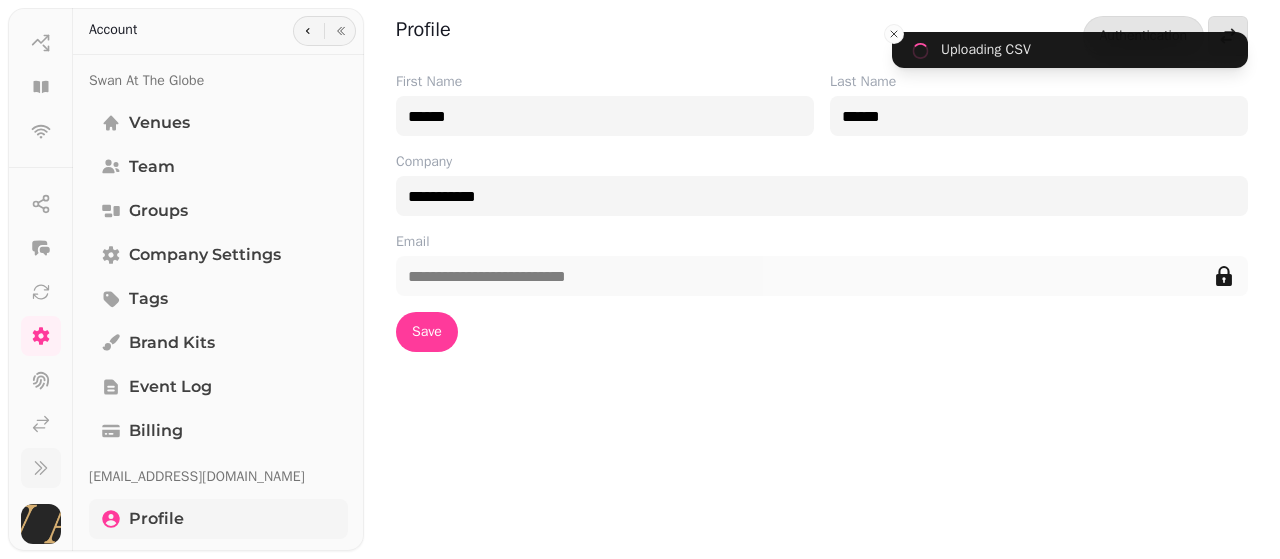 drag, startPoint x: 12, startPoint y: 0, endPoint x: 149, endPoint y: 519, distance: 536.7774 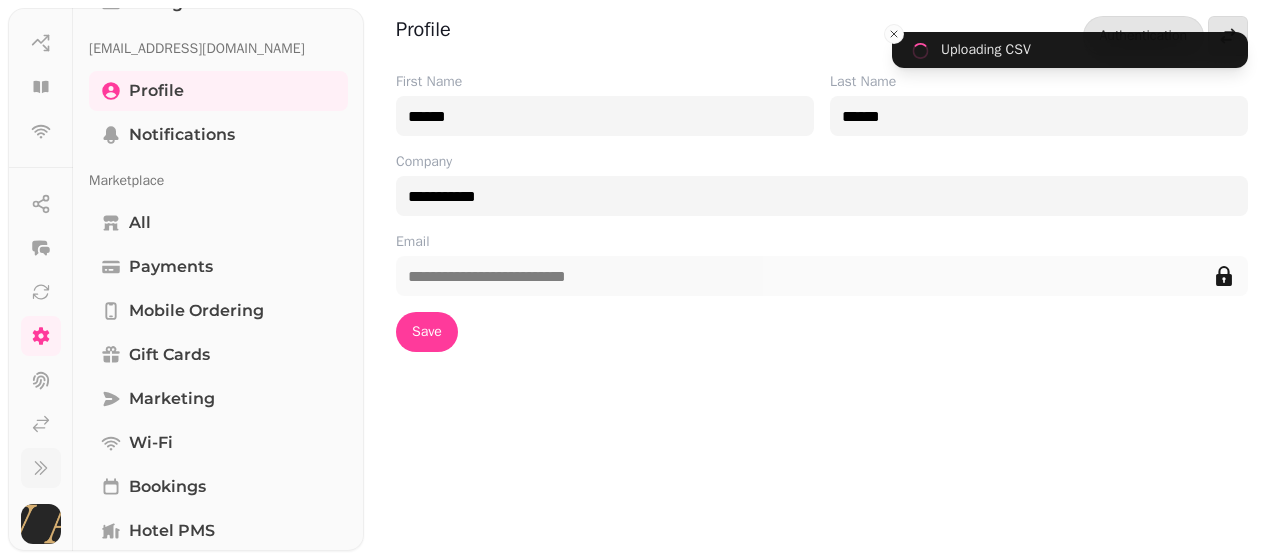 scroll, scrollTop: 0, scrollLeft: 0, axis: both 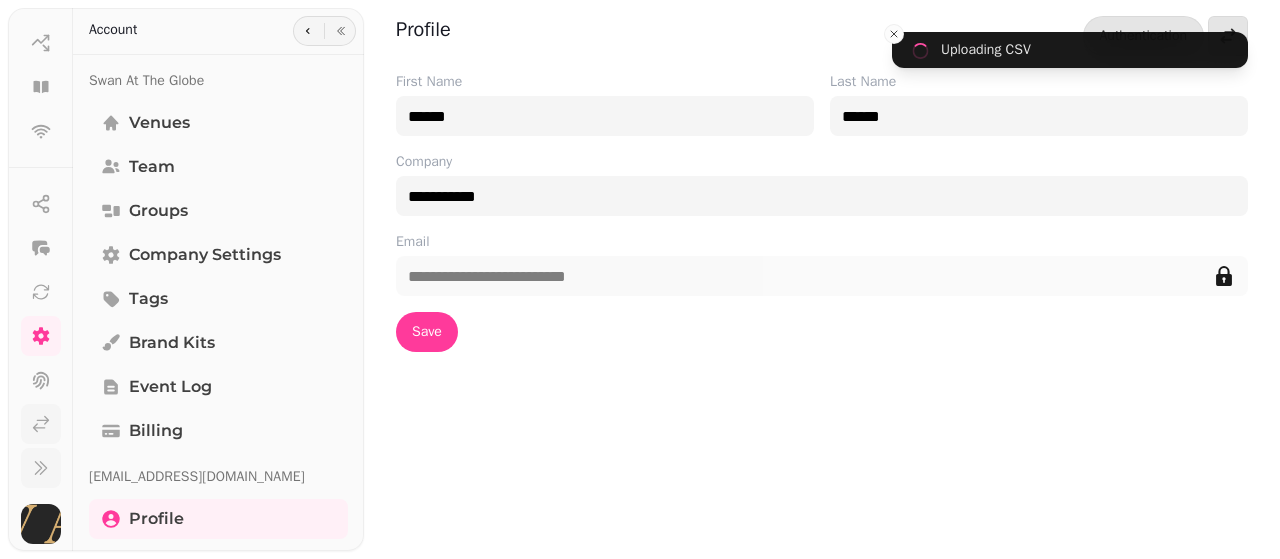 click 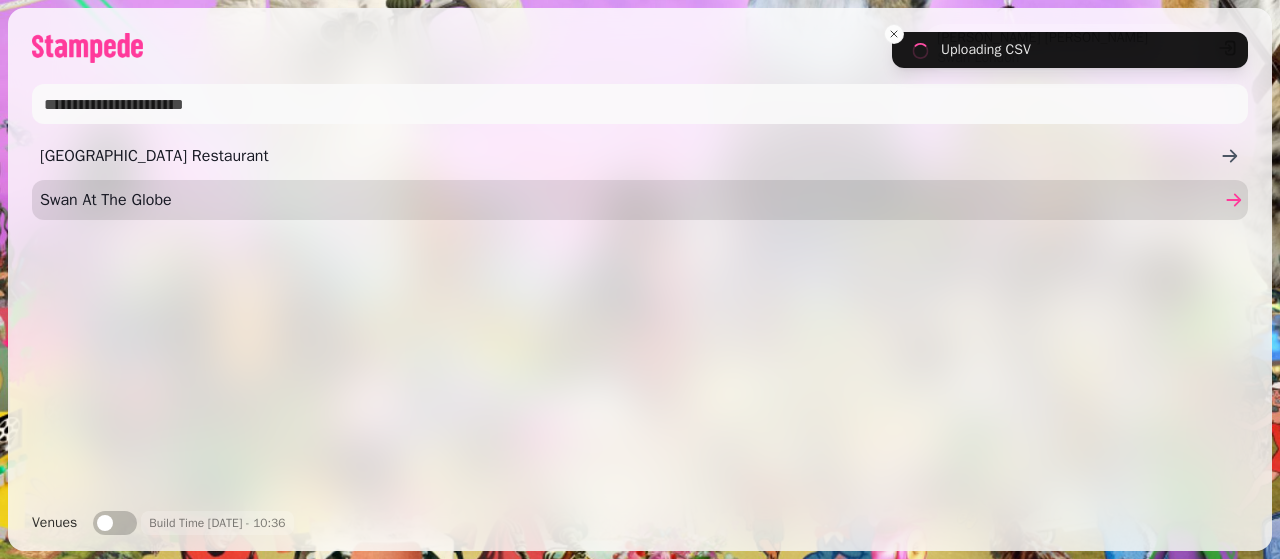 click on "Swan At The Globe" at bounding box center (630, 200) 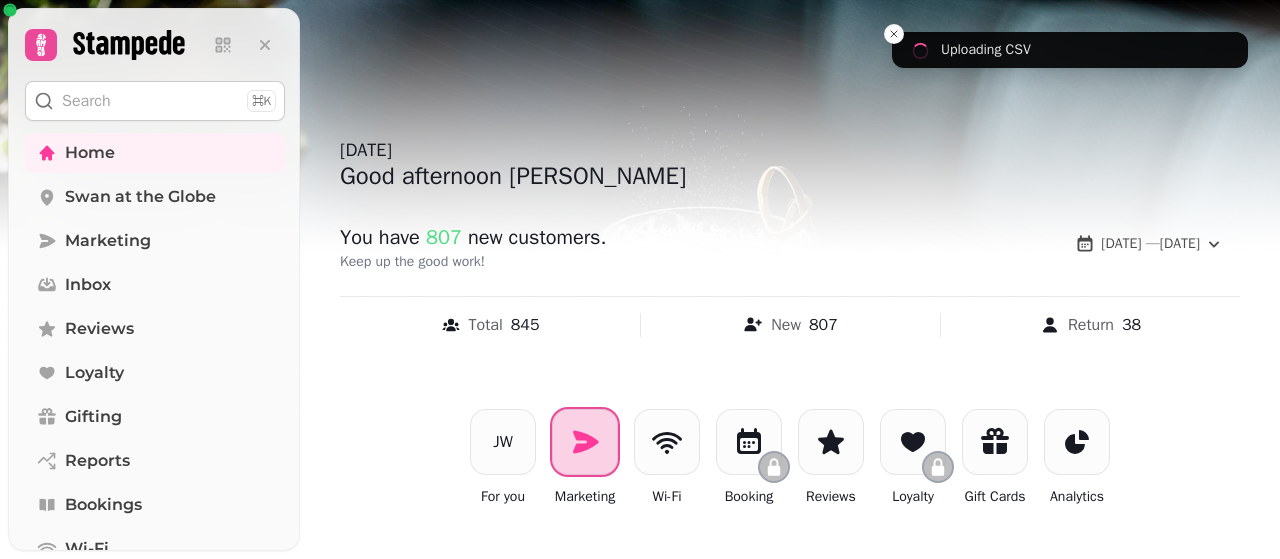 click 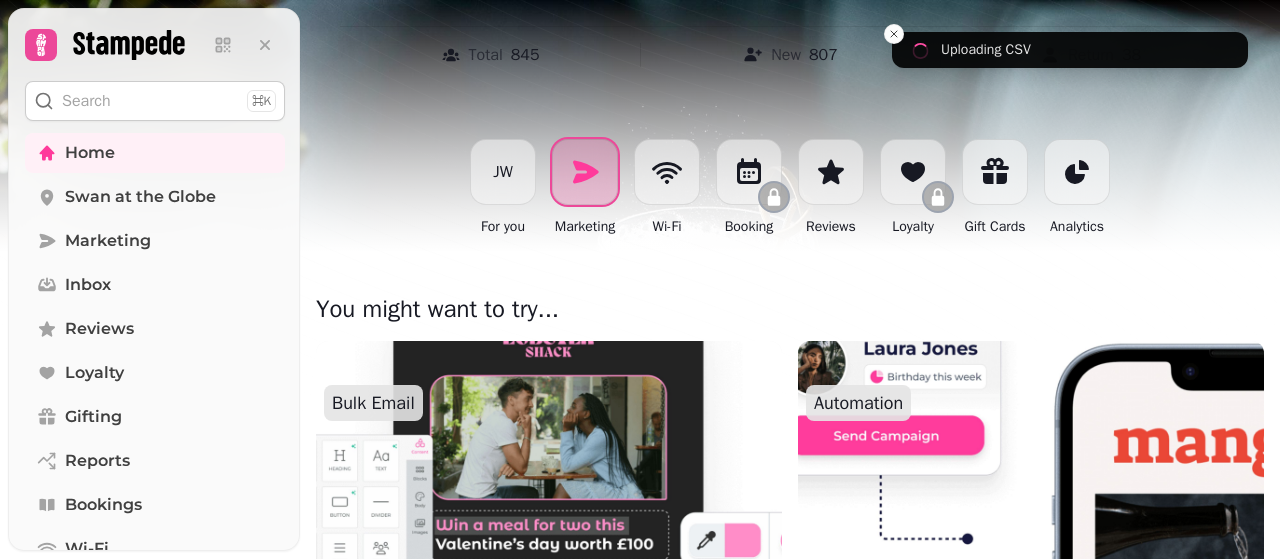 scroll, scrollTop: 383, scrollLeft: 0, axis: vertical 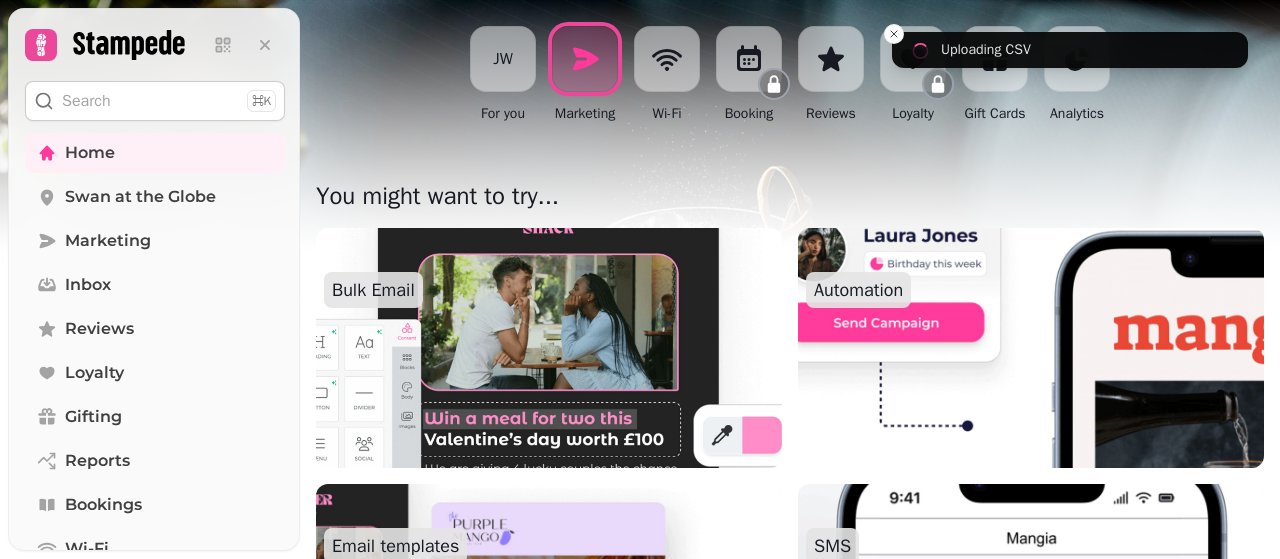 click at bounding box center (549, 348) 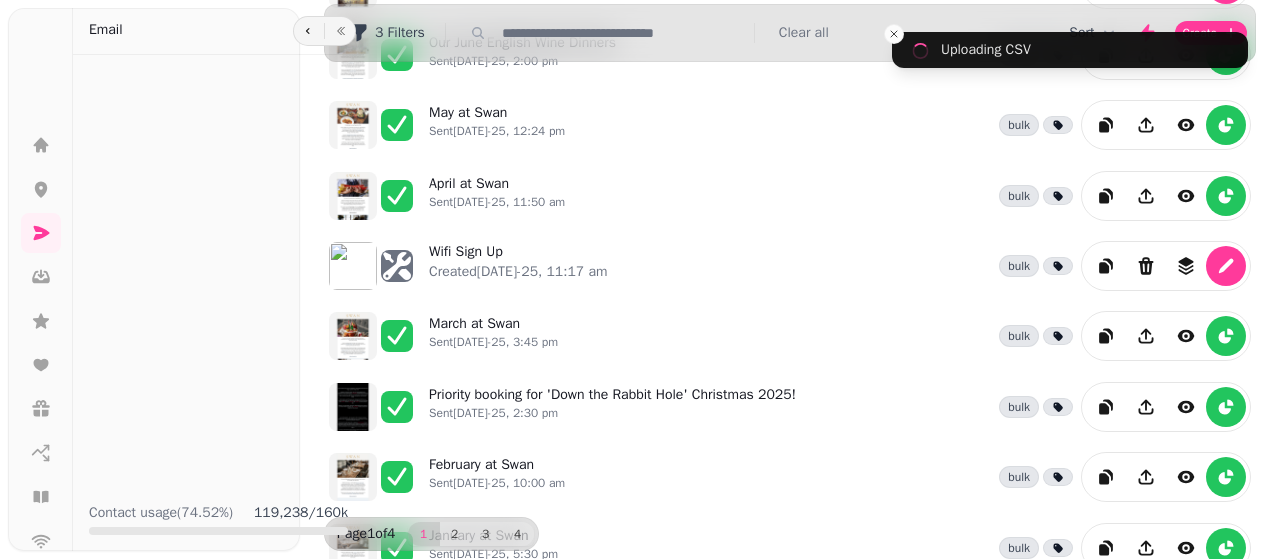 scroll, scrollTop: 0, scrollLeft: 0, axis: both 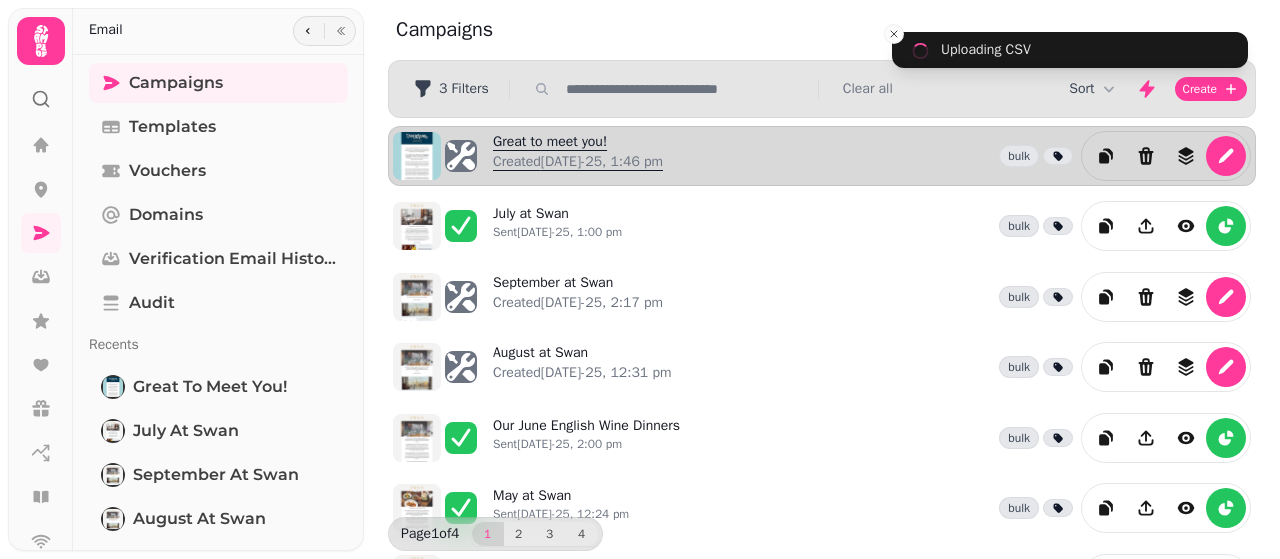 click on "Great to meet you! Created  [DATE]-25, 1:46 pm" at bounding box center (578, 156) 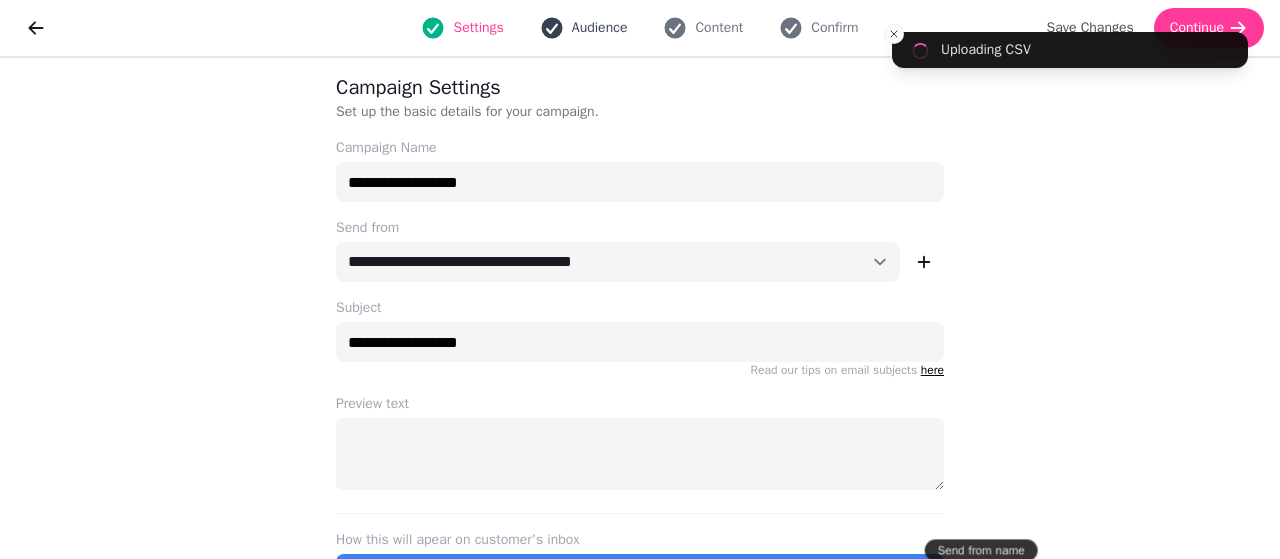 click on "Audience" at bounding box center (600, 28) 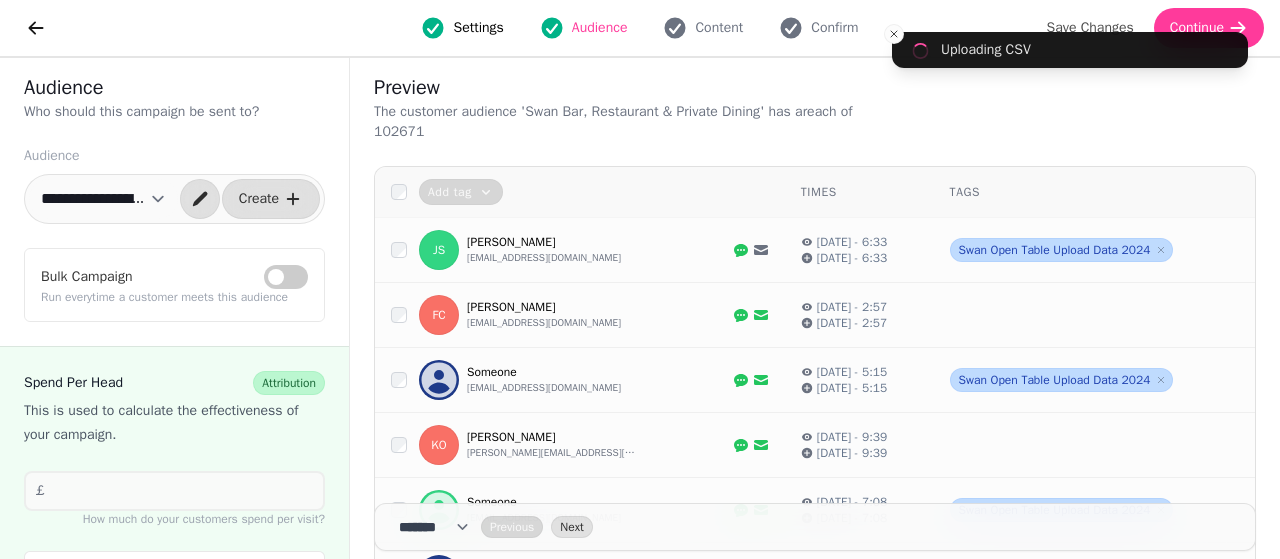 click on "**********" at bounding box center (103, 199) 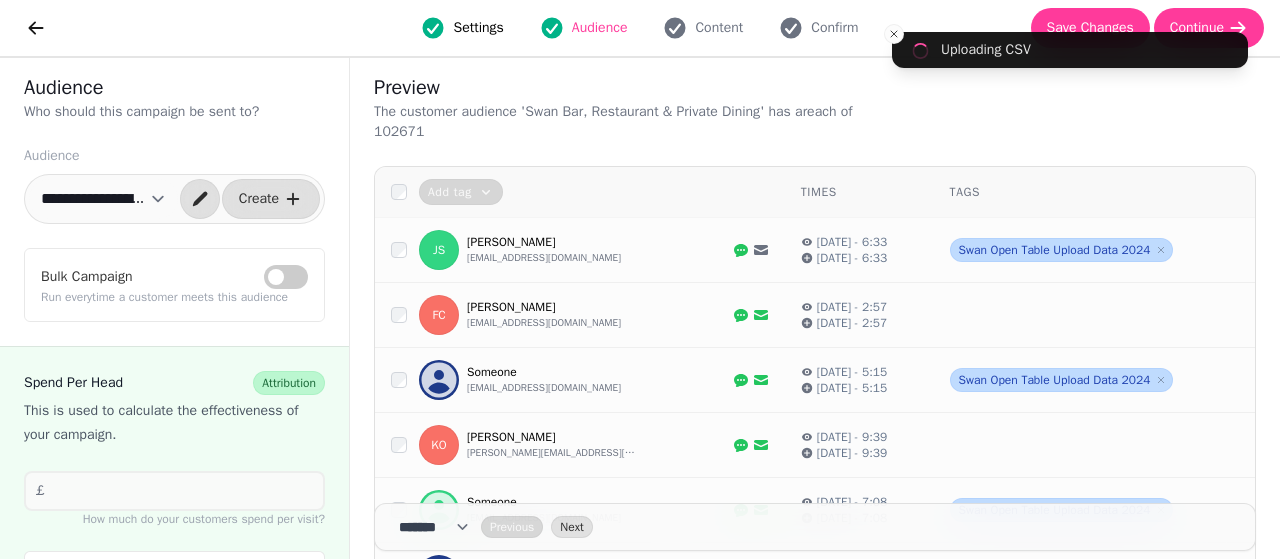 select on "**********" 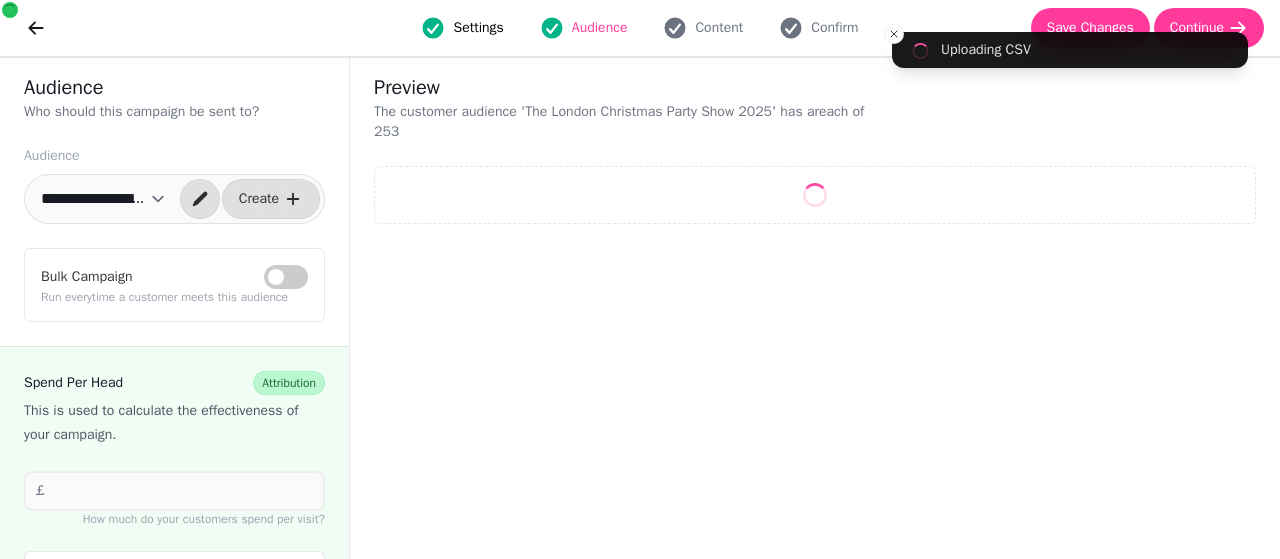 select on "**" 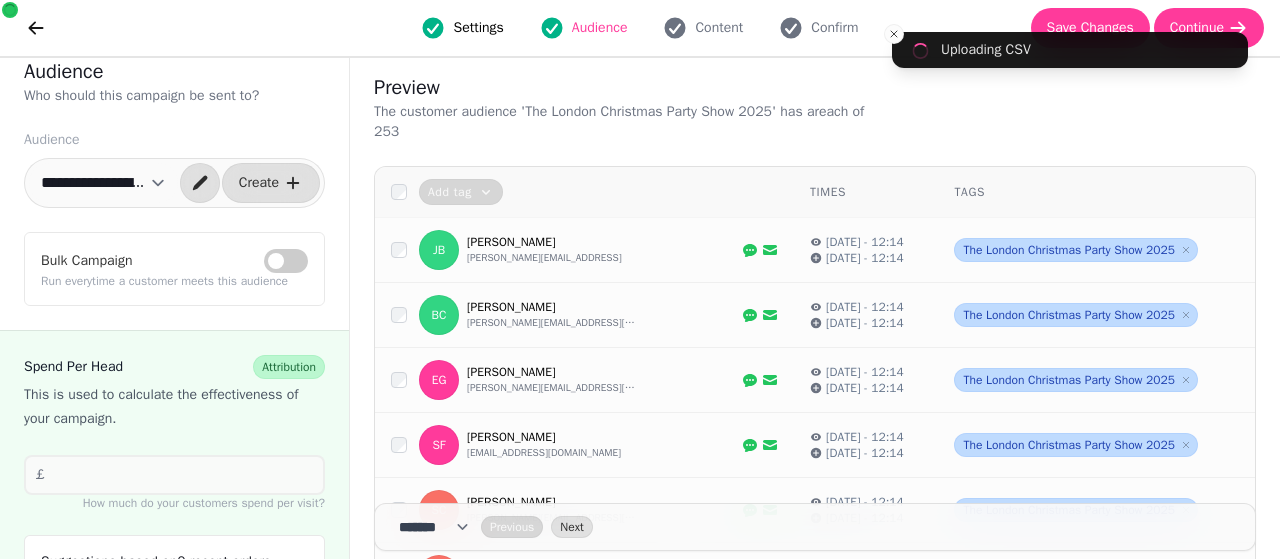 scroll, scrollTop: 0, scrollLeft: 0, axis: both 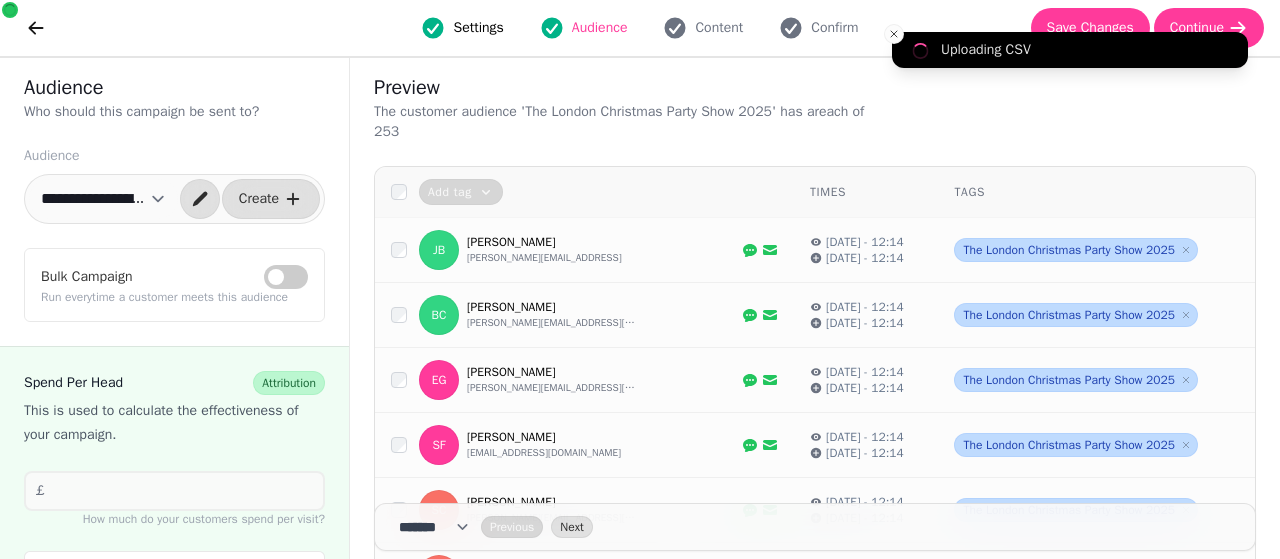 click on "Uploading CSV" at bounding box center [1070, 50] 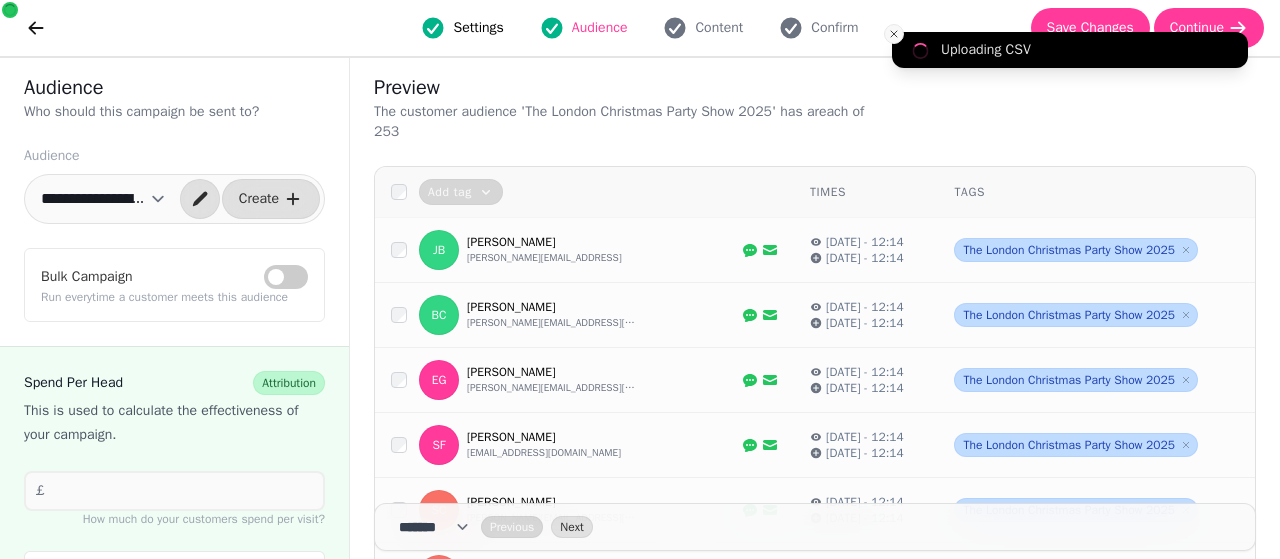 click 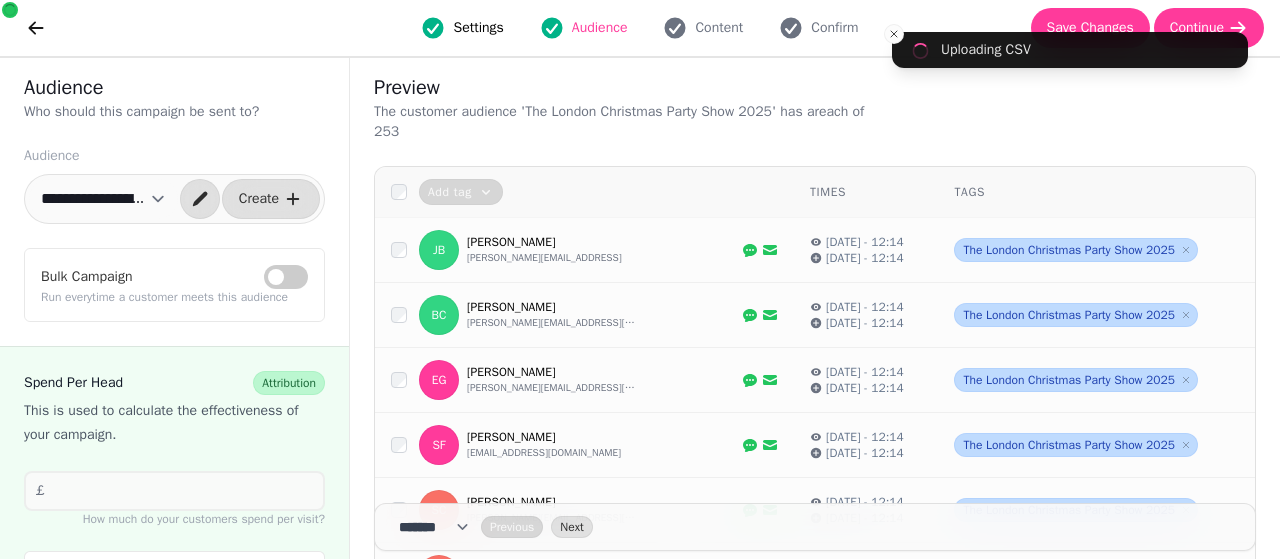 click on "Preview The customer audience ' The London Christmas Party Show 2025 ' has   a  reach of   253" at bounding box center [815, 100] 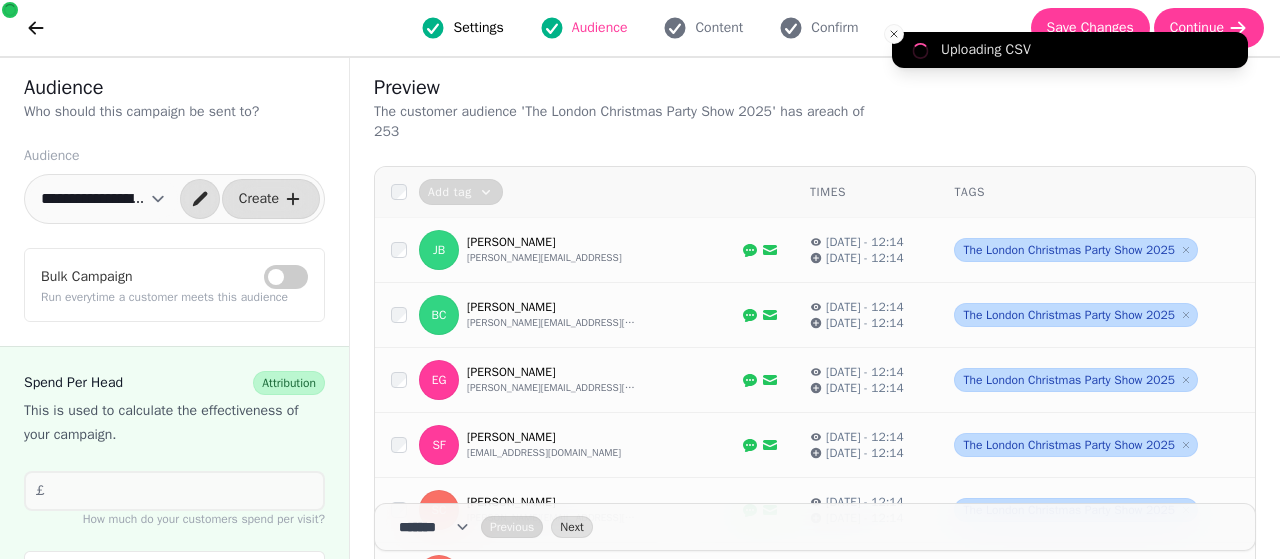 click on "Uploading CSV" at bounding box center [1070, 50] 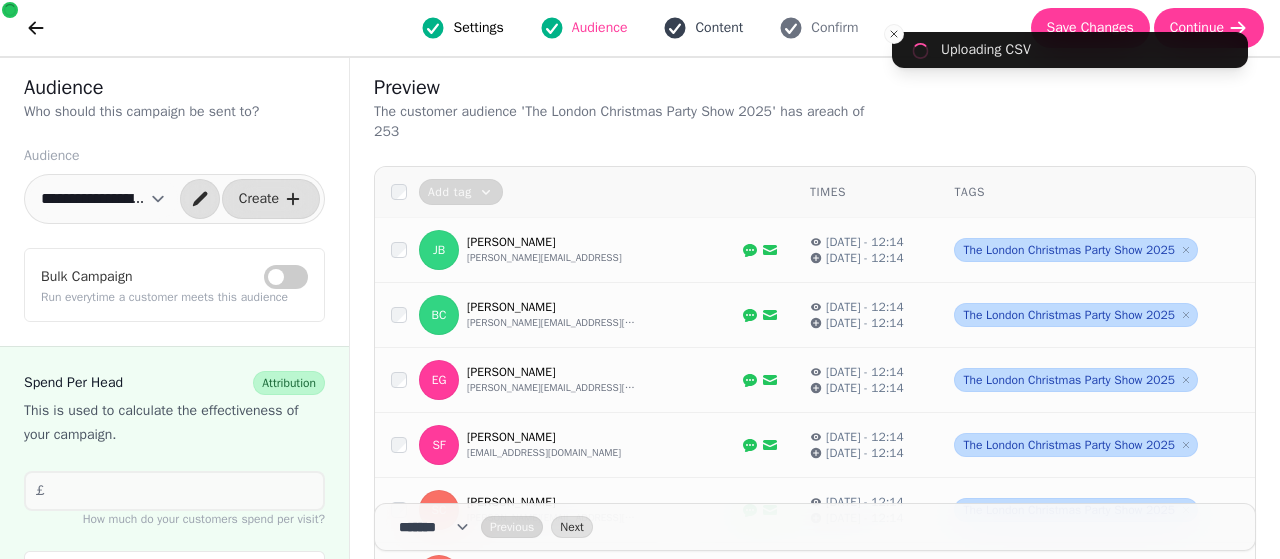 click on "Content" at bounding box center (719, 28) 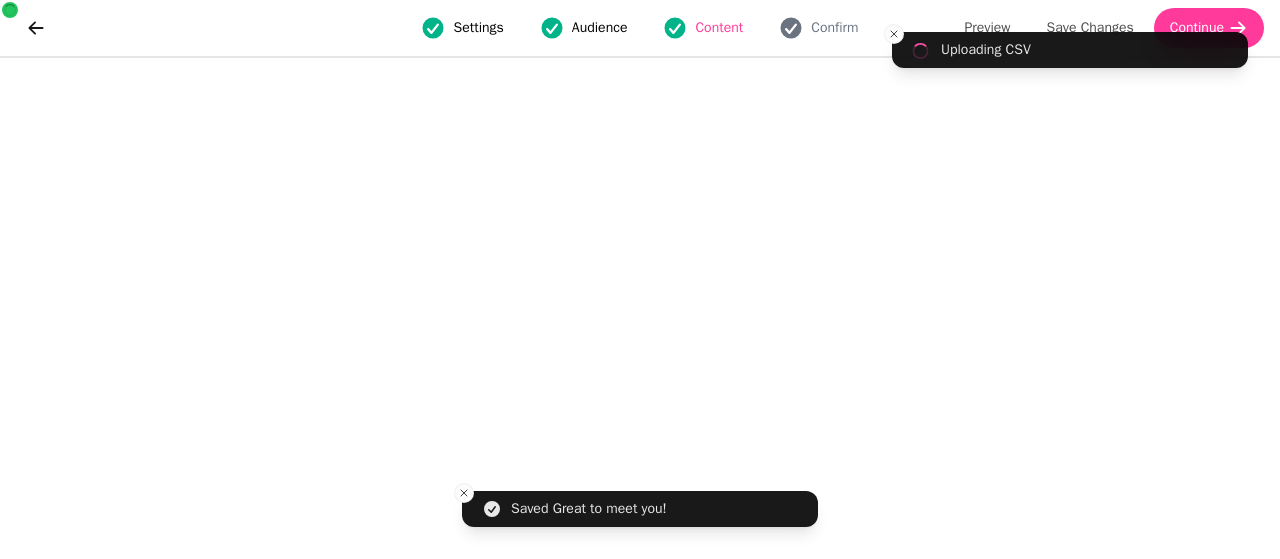 click on "Audience" at bounding box center [600, 28] 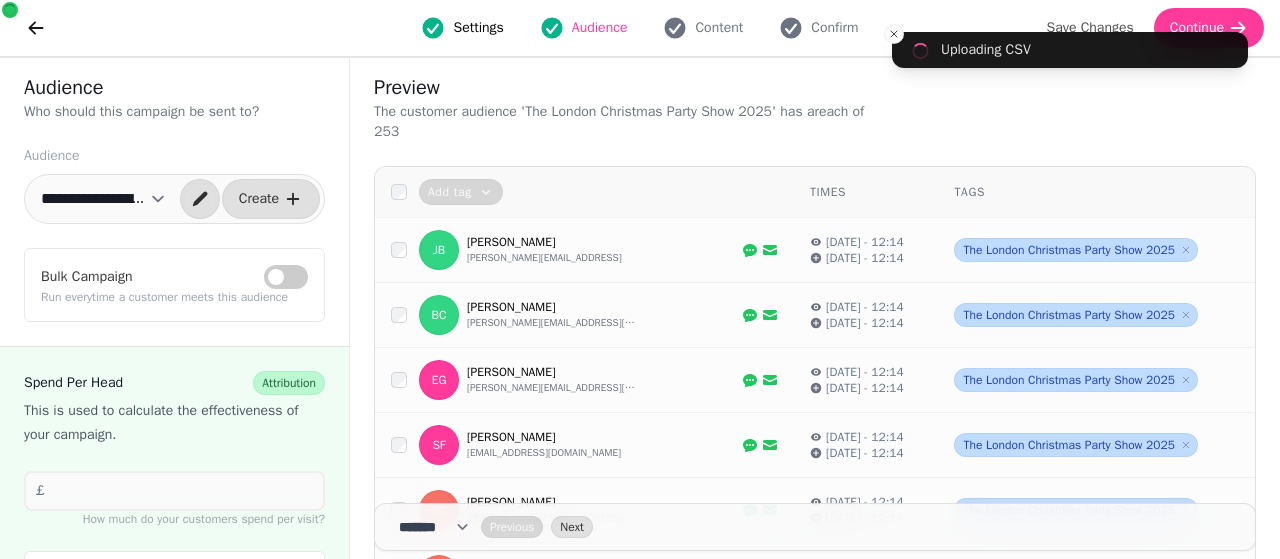 click on "Settings" at bounding box center [478, 28] 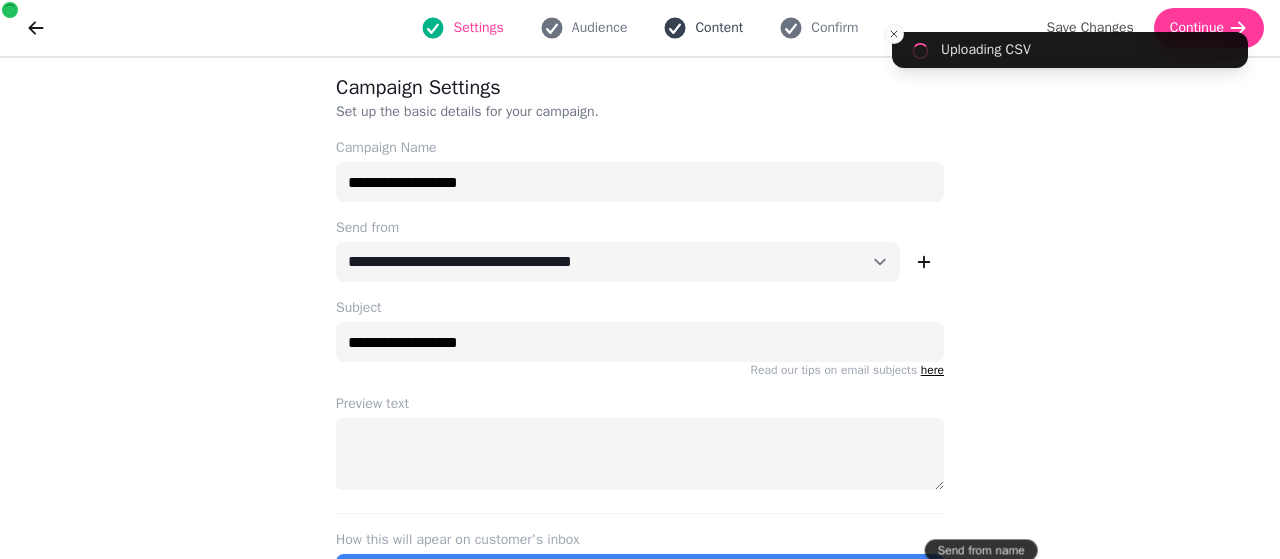 click on "Content" at bounding box center [719, 28] 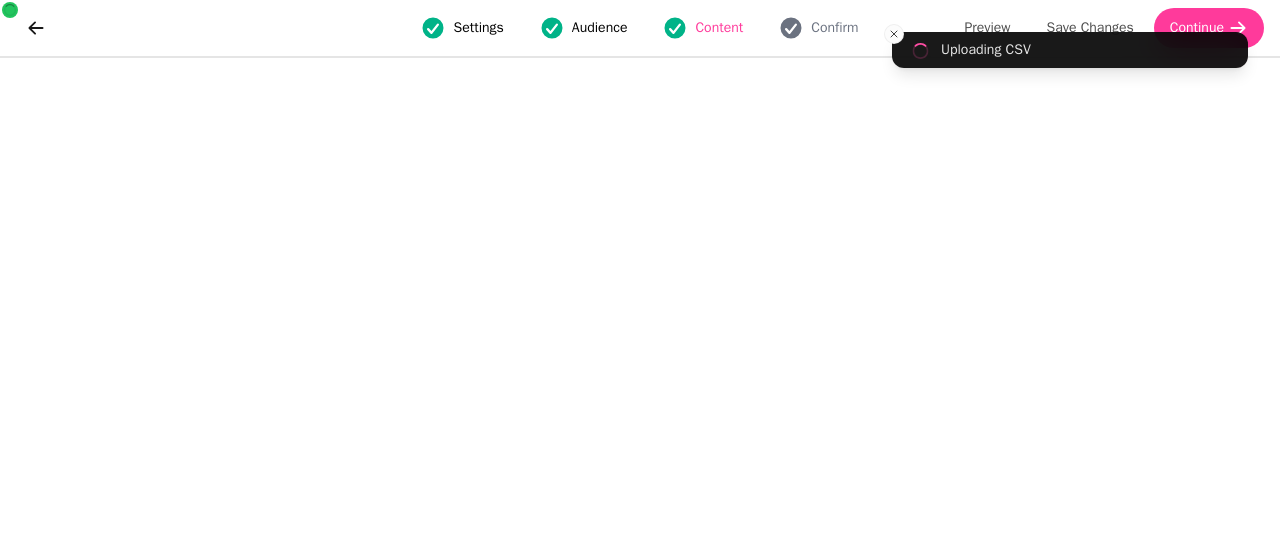 click on "Settings" at bounding box center [478, 28] 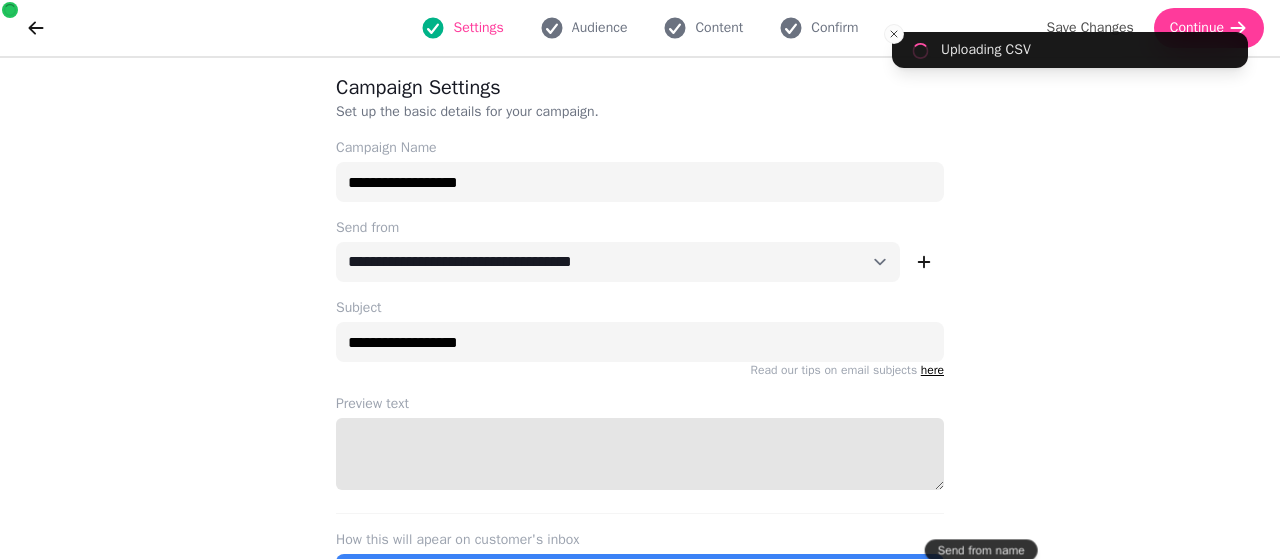 click on "Preview text" at bounding box center [640, 454] 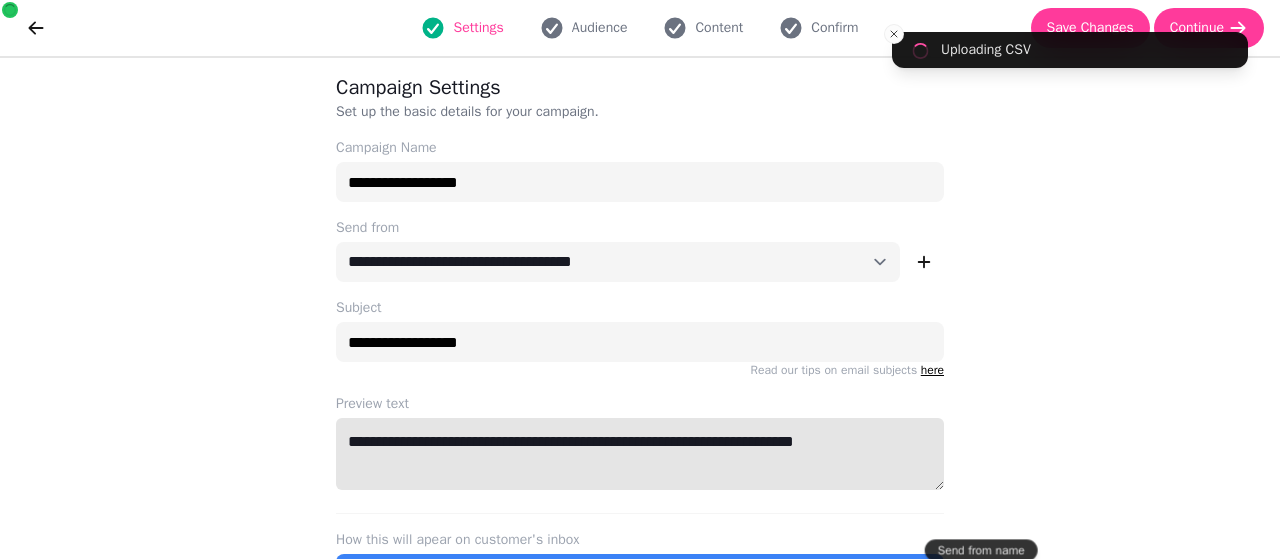 type on "**********" 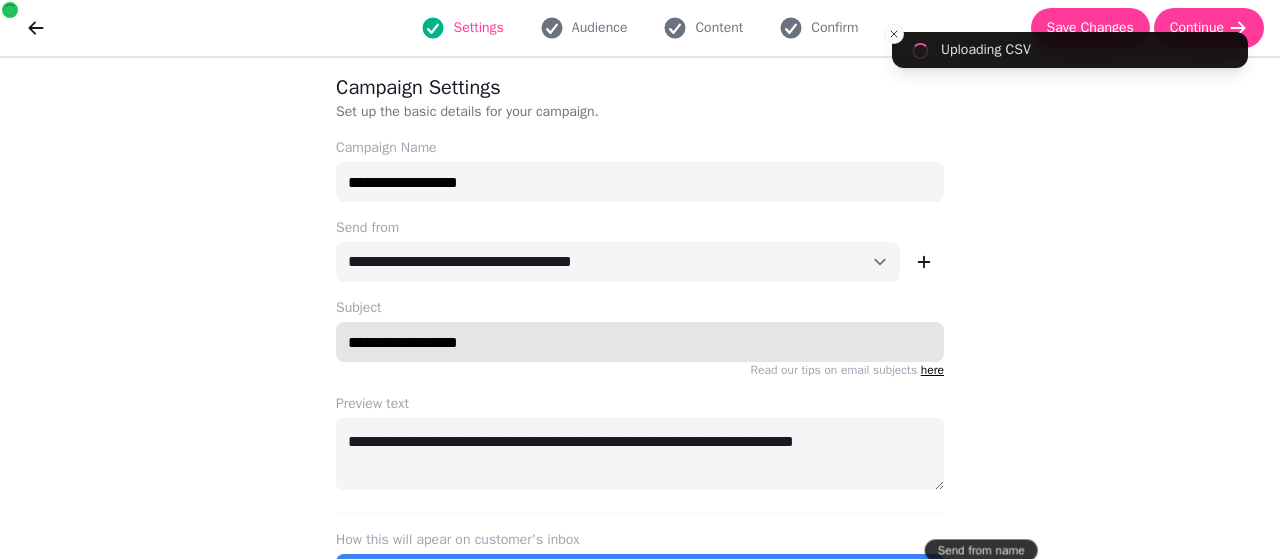 drag, startPoint x: 467, startPoint y: 344, endPoint x: 323, endPoint y: 351, distance: 144.17004 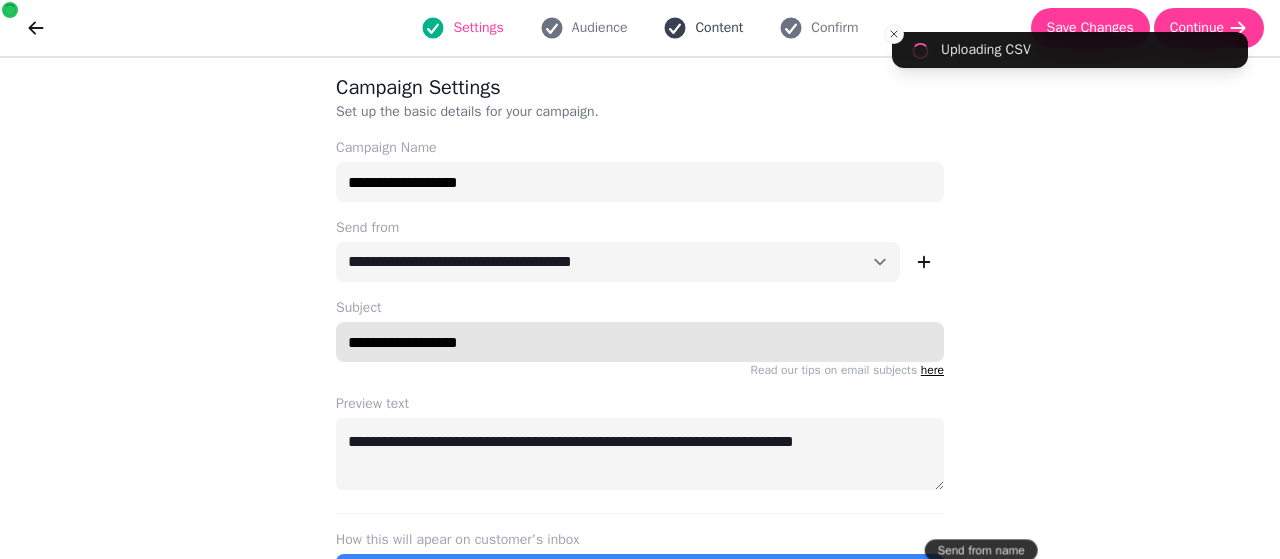click on "Content" at bounding box center [719, 28] 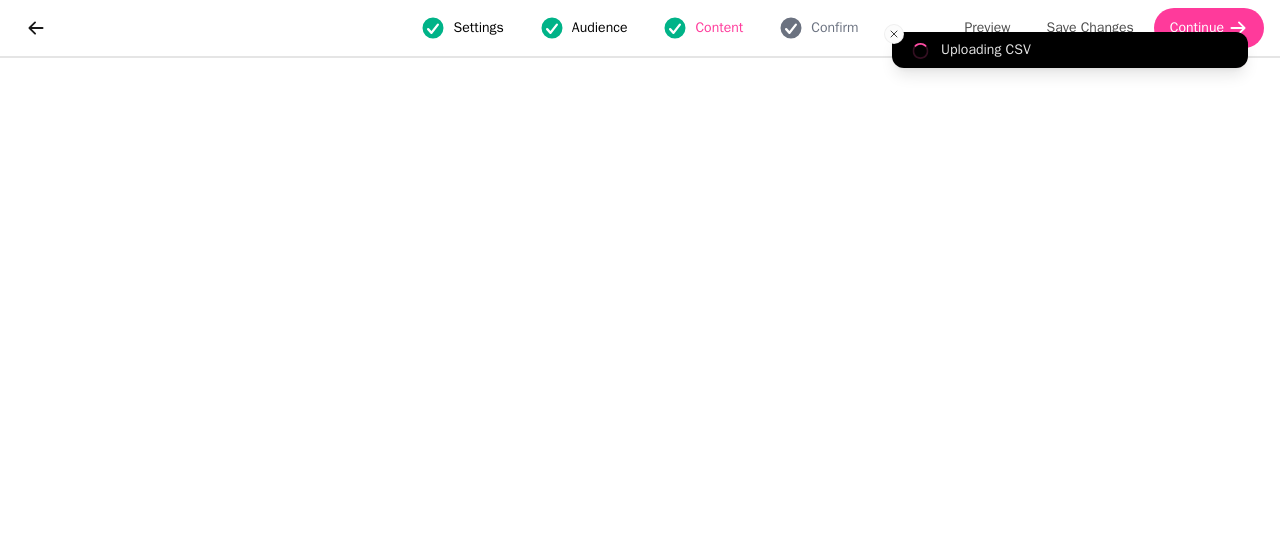 drag, startPoint x: 1030, startPoint y: 51, endPoint x: 1030, endPoint y: 63, distance: 12 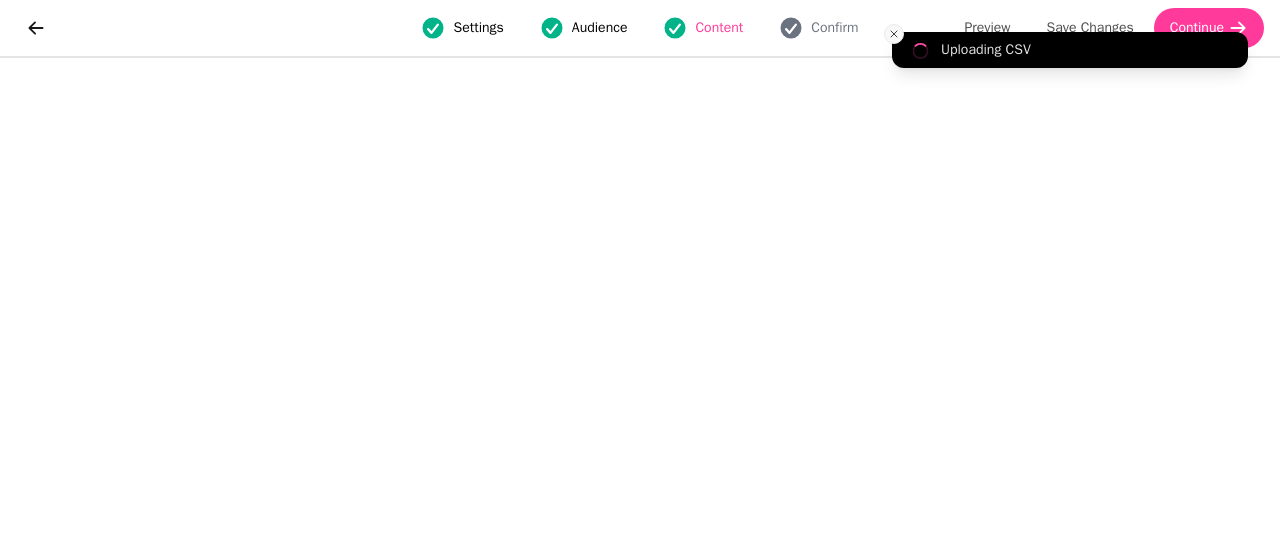 click 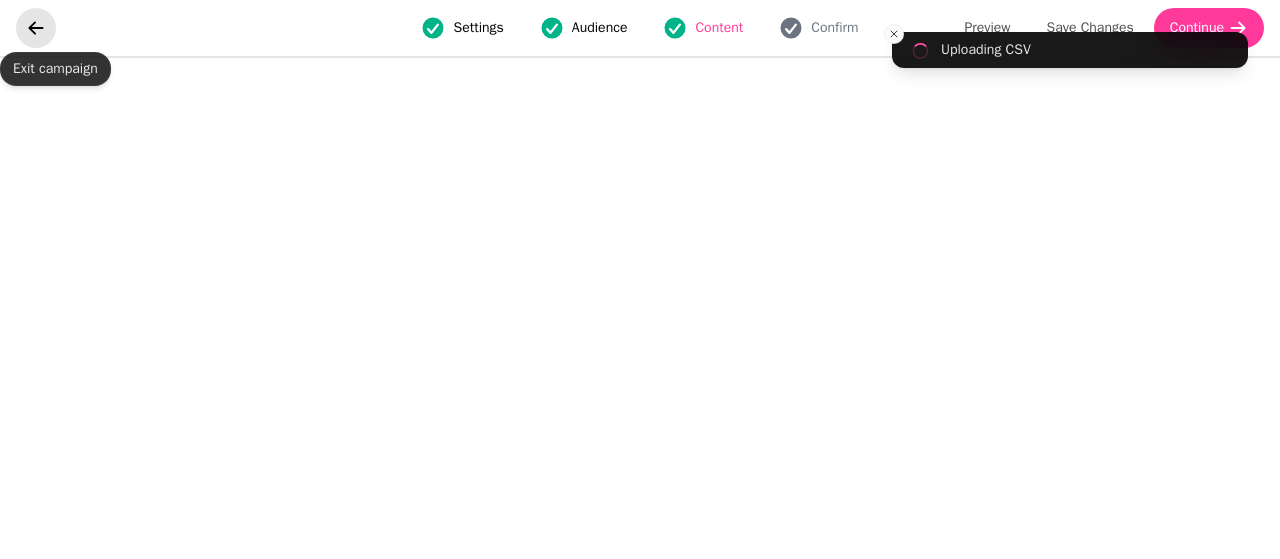 click 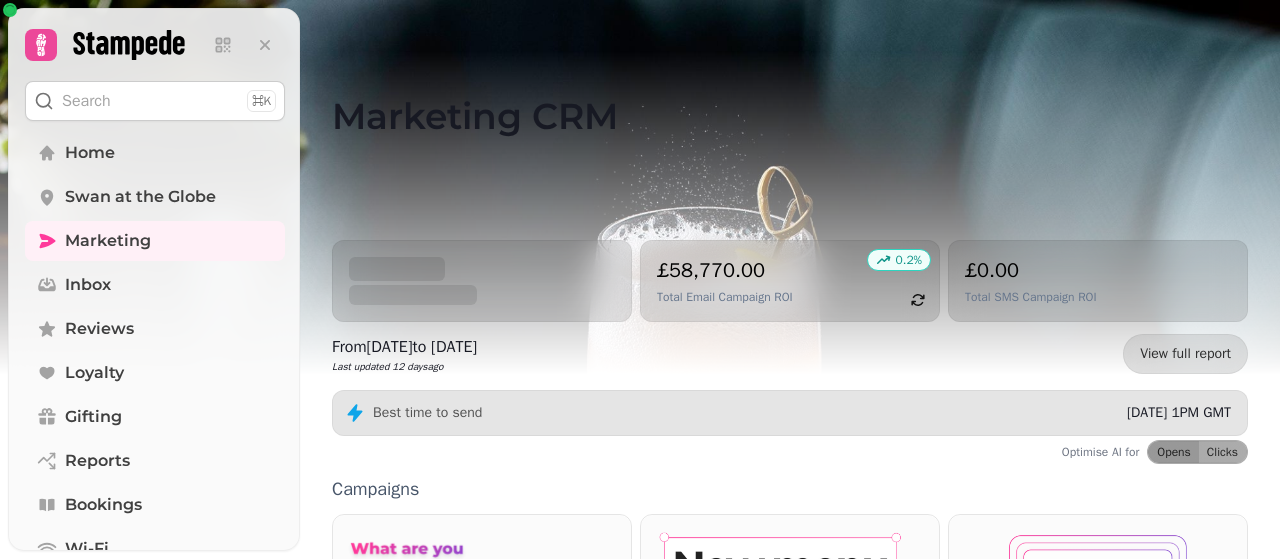 scroll, scrollTop: 0, scrollLeft: 0, axis: both 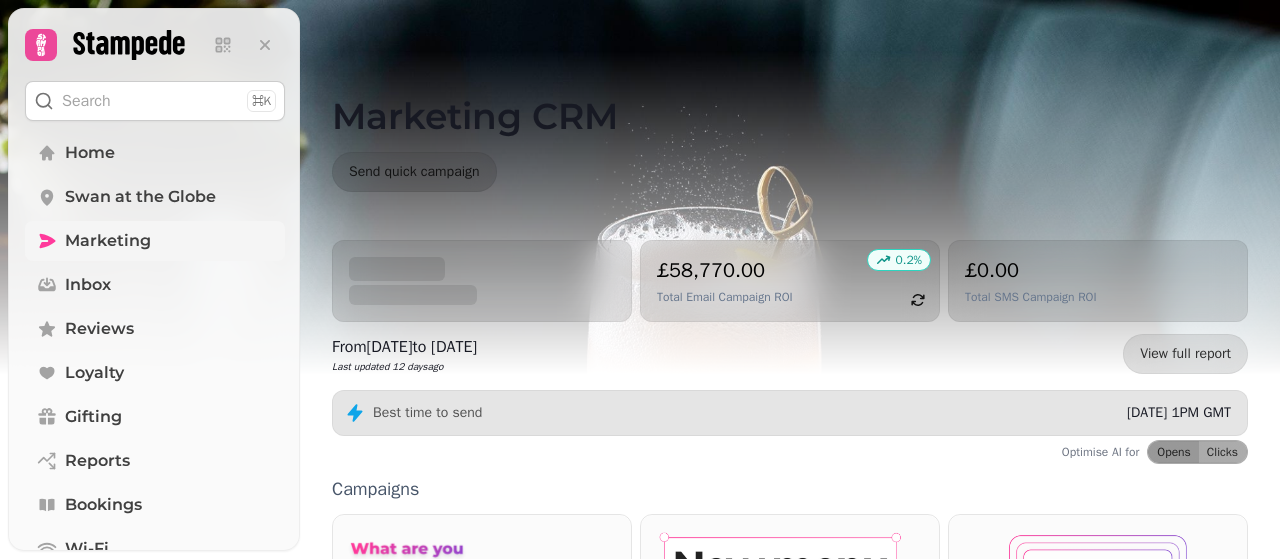 click on "Marketing" at bounding box center (108, 241) 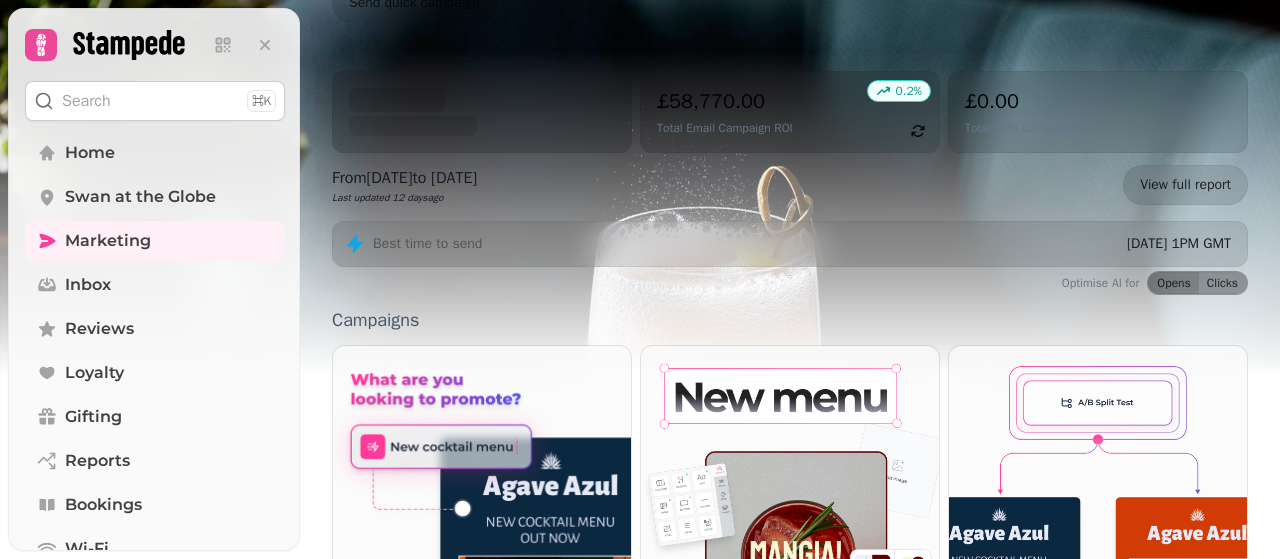 scroll, scrollTop: 240, scrollLeft: 0, axis: vertical 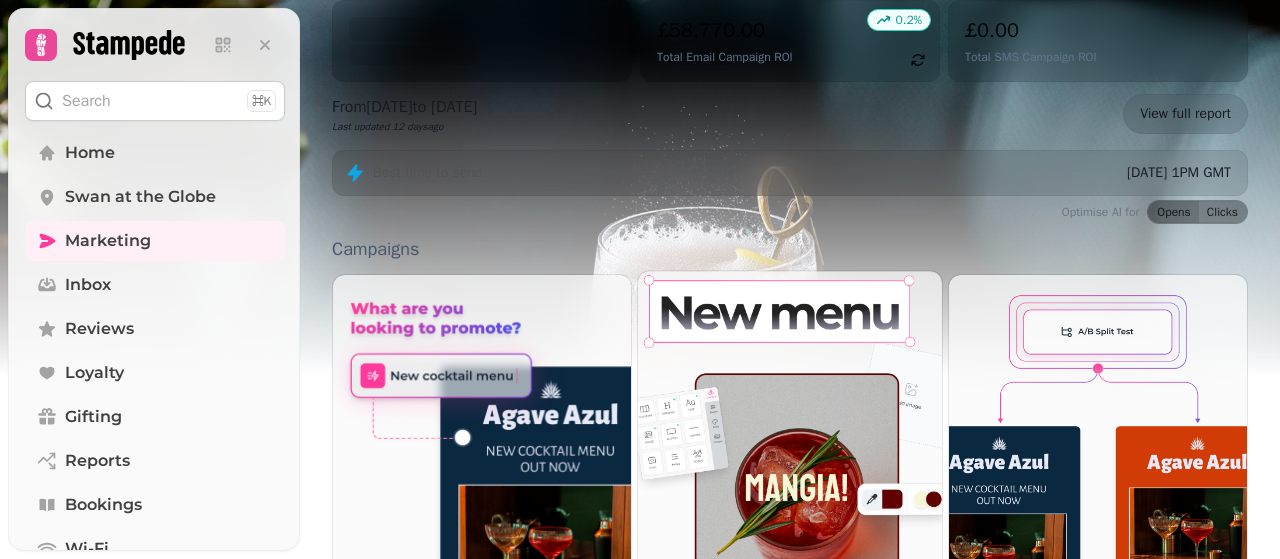 click at bounding box center [790, 430] 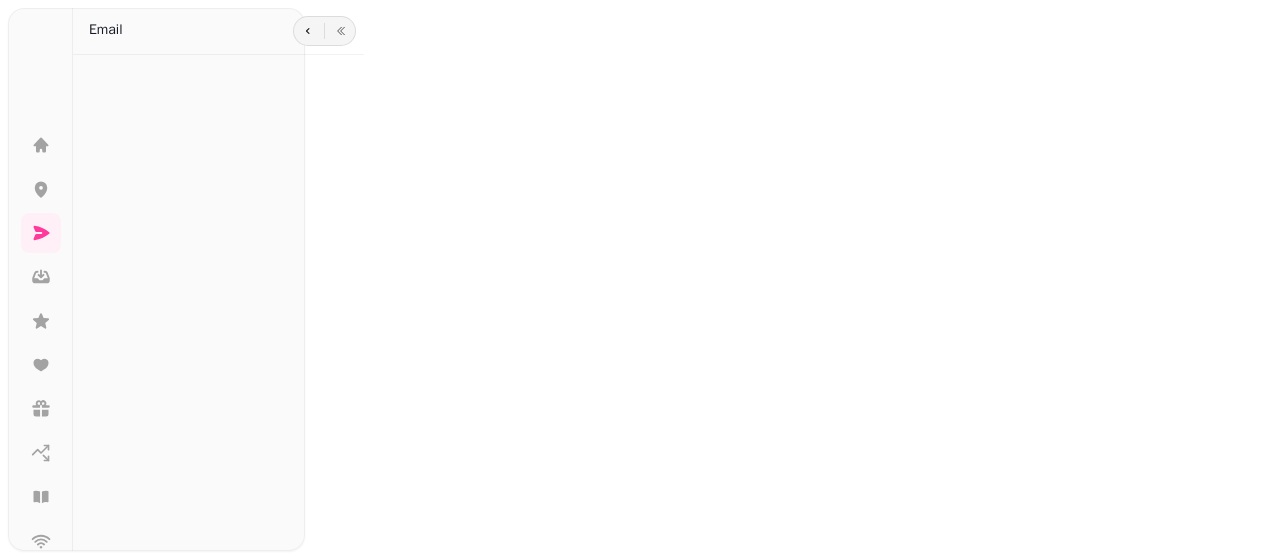 scroll, scrollTop: 0, scrollLeft: 0, axis: both 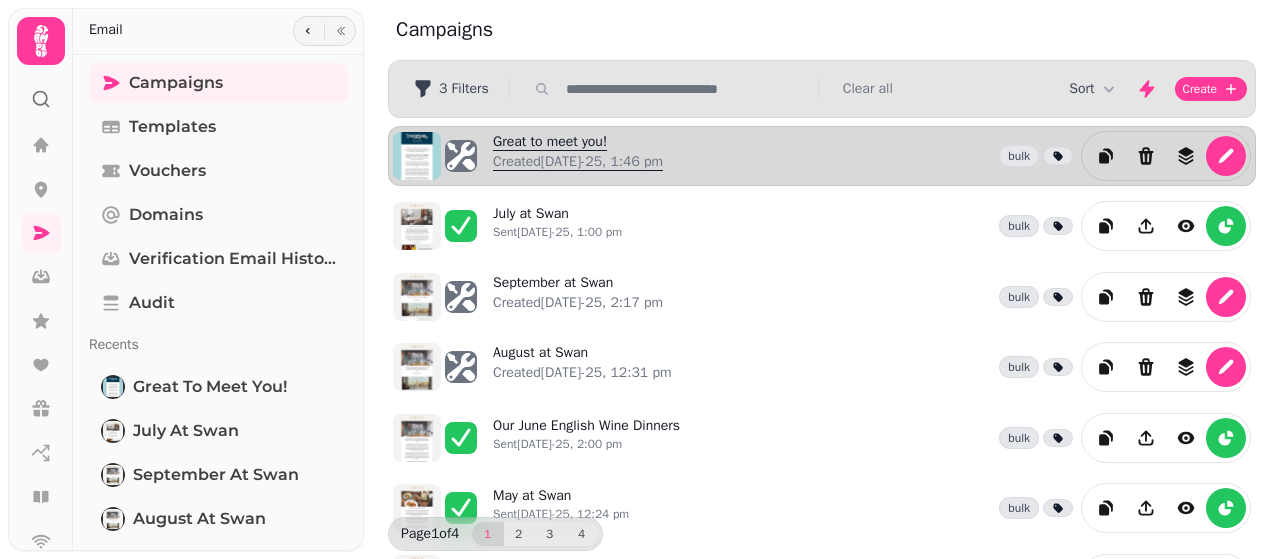 click on "Great to meet you! Created  [DATE]-25, 1:46 pm" at bounding box center (578, 156) 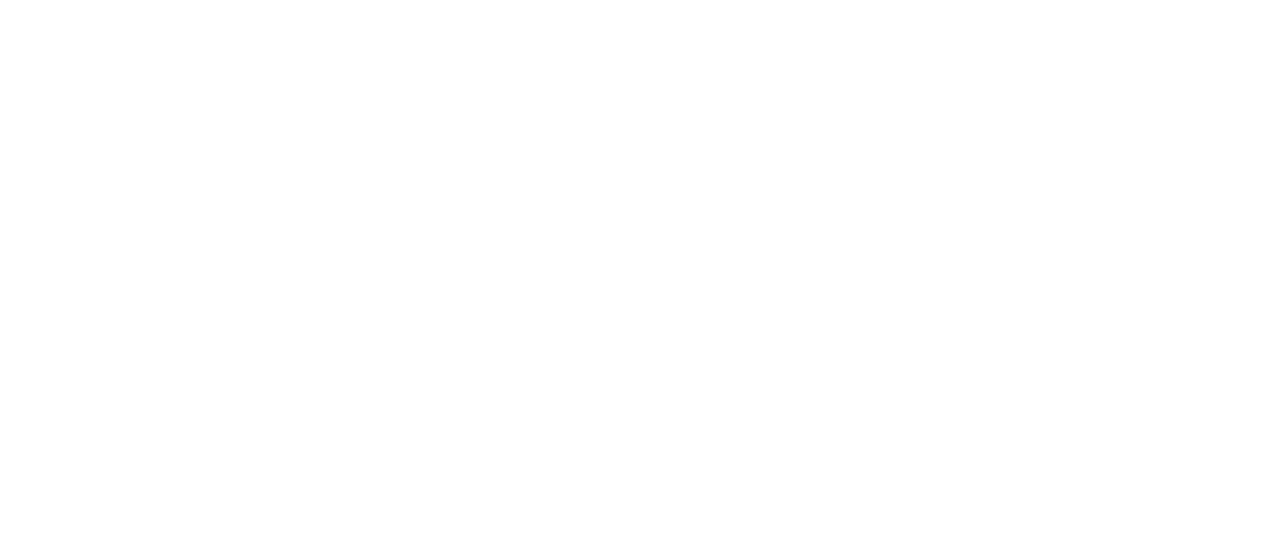select on "**********" 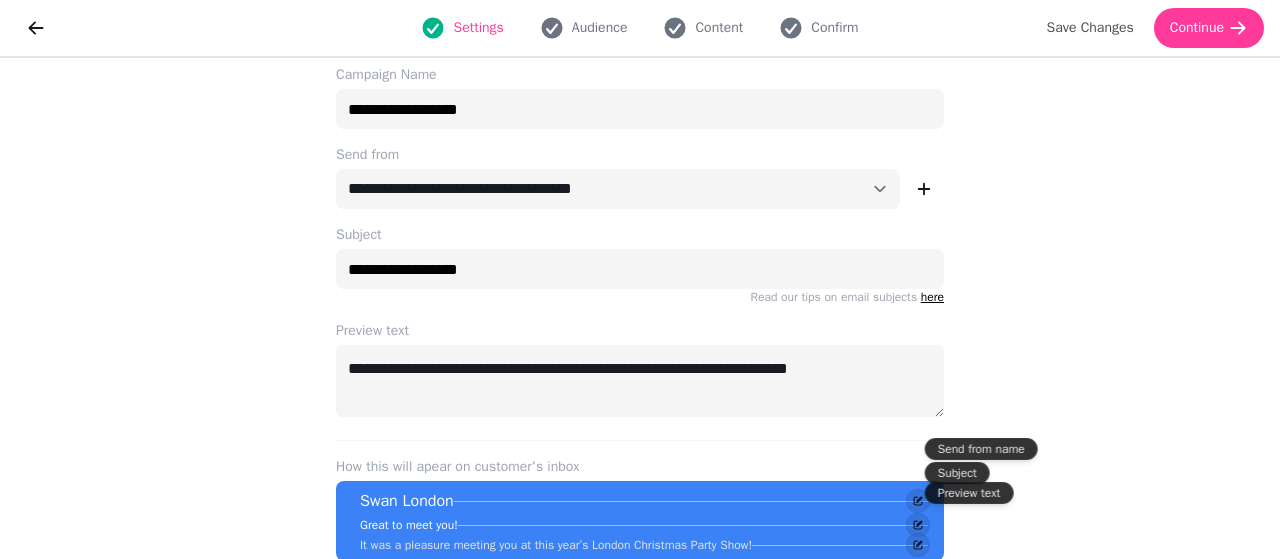 scroll, scrollTop: 198, scrollLeft: 0, axis: vertical 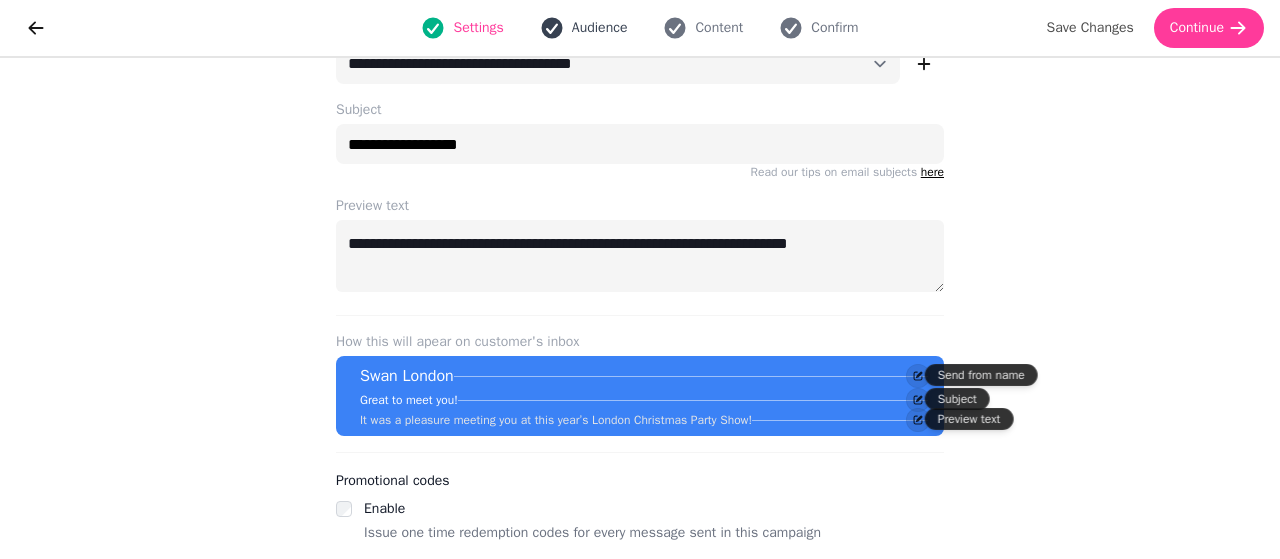 click on "Audience" at bounding box center [600, 28] 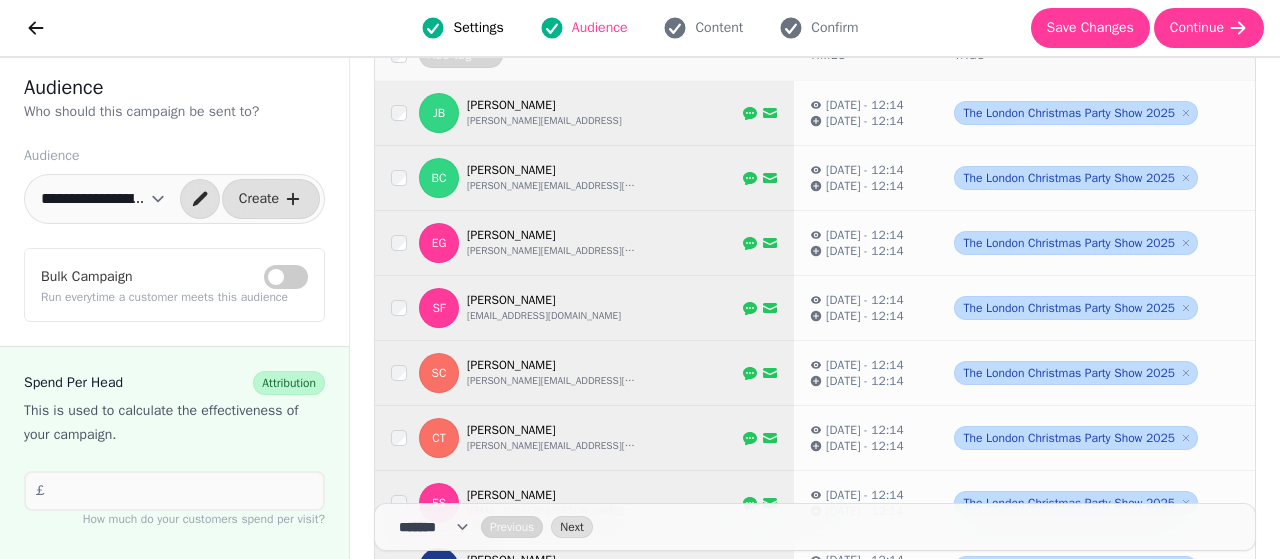 scroll, scrollTop: 0, scrollLeft: 0, axis: both 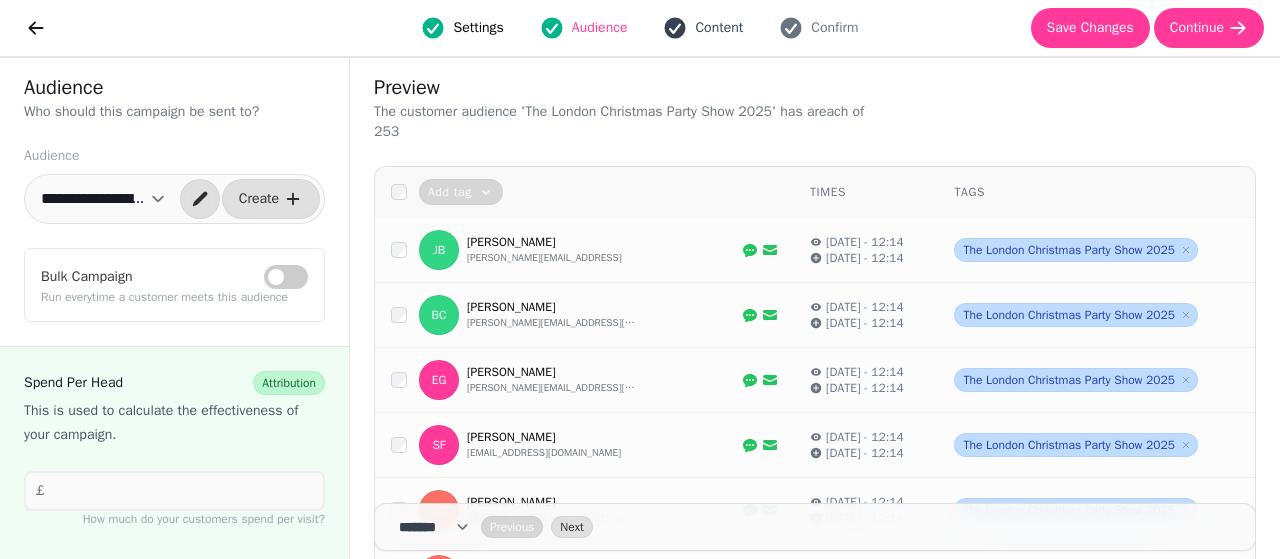 click on "Content" at bounding box center (719, 28) 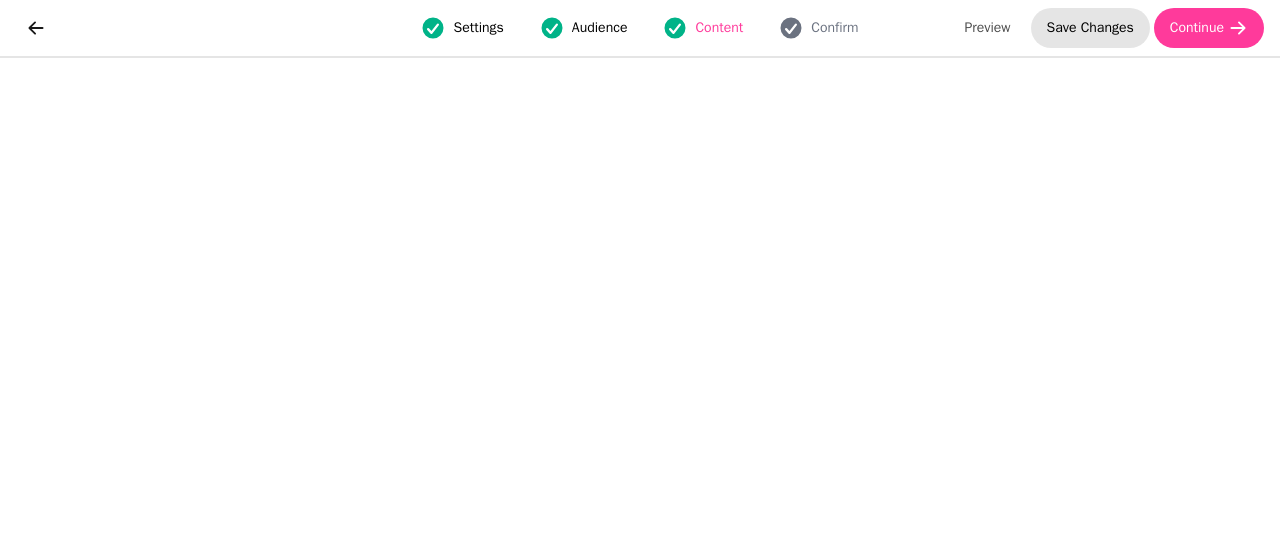 click on "Save Changes" at bounding box center [1090, 28] 